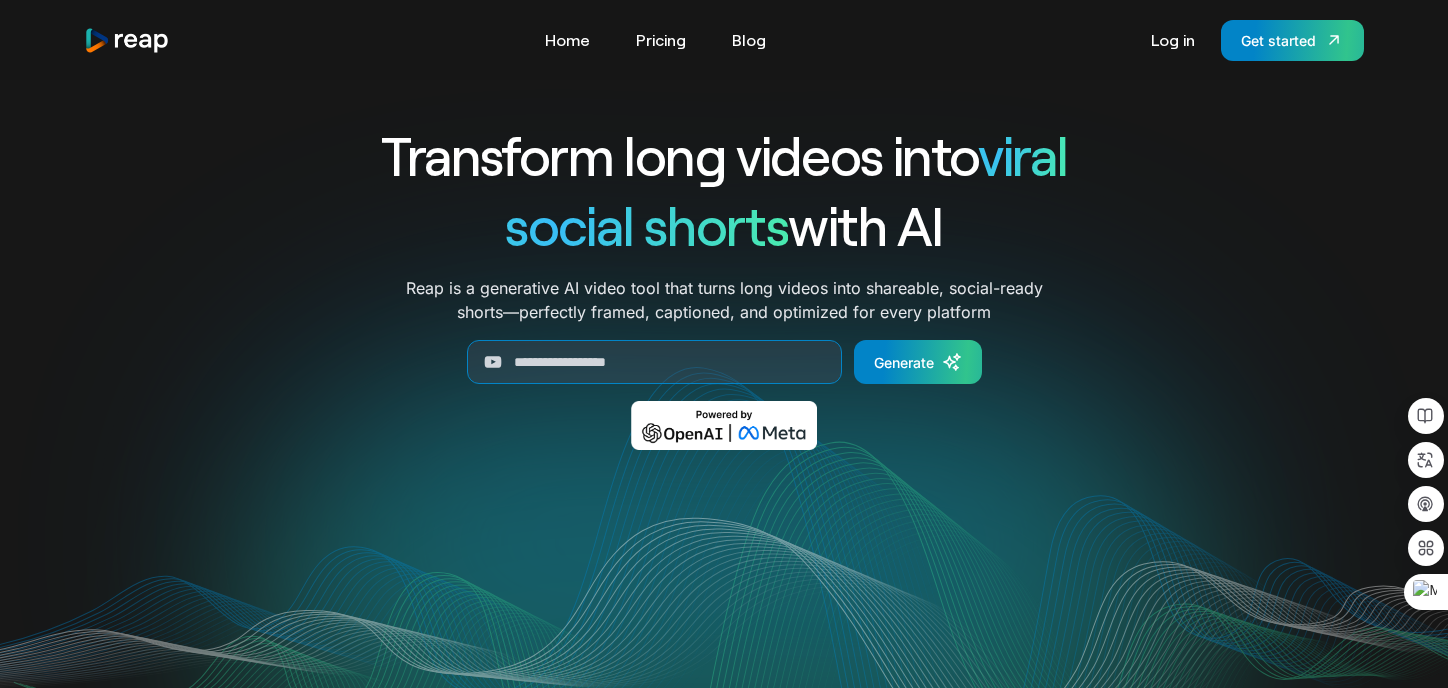 scroll, scrollTop: 0, scrollLeft: 0, axis: both 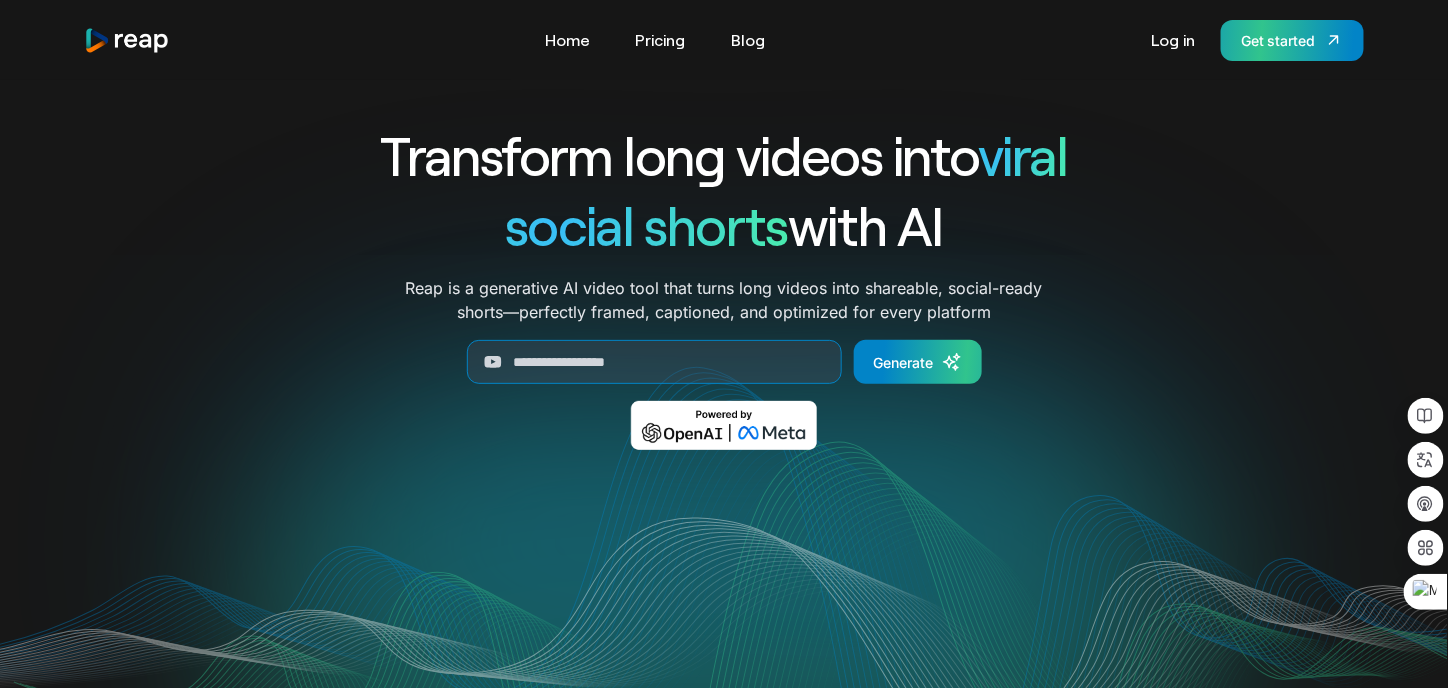 click on "Get started" at bounding box center [1292, 40] 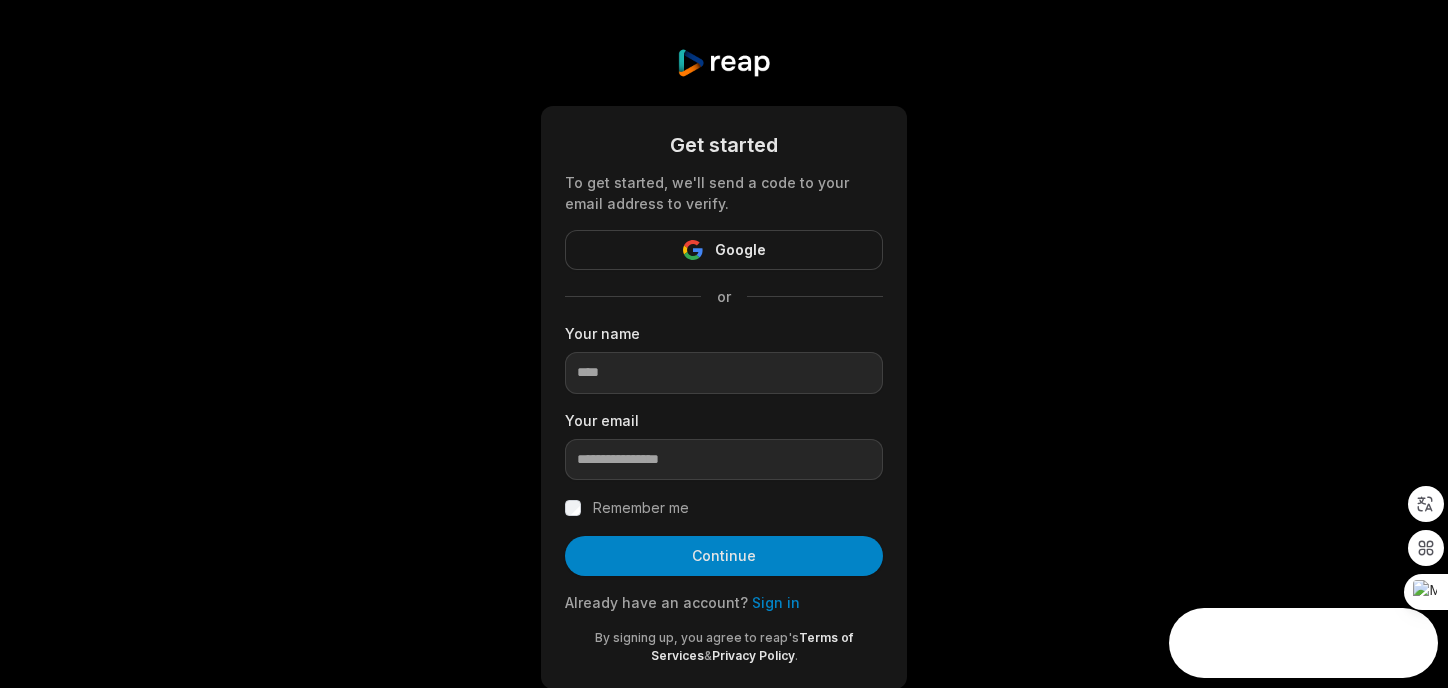 scroll, scrollTop: 0, scrollLeft: 0, axis: both 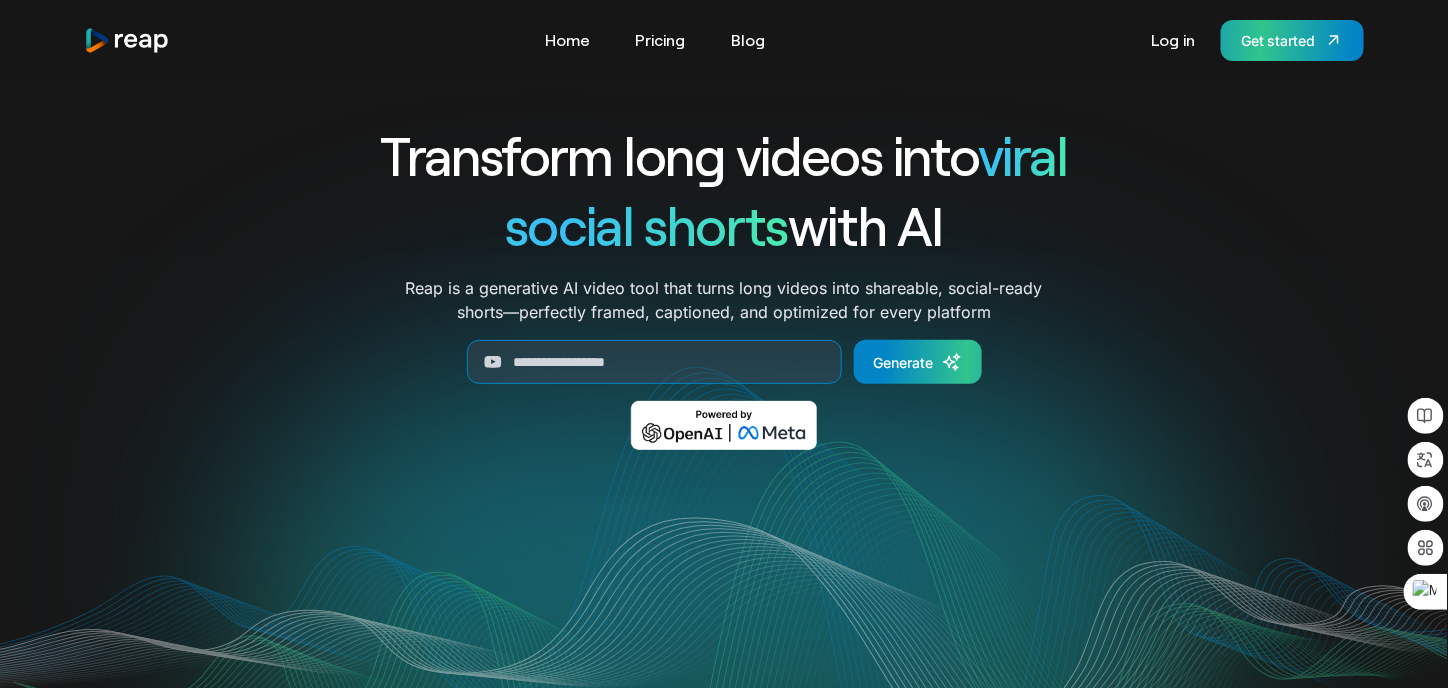 click on "Get started" at bounding box center (1278, 40) 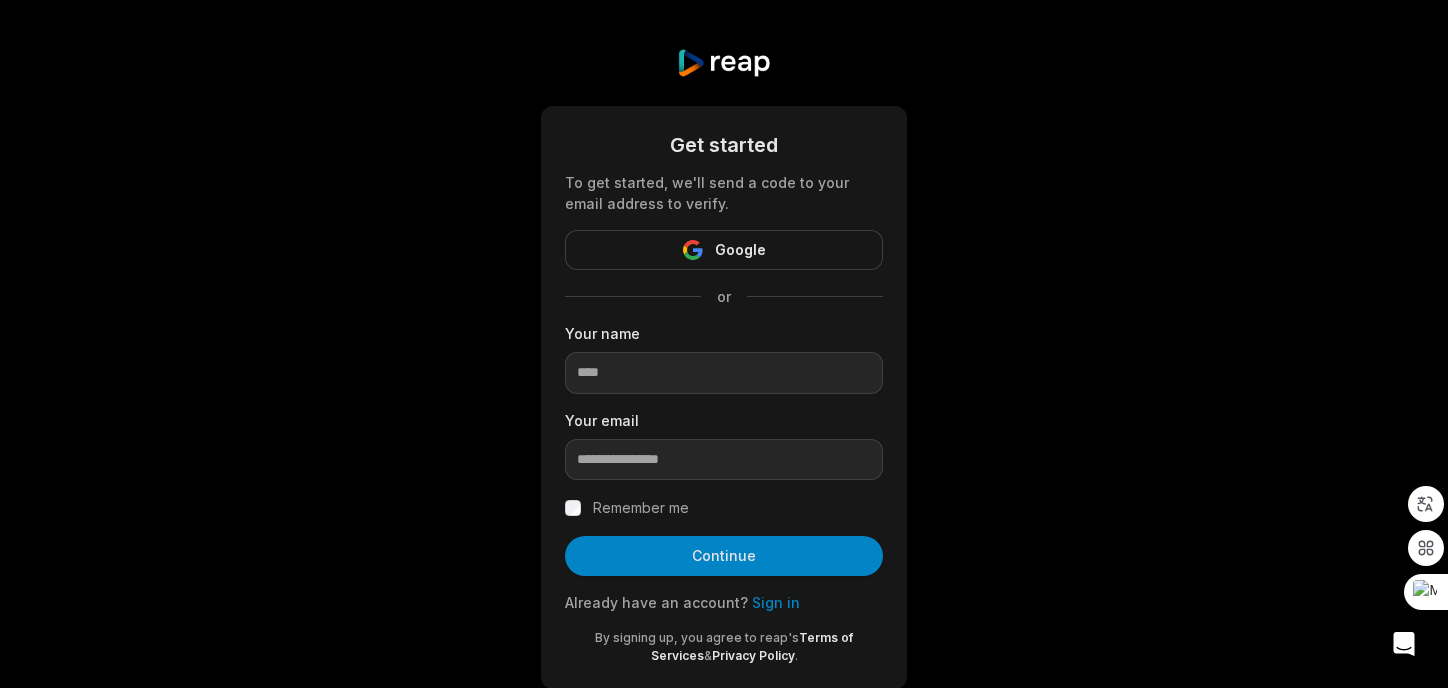 scroll, scrollTop: 0, scrollLeft: 0, axis: both 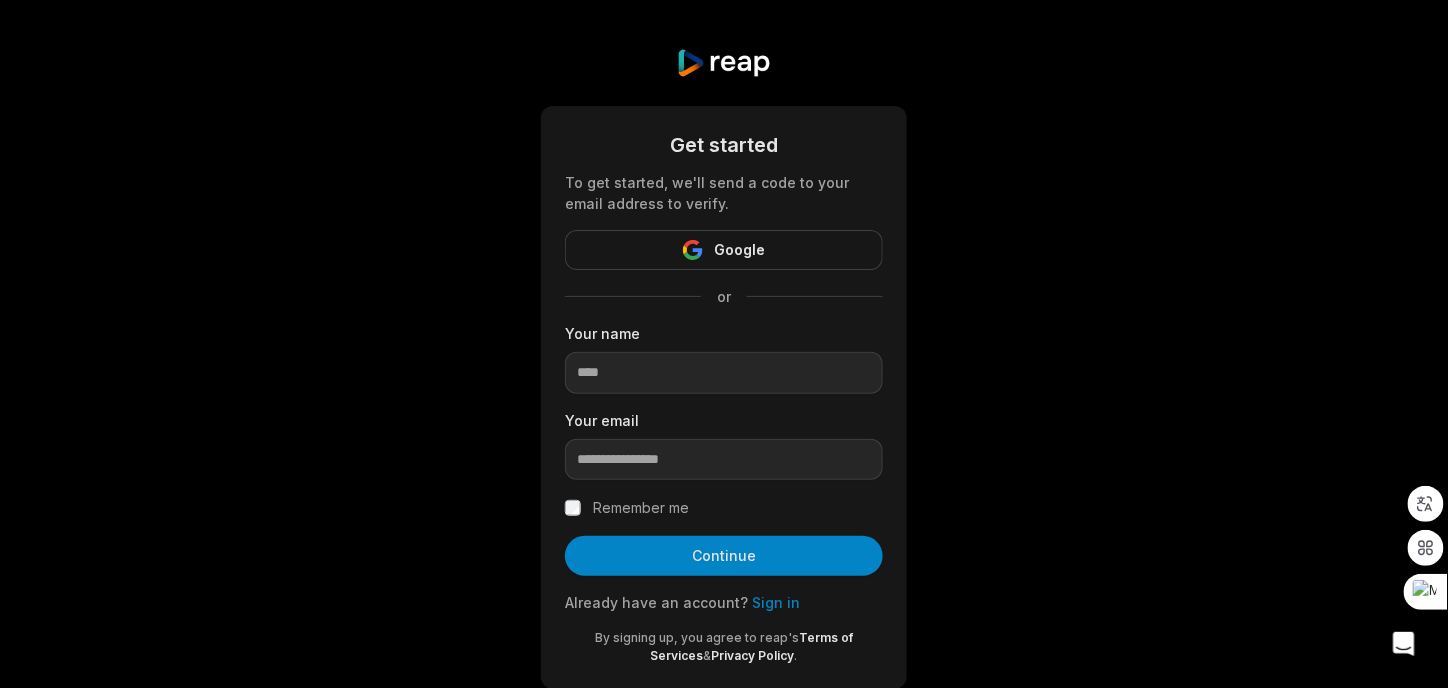 type on "**********" 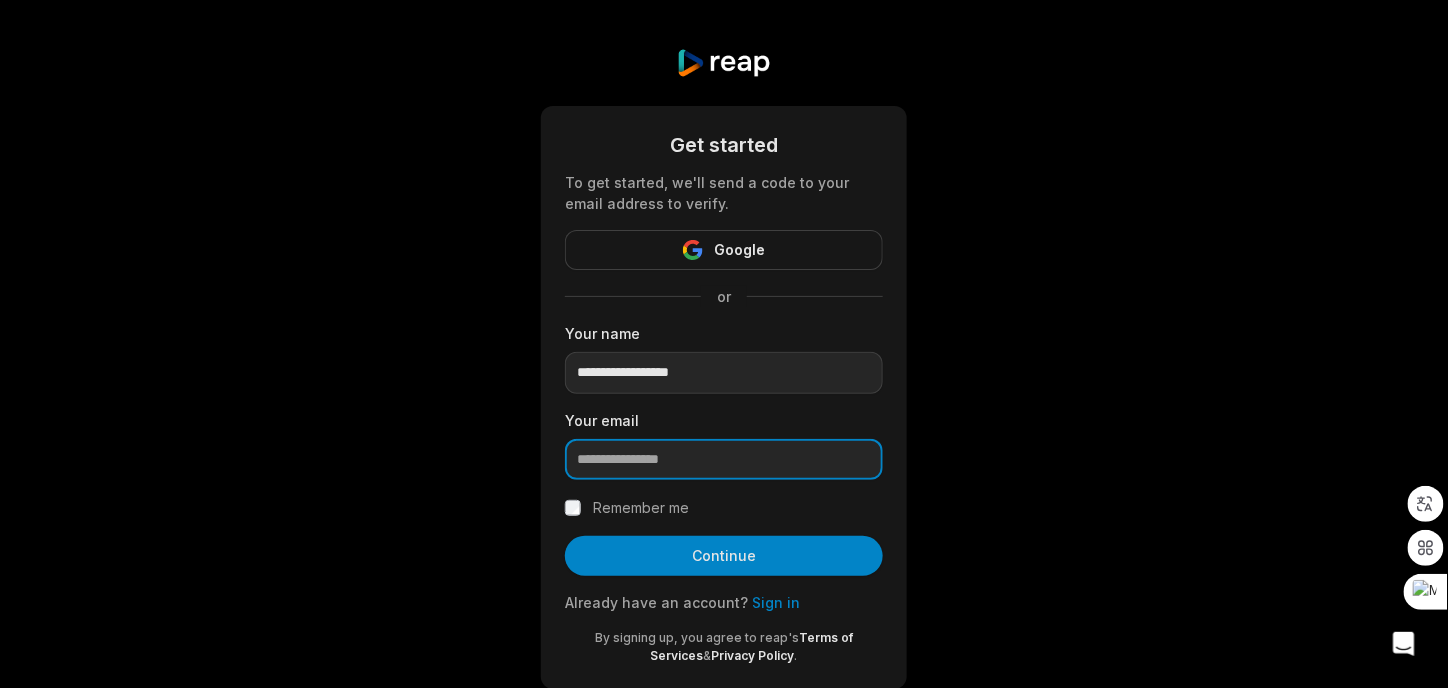 click at bounding box center (724, 460) 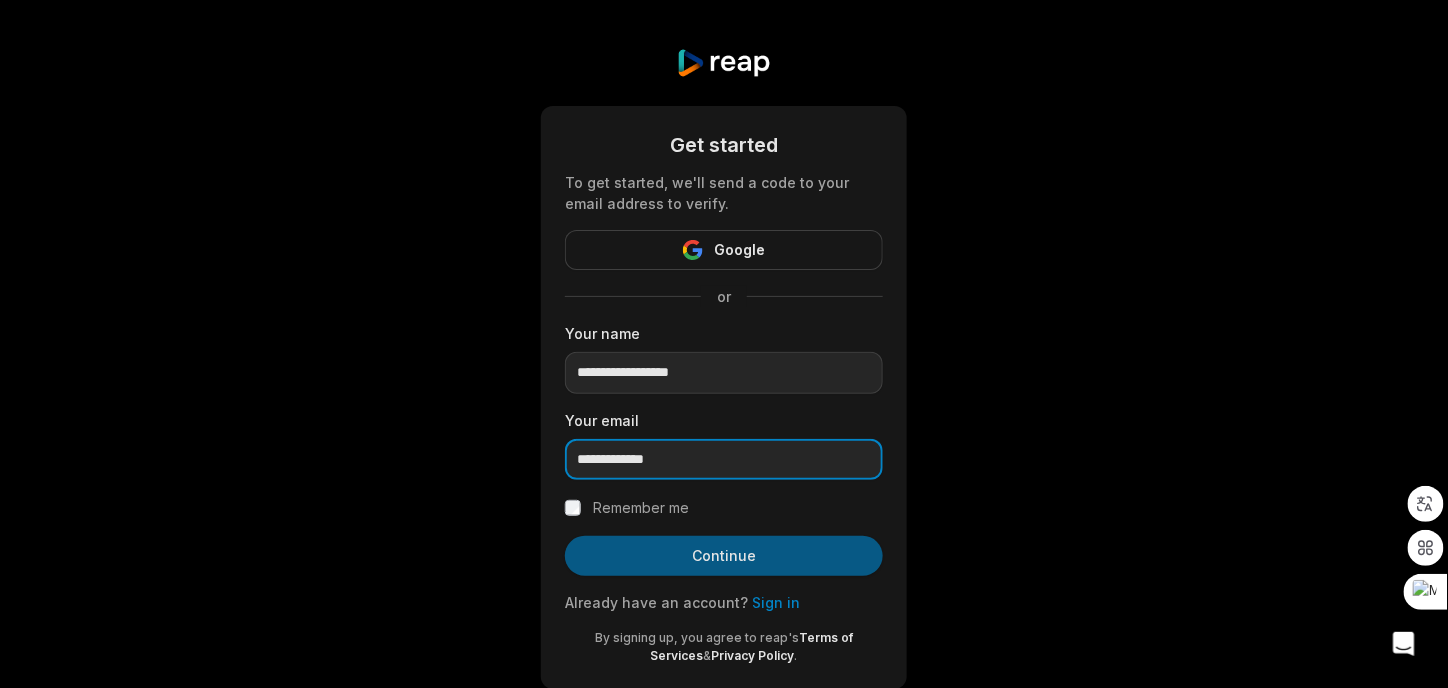 type on "**********" 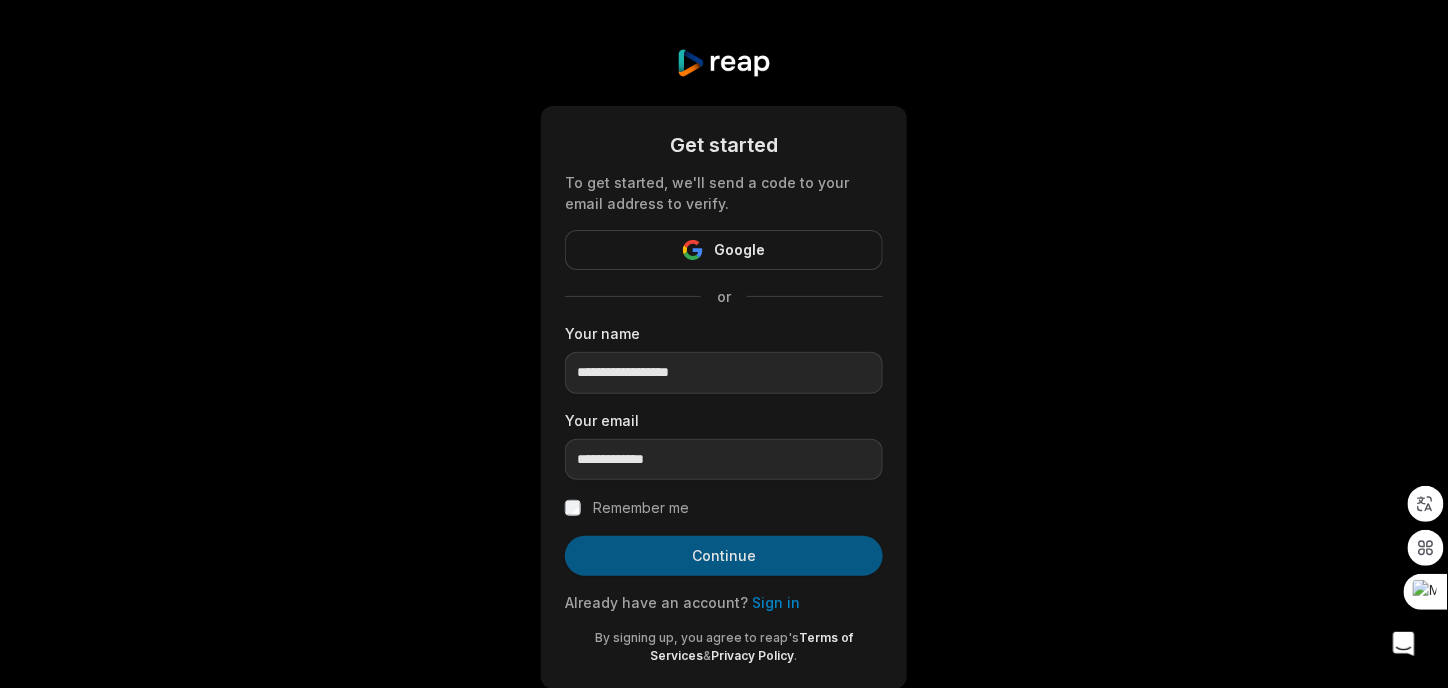 click on "Continue" at bounding box center [724, 556] 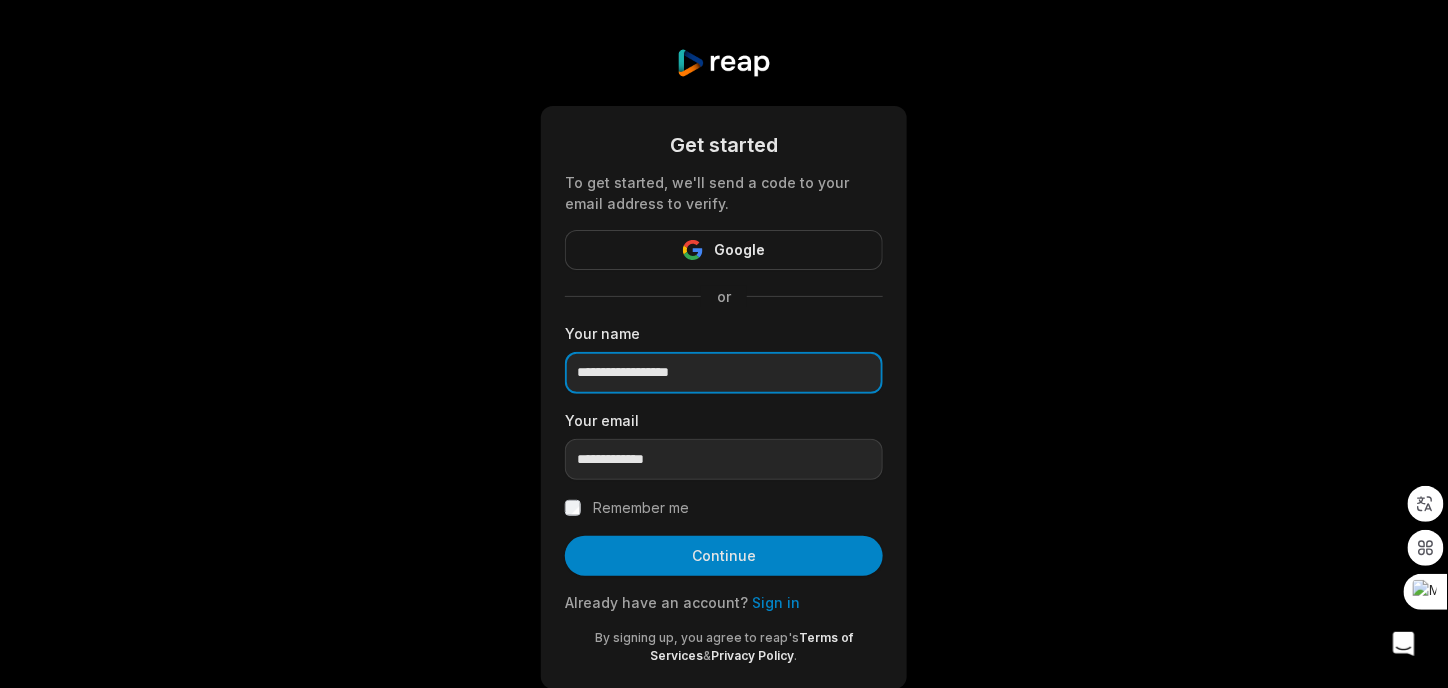 click on "**********" at bounding box center [724, 373] 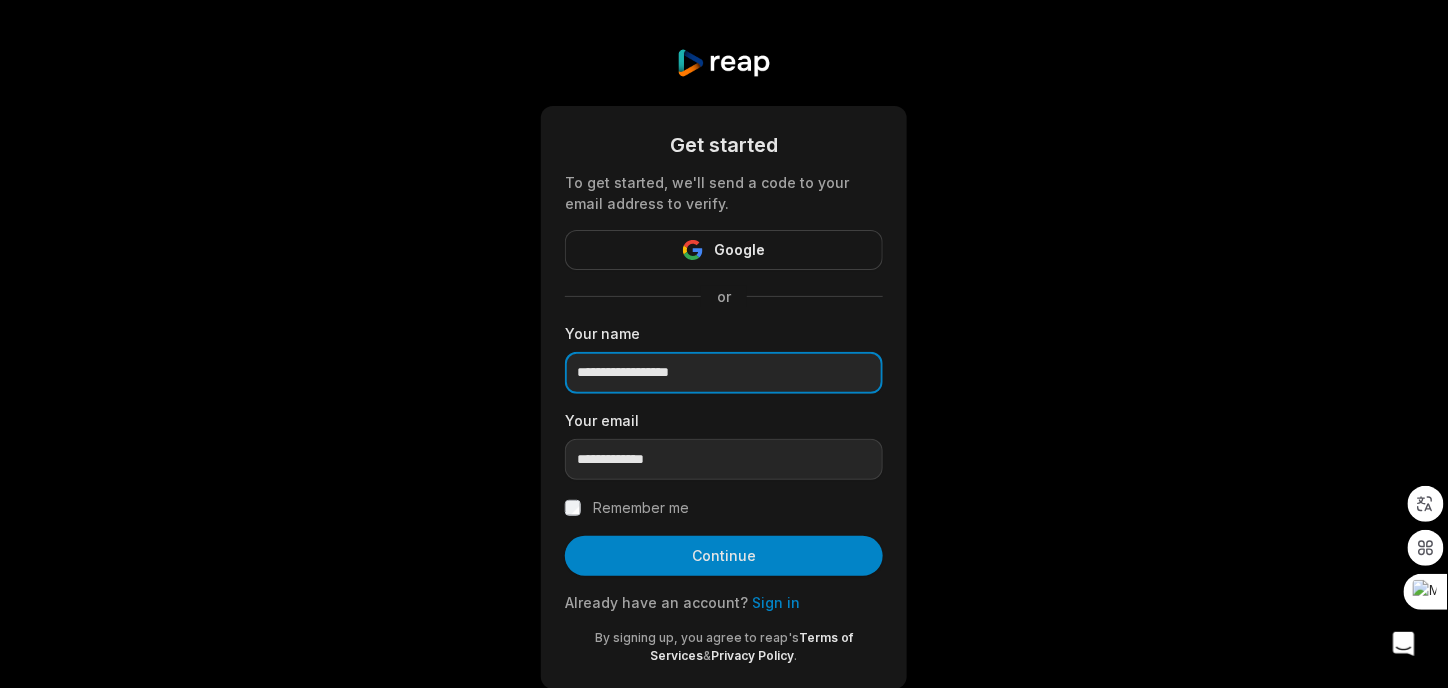 drag, startPoint x: 751, startPoint y: 364, endPoint x: 540, endPoint y: 368, distance: 211.03792 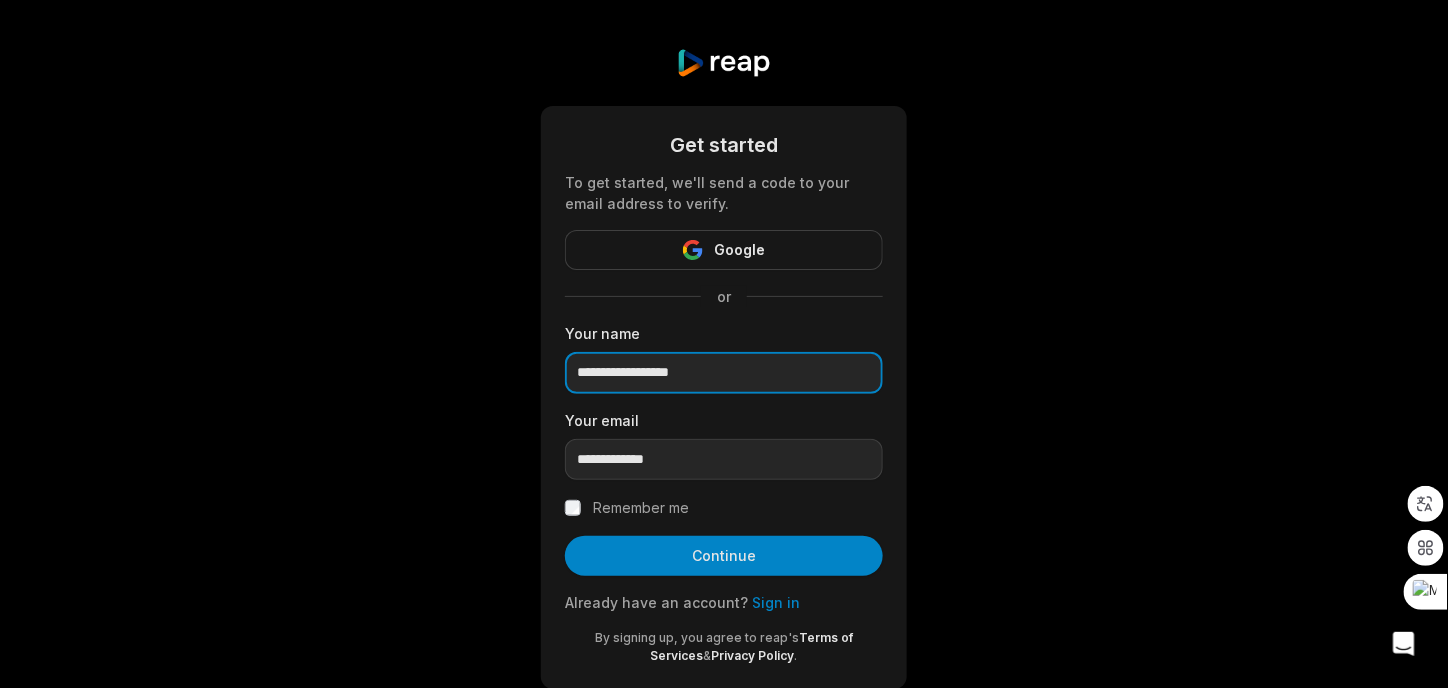 click on "**********" at bounding box center [724, 368] 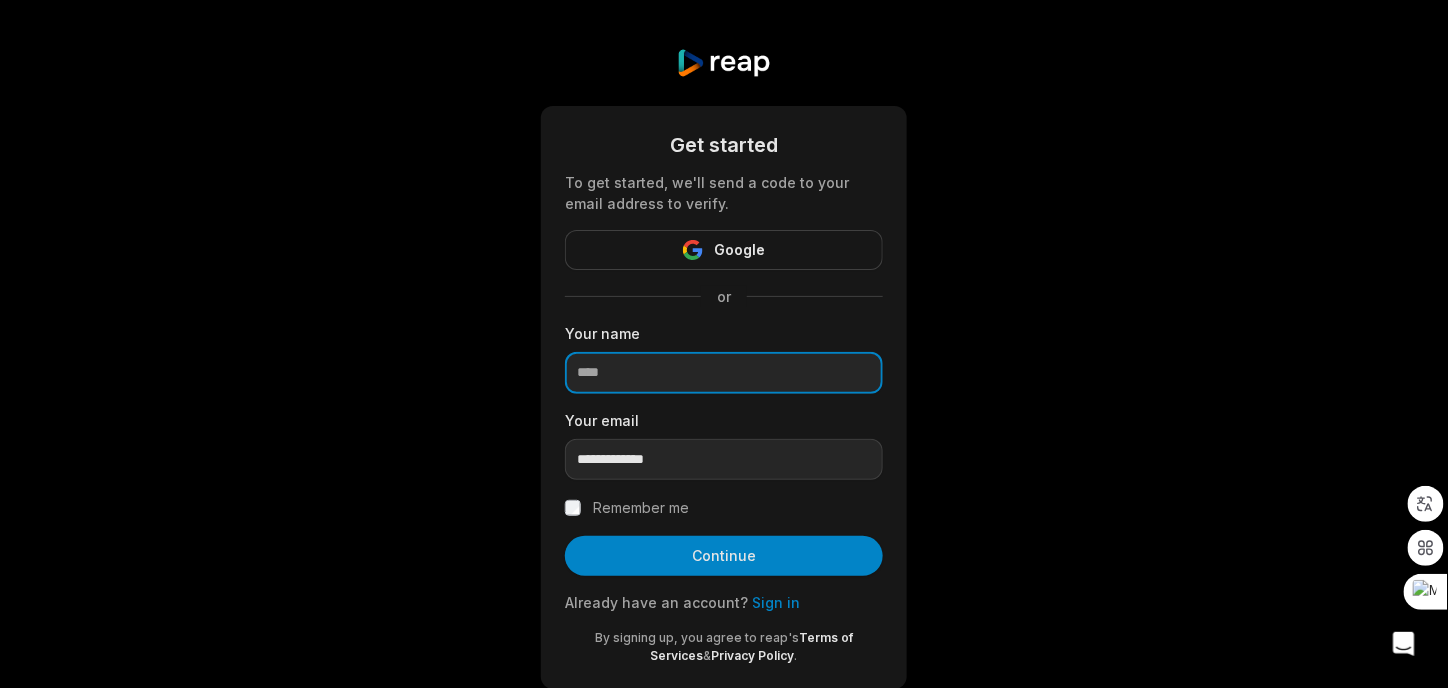 type 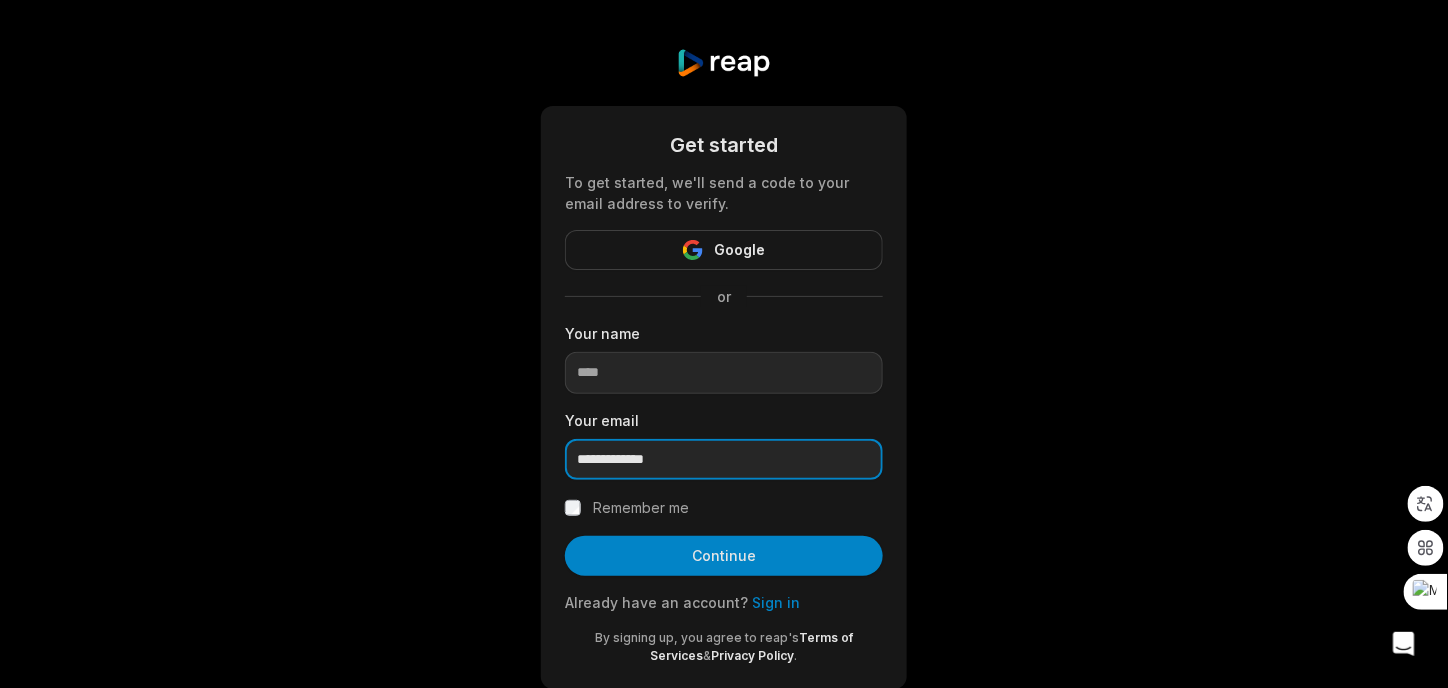 drag, startPoint x: 710, startPoint y: 462, endPoint x: 520, endPoint y: 443, distance: 190.94763 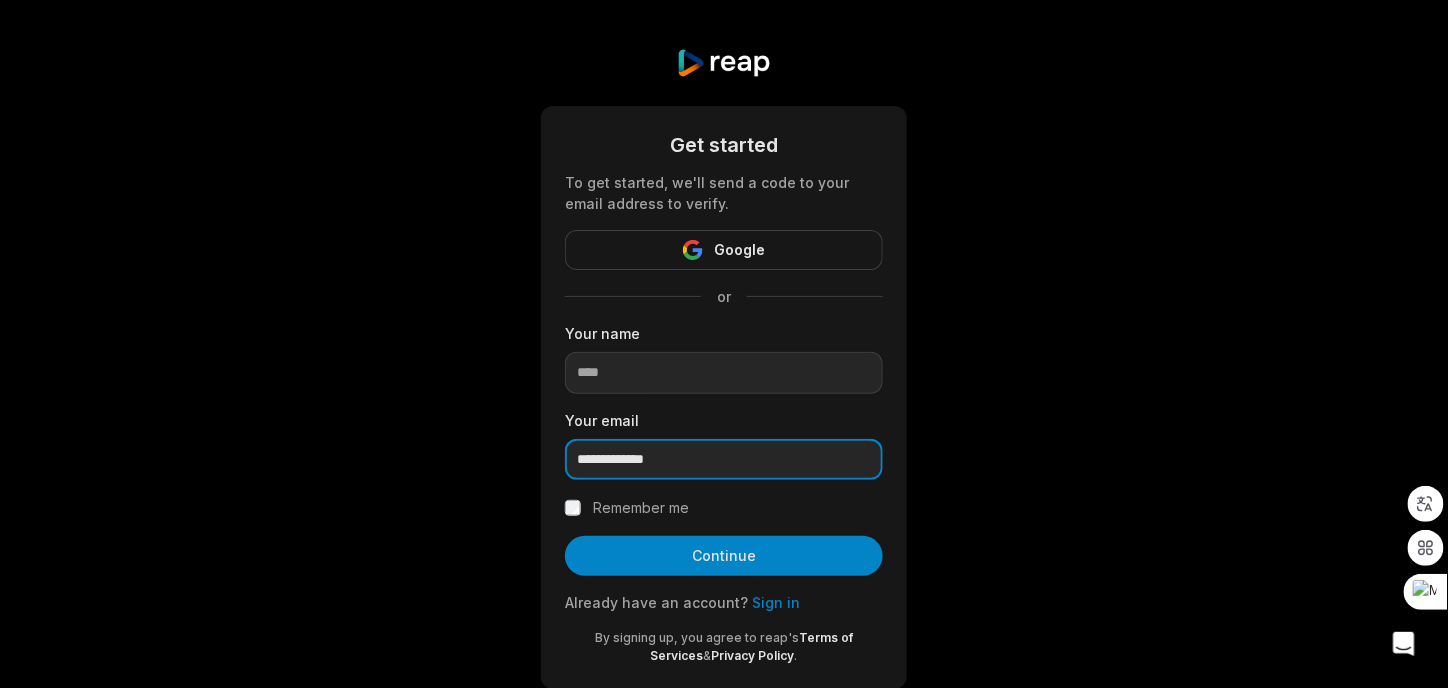 click on "**********" at bounding box center (724, 368) 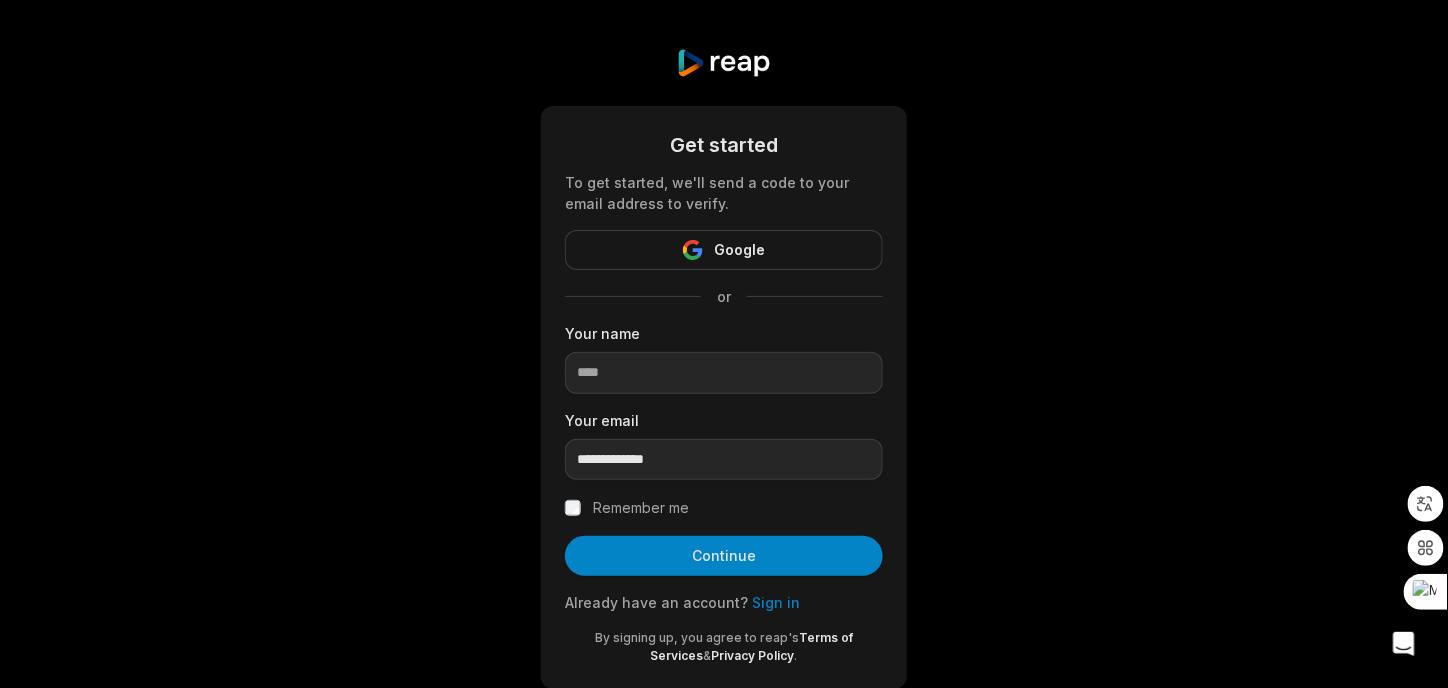 click on "Sign in" at bounding box center (776, 602) 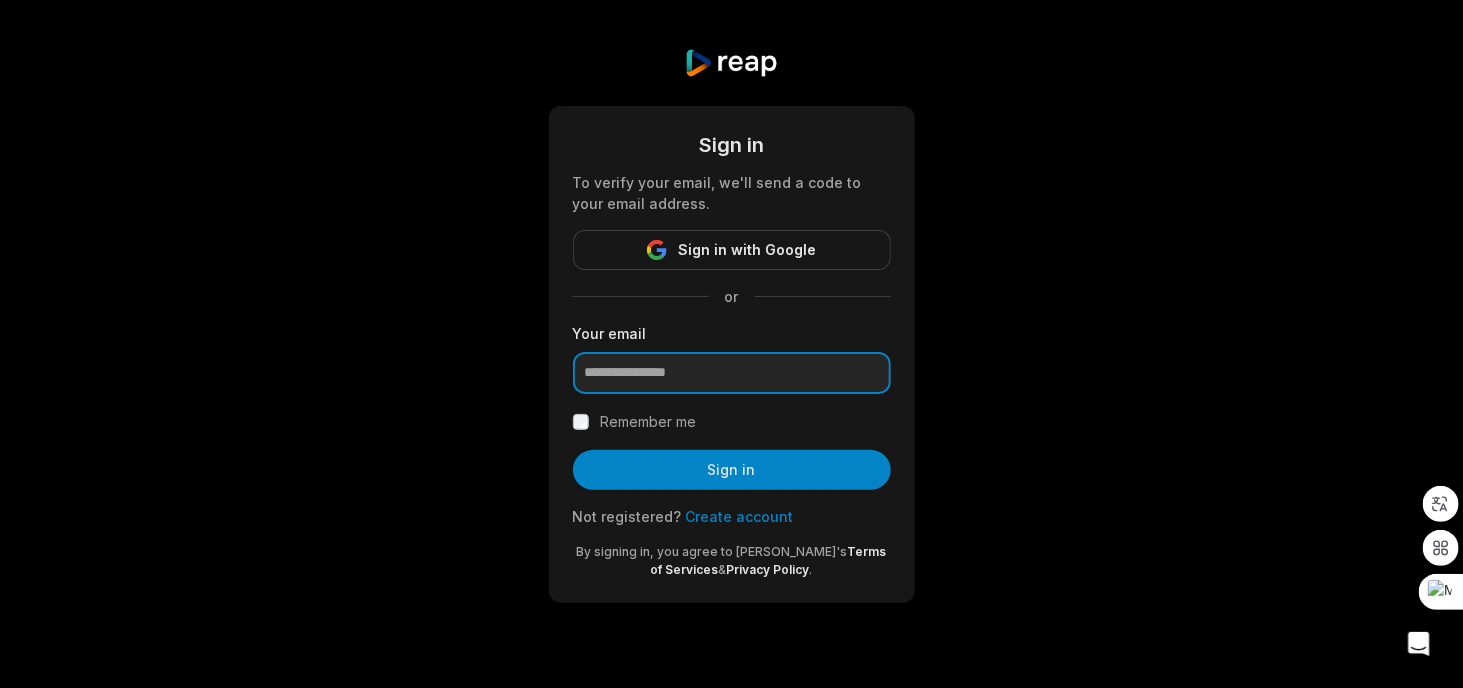 click at bounding box center (732, 373) 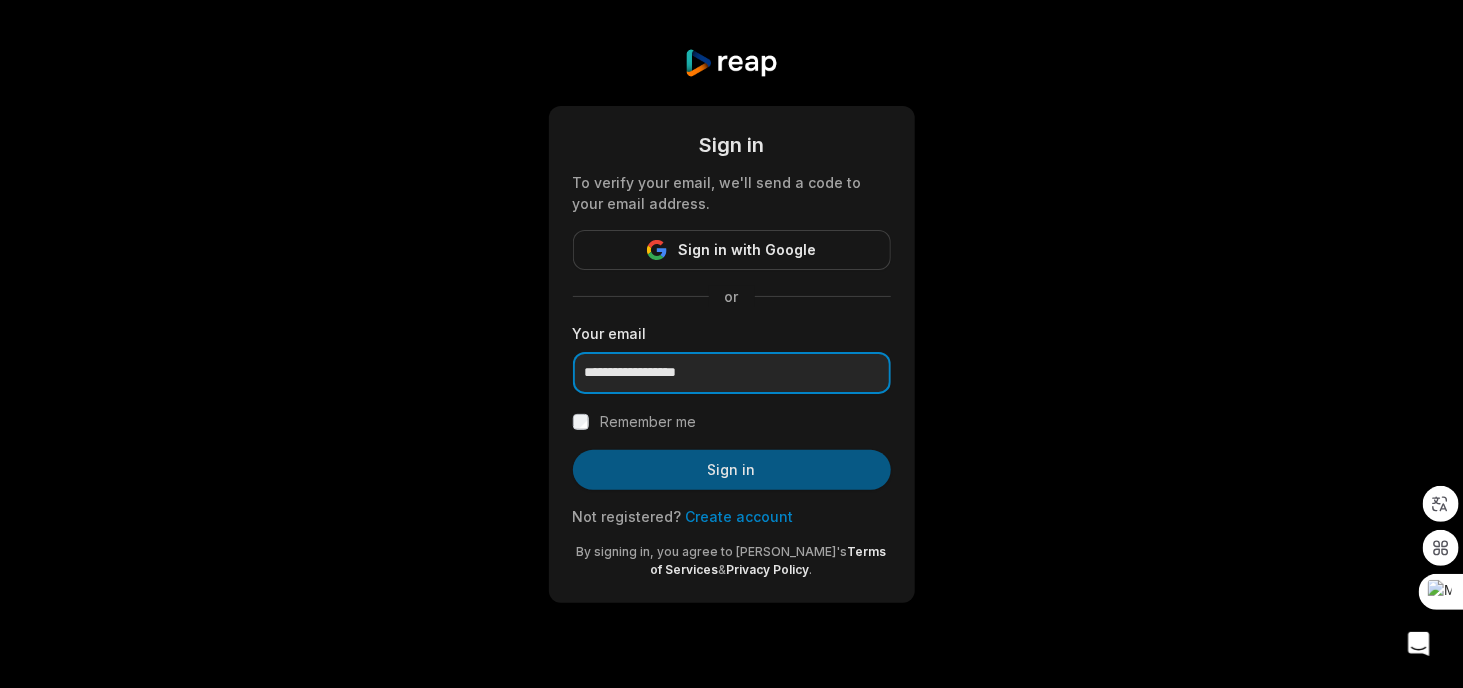 type on "**********" 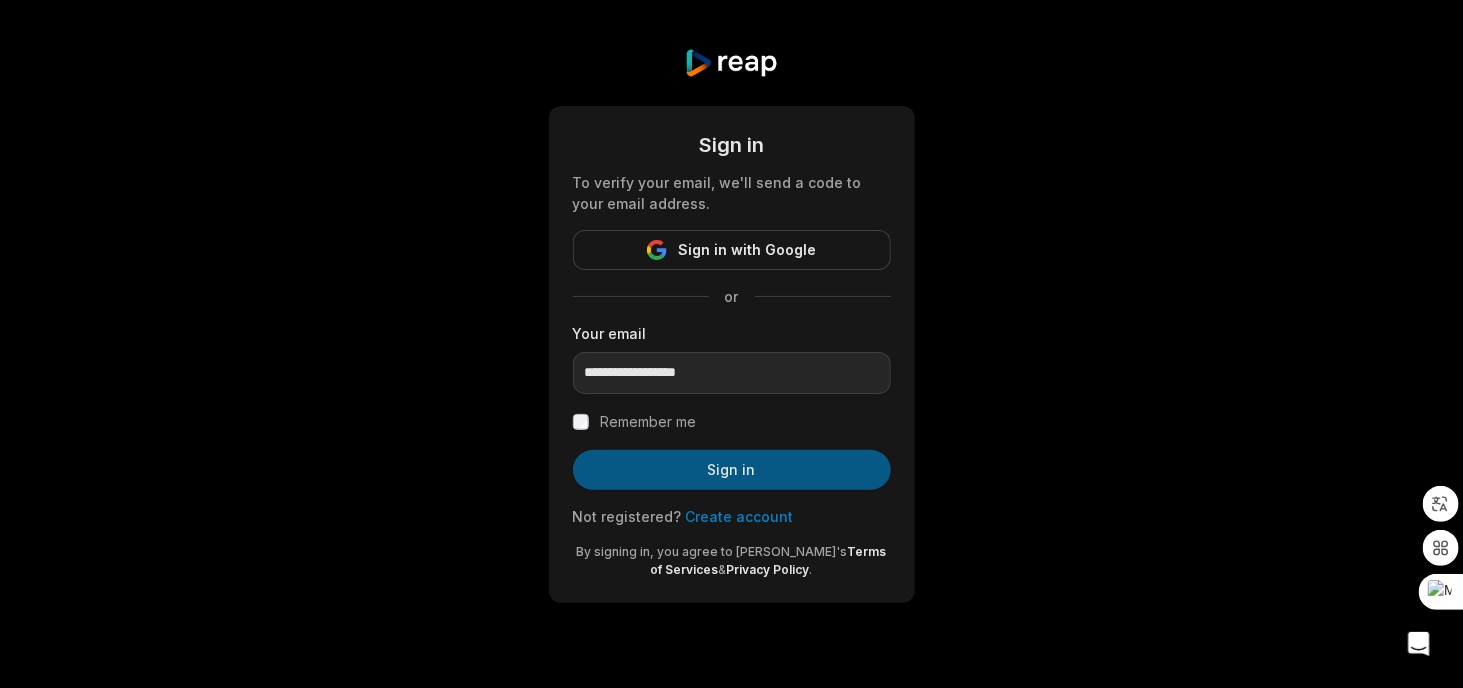 click on "Sign in" at bounding box center (732, 470) 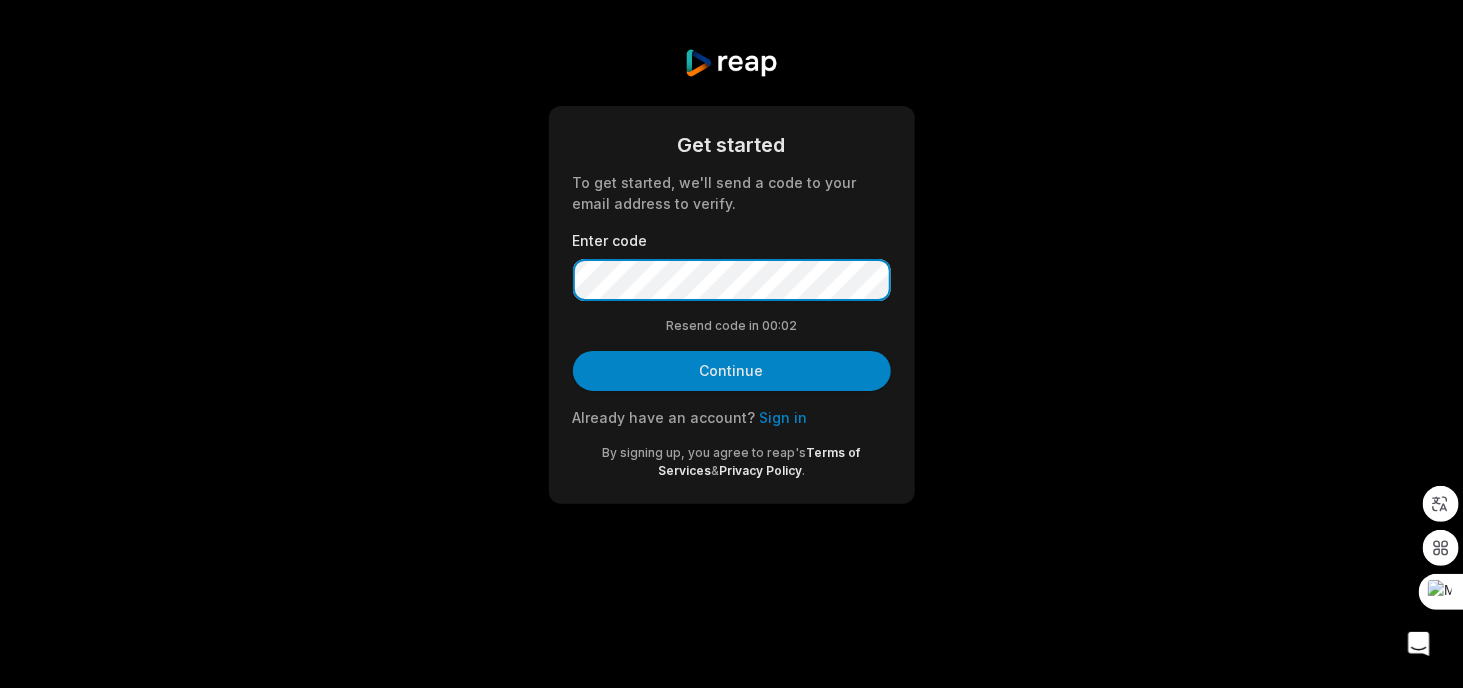 click on "Continue" at bounding box center (732, 371) 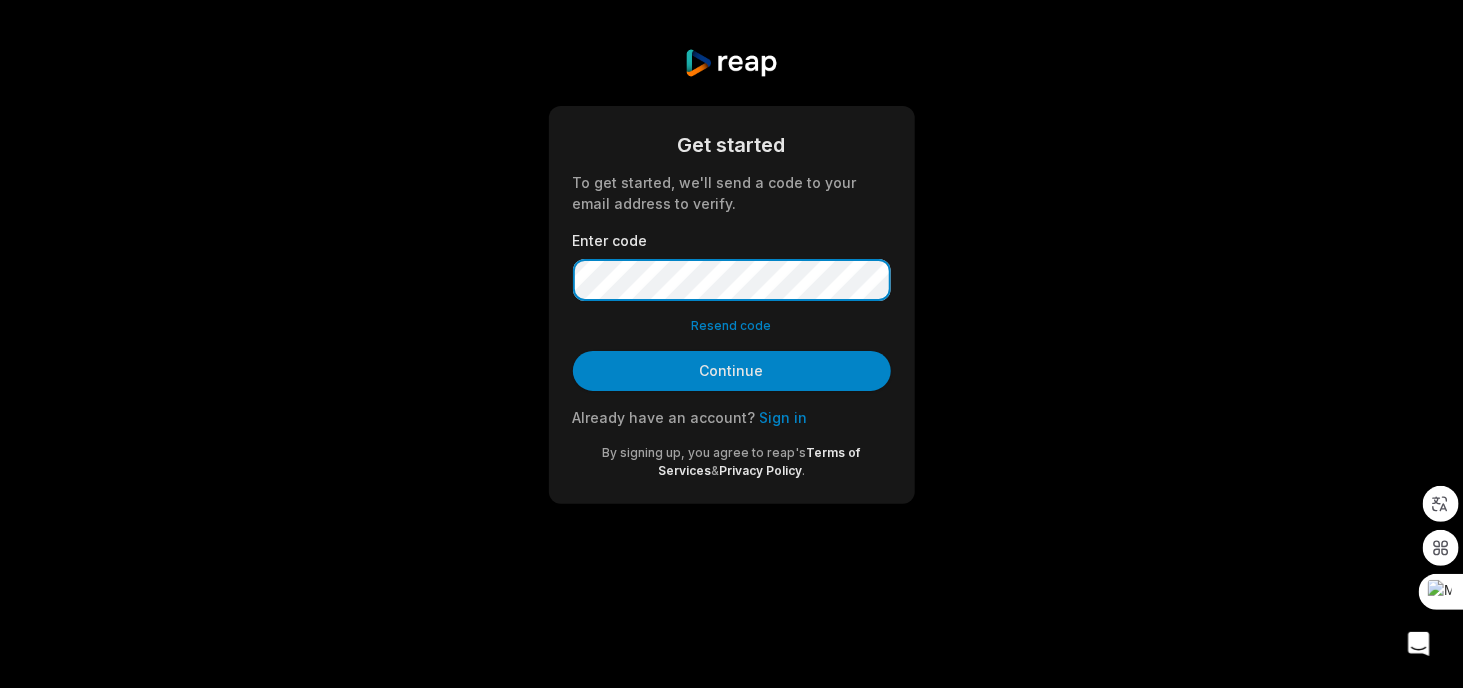 click on "Get started To get started, we'll send a code to your email address to verify. Enter code Resend code Continue Already have an account?   Sign in By signing up, you agree to reap's  Terms of Services  &  Privacy Policy ." at bounding box center (732, 305) 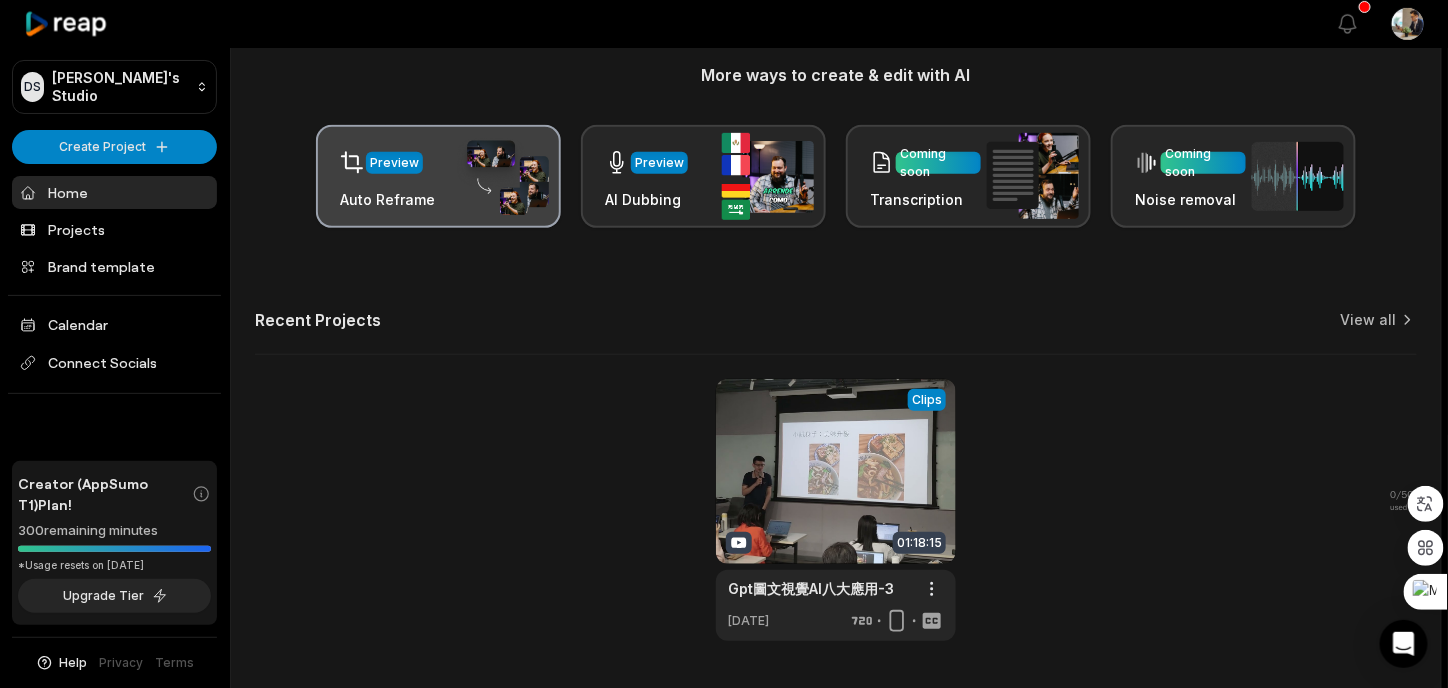 scroll, scrollTop: 308, scrollLeft: 0, axis: vertical 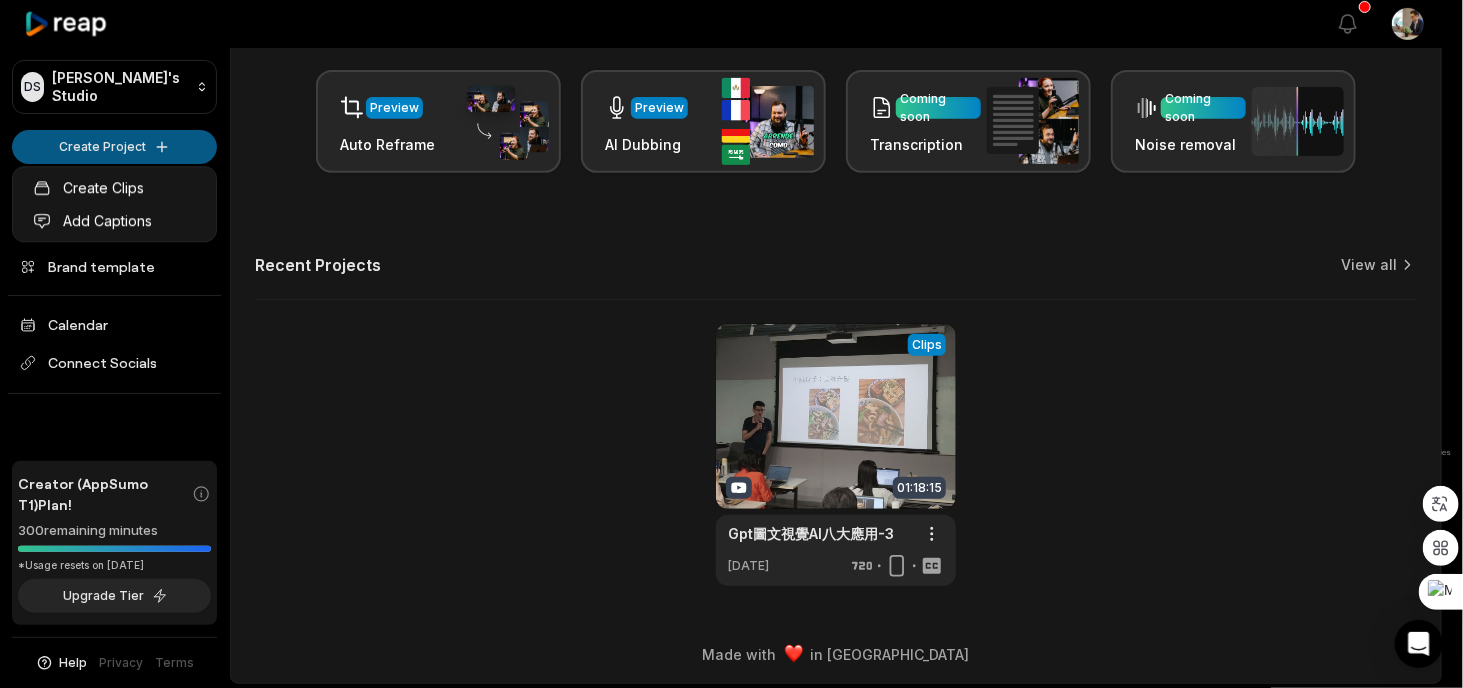 click on "DS Danny's Studio Create Project Home Projects Brand template Calendar Connect Socials Creator (AppSumo T1)  Plan! 300  remaining minutes *Usage resets on July 22, 2025 Upgrade Tier Help Privacy Terms Open sidebar View notifications Open user menu   Let's Get Started! Generate Clips From long videos generate social ready clips in one click. Add Captions Add captions to your clips, reels, stories with less effort in no time. Edit Videos Coming soon Forget hours of editing, let AI do the work for you in few minutes. More ways to create & edit with AI Preview Auto Reframe Preview AI Dubbing Coming soon Transcription Coming soon Noise removal Recent Projects View all View Clips Clips 01:18:15 Gpt圖文視覺AI八大應用-3 Open options 2 months ago Made with   in San Francisco
Gpt圖文視覺AI八大應用-3 Video resolution Create Clips Add Captions Beta 0  /  5000 used queries" at bounding box center (731, 36) 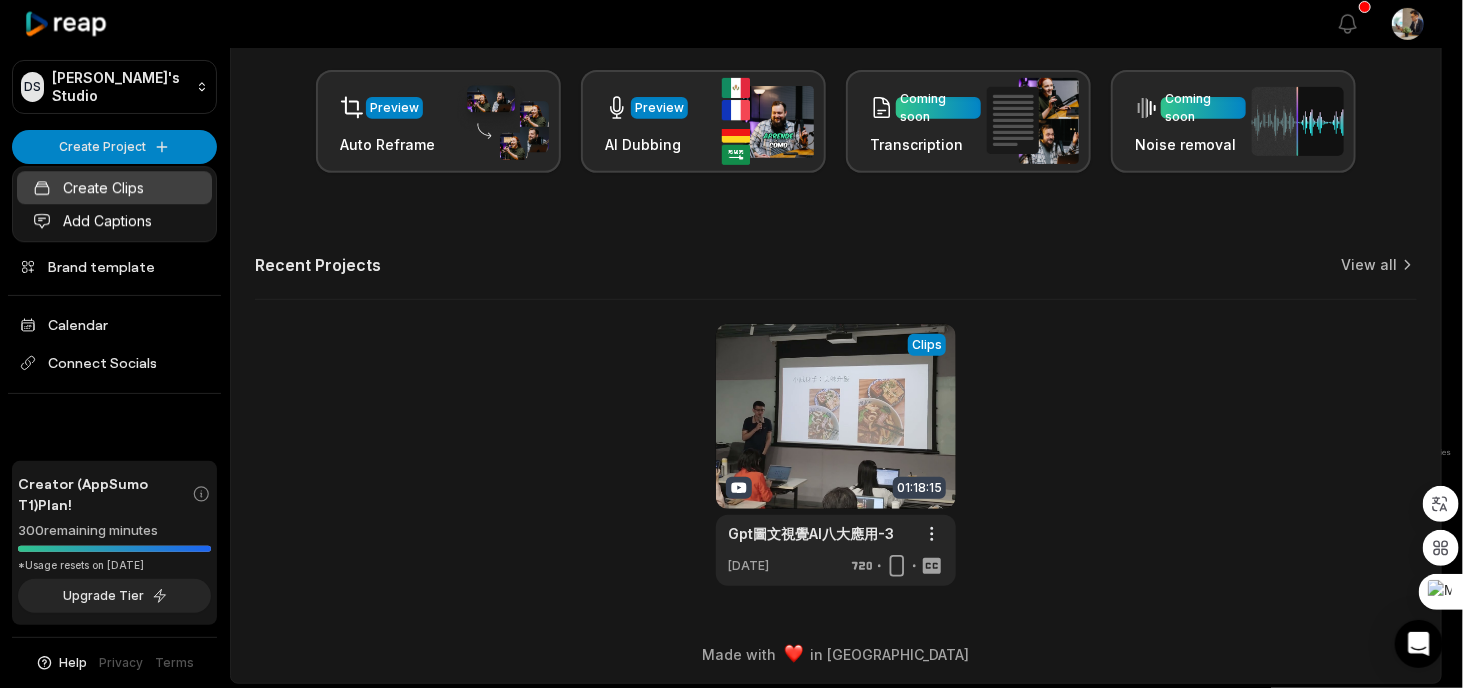 click on "Create Clips" at bounding box center (114, 187) 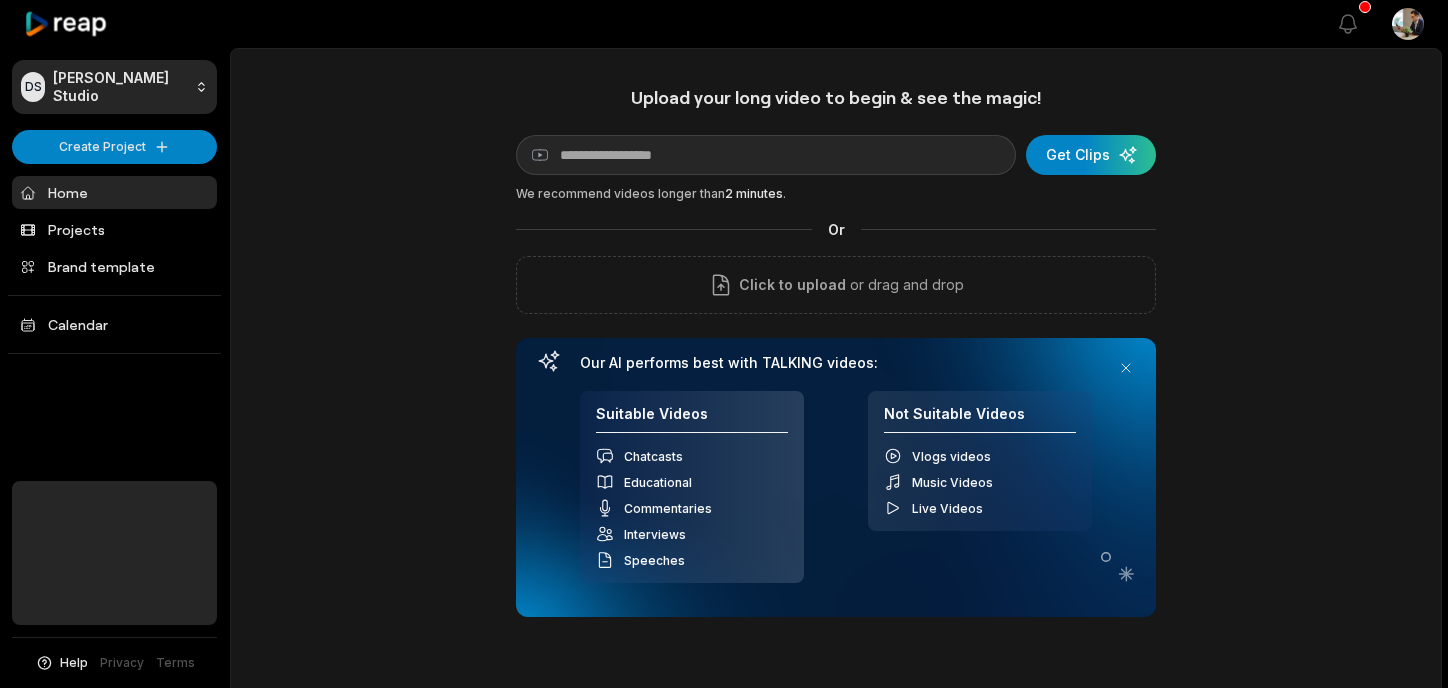 scroll, scrollTop: 0, scrollLeft: 0, axis: both 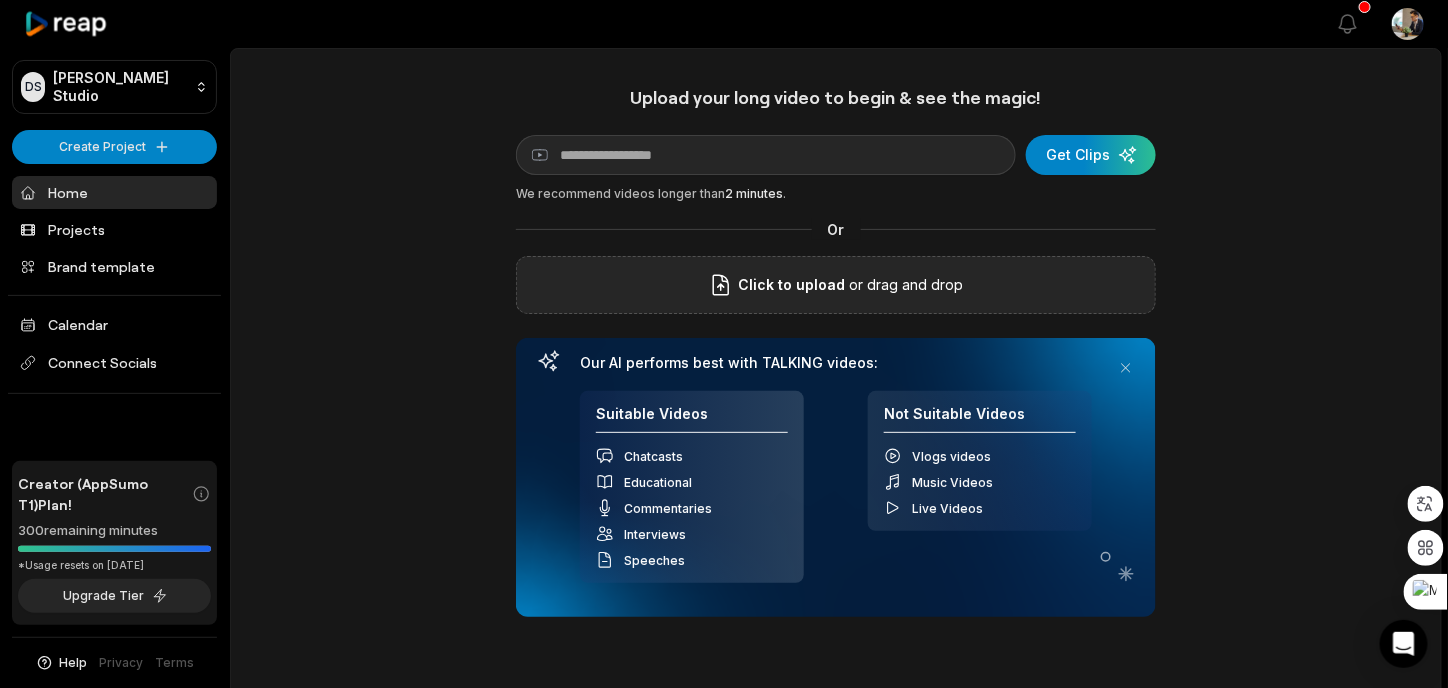 click on "Click to upload" at bounding box center (792, 285) 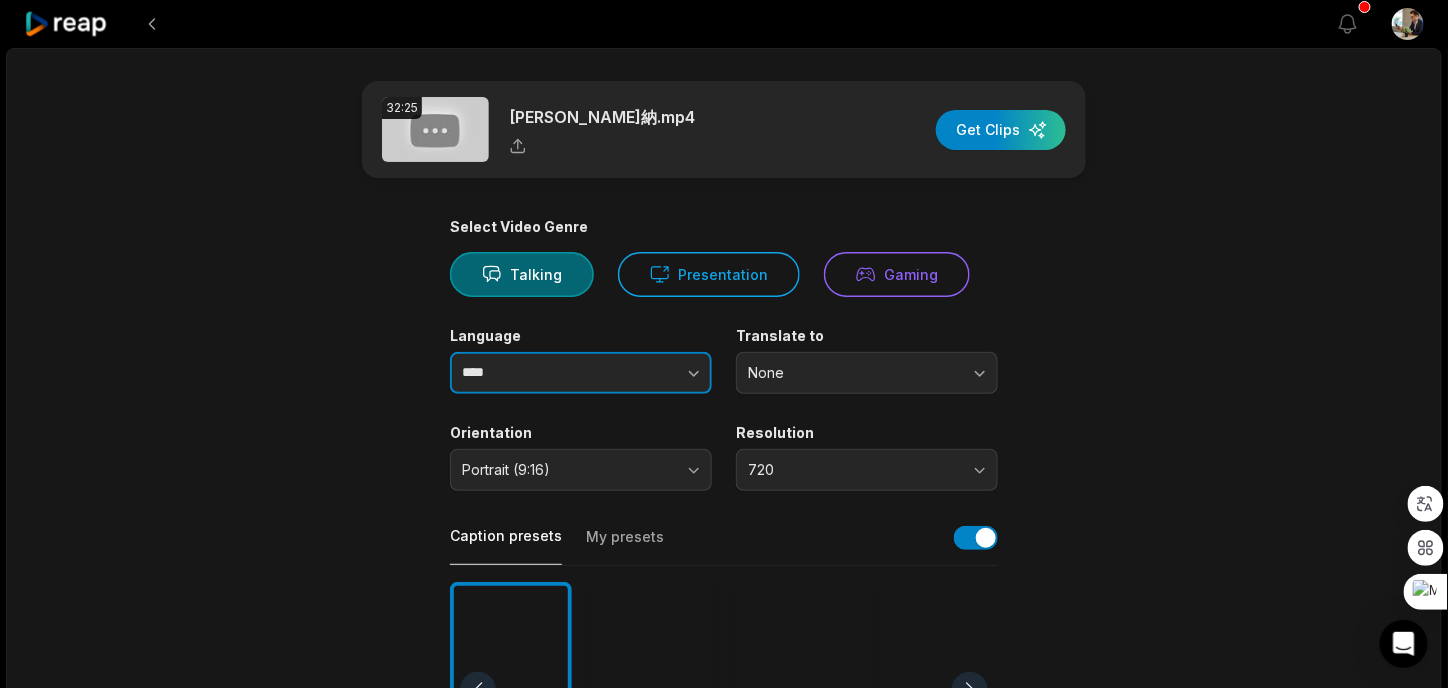 click at bounding box center (655, 373) 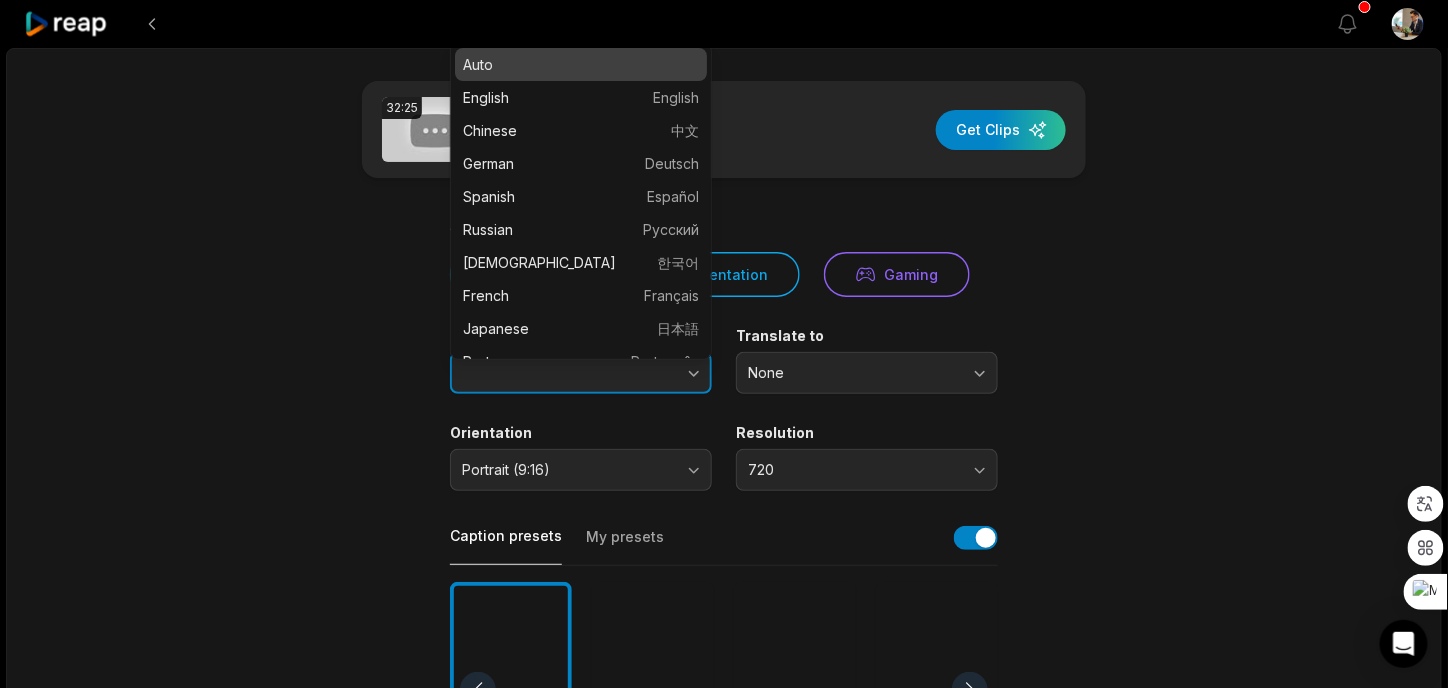 scroll, scrollTop: 13, scrollLeft: 0, axis: vertical 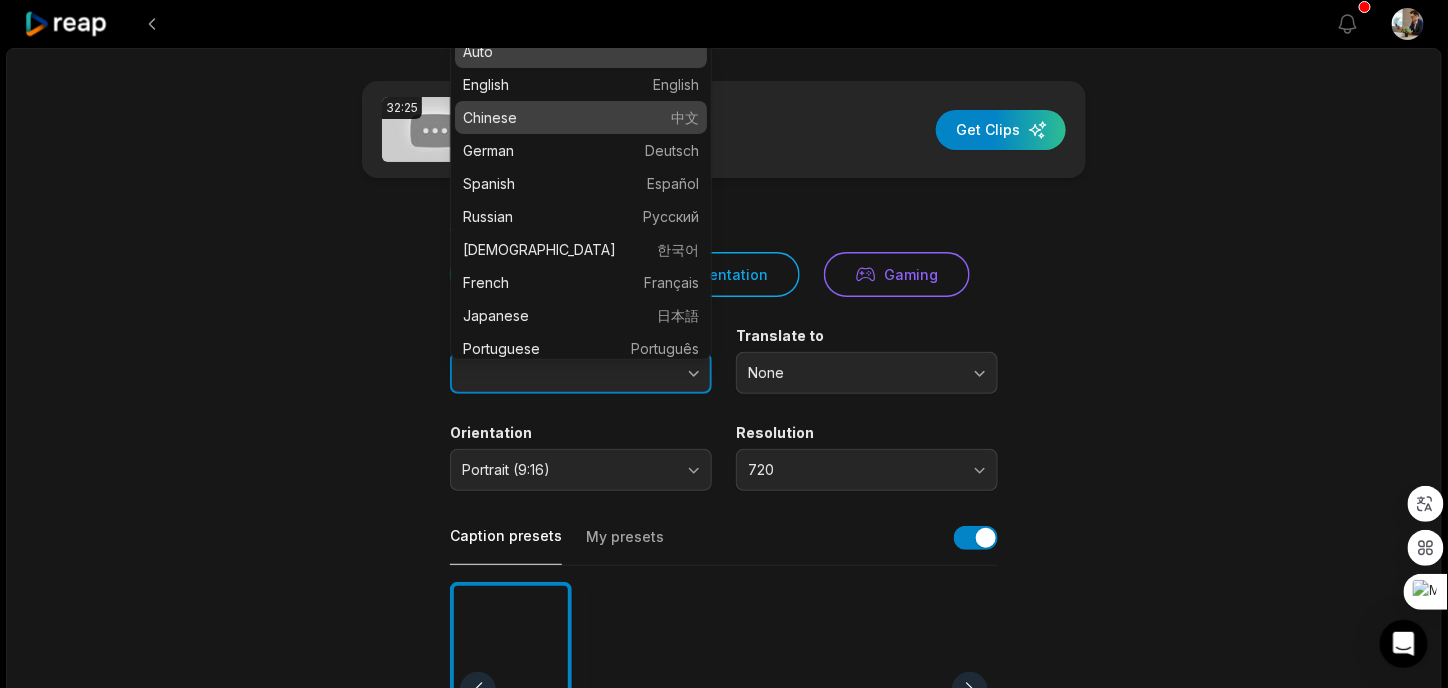type on "*******" 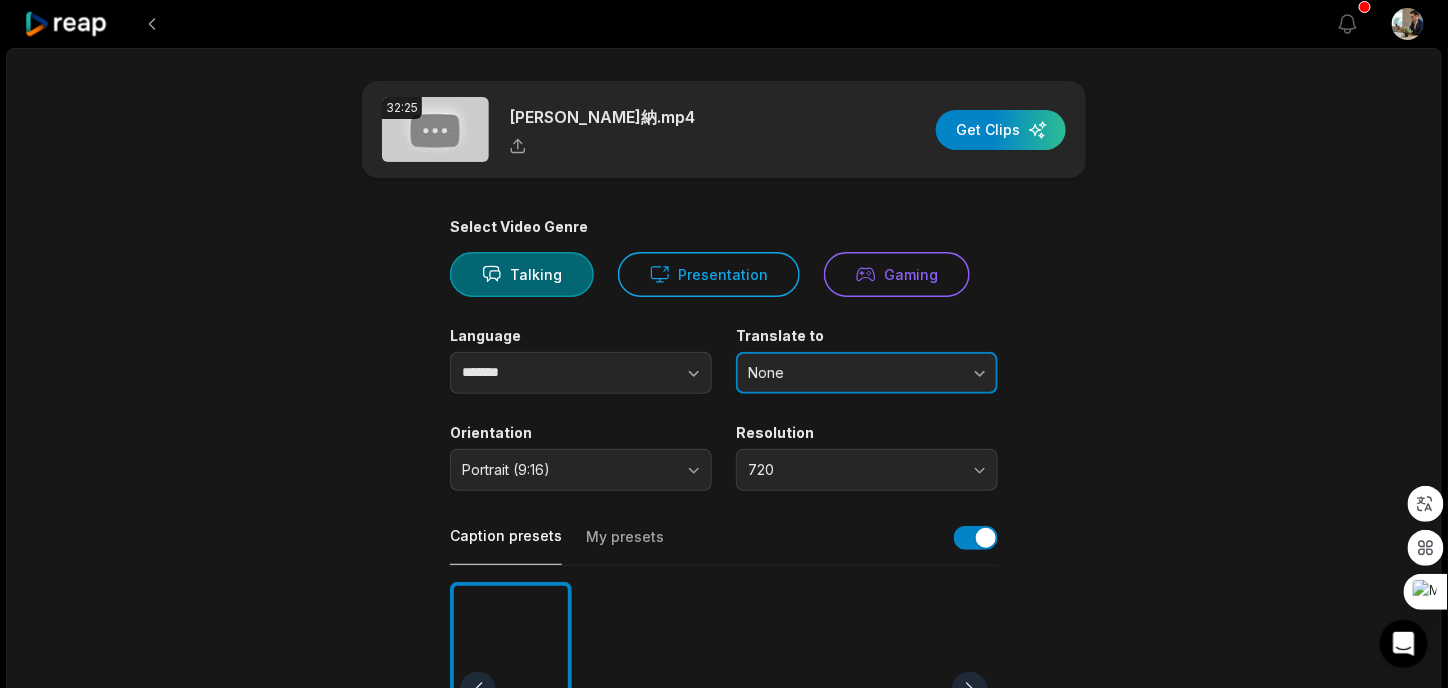 click on "None" at bounding box center [853, 373] 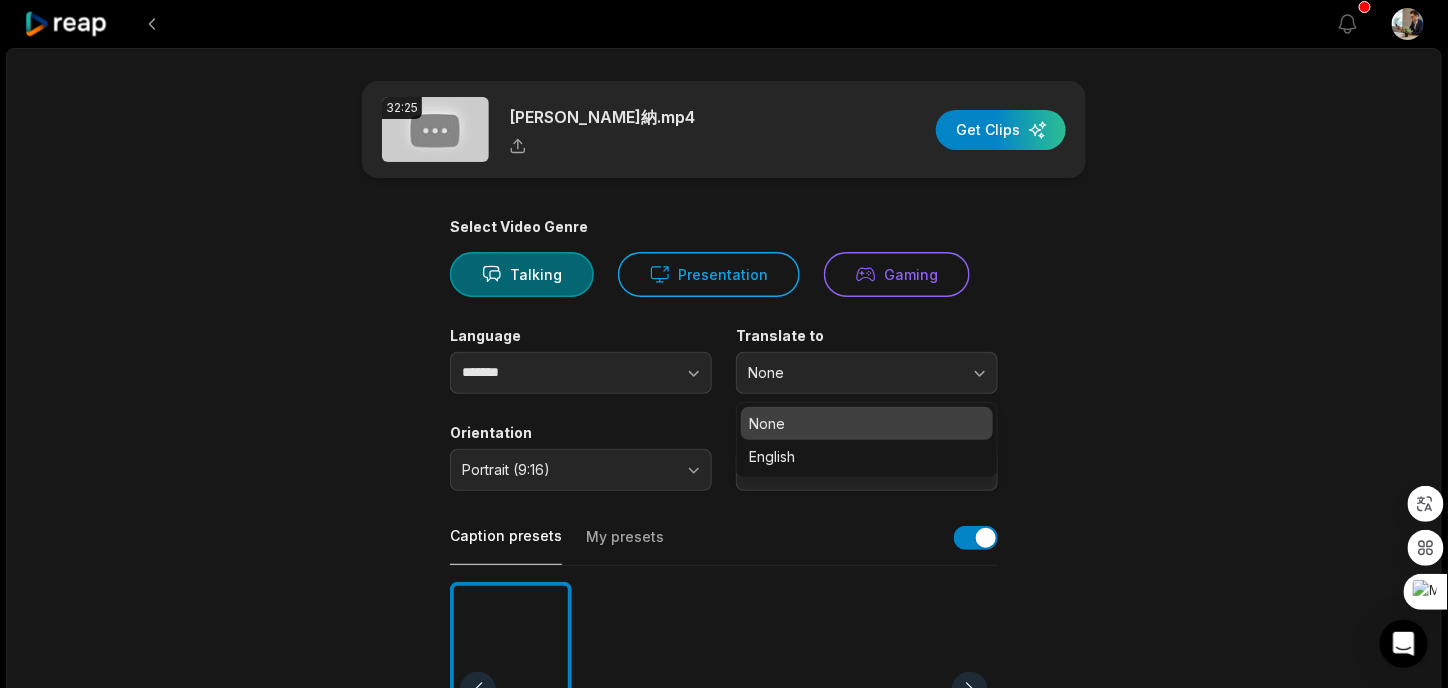 click on "Language" at bounding box center (581, 336) 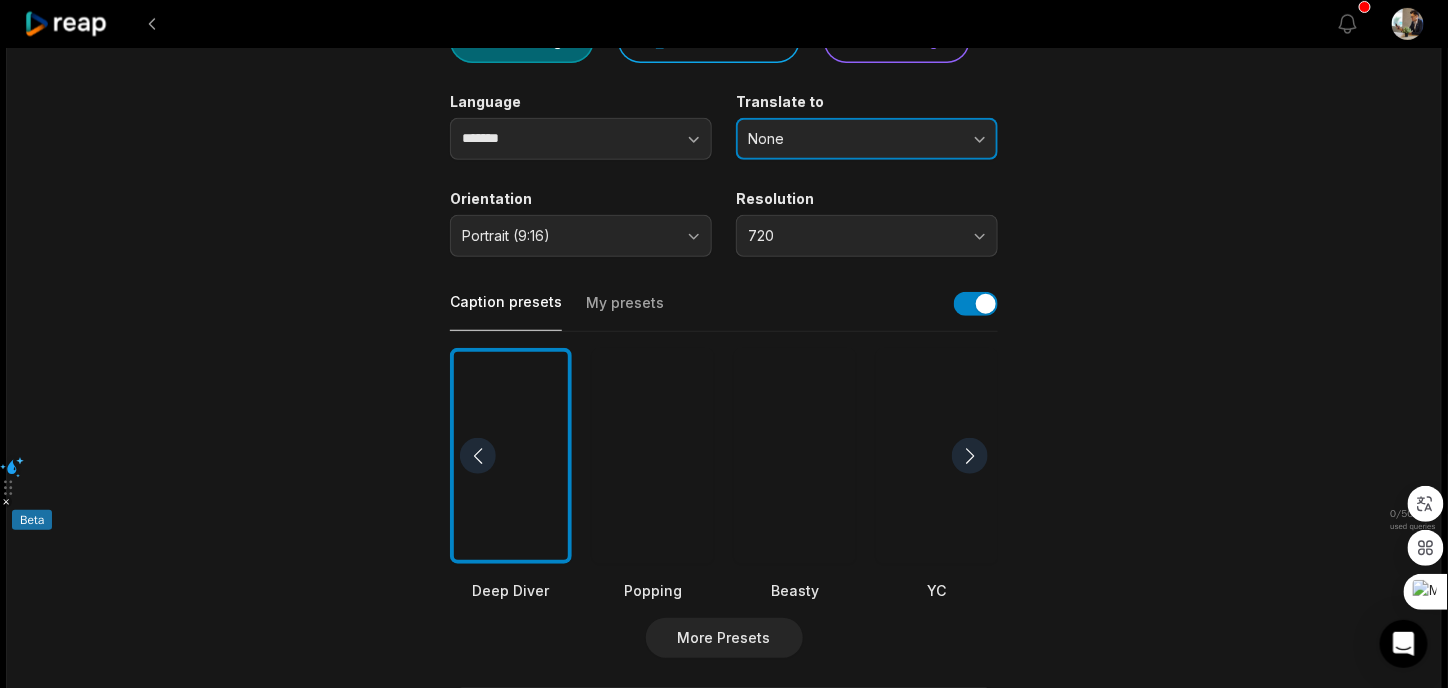 scroll, scrollTop: 236, scrollLeft: 0, axis: vertical 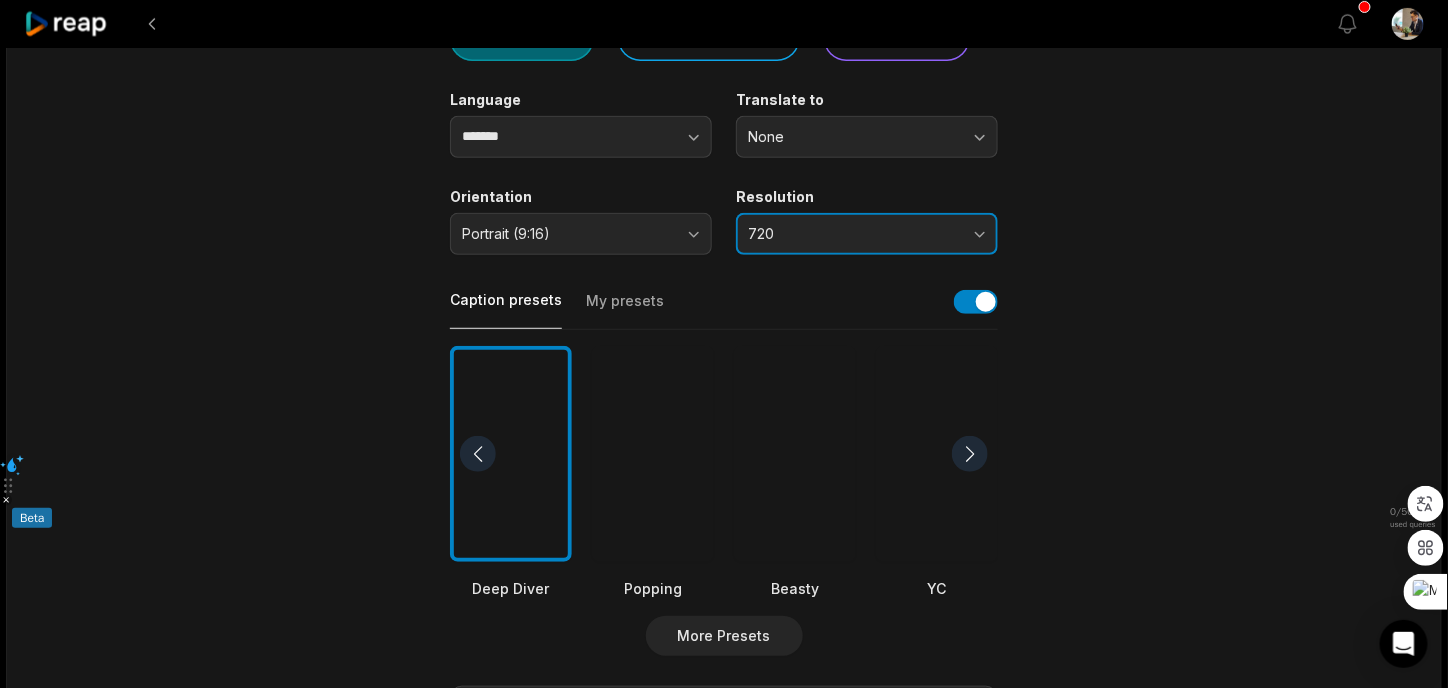 click on "720" at bounding box center [867, 234] 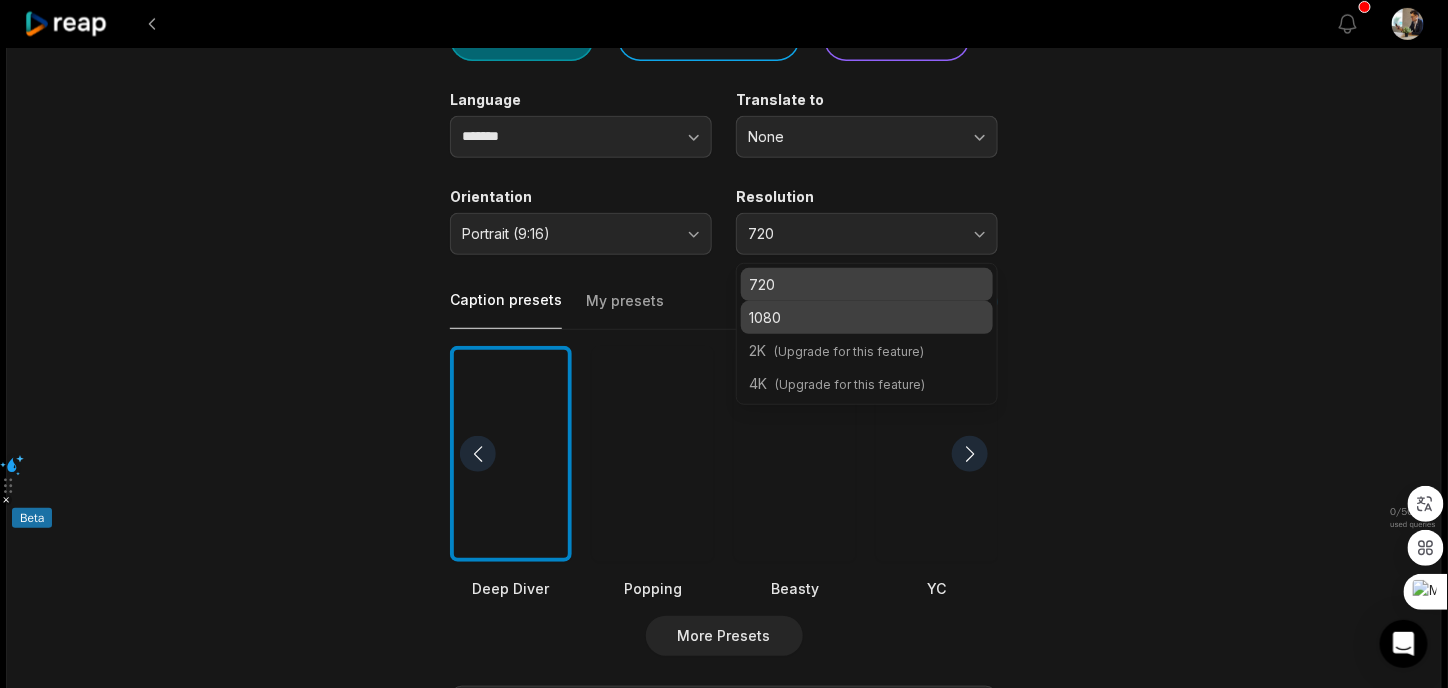 click on "1080" at bounding box center [867, 317] 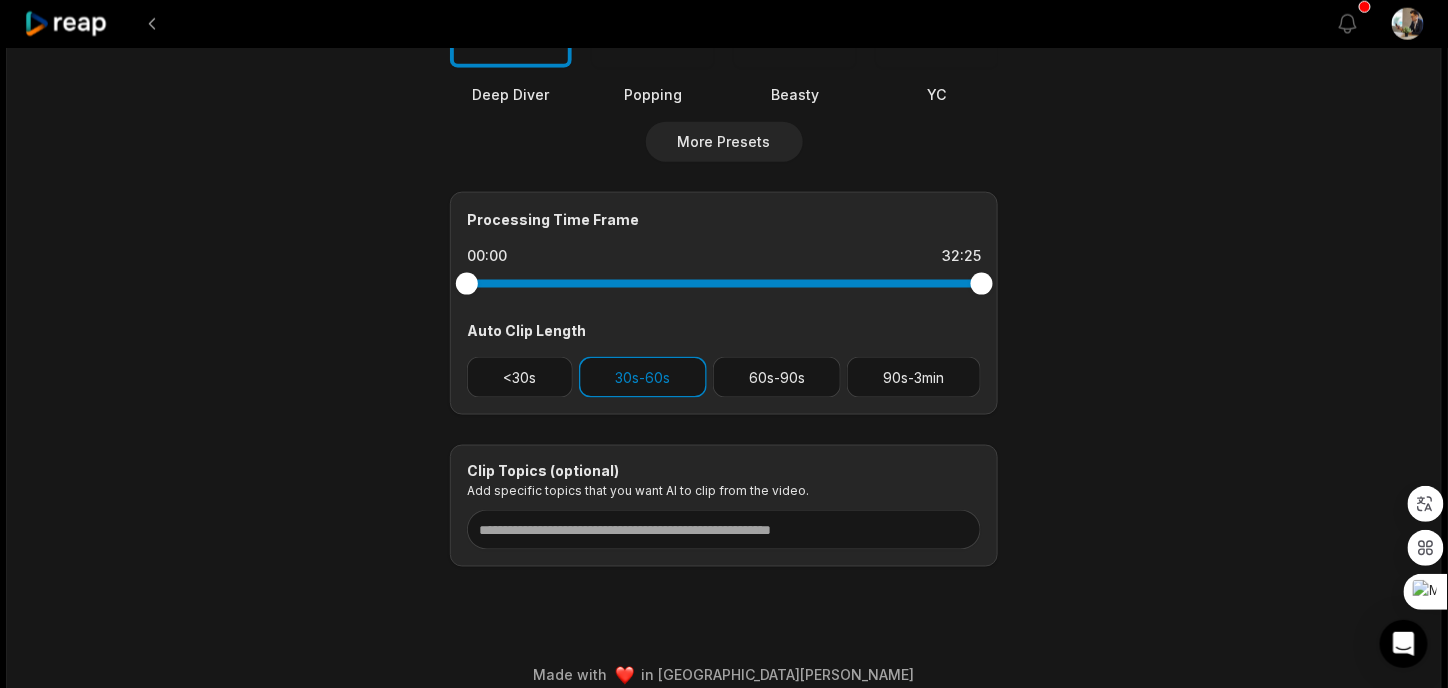 scroll, scrollTop: 732, scrollLeft: 0, axis: vertical 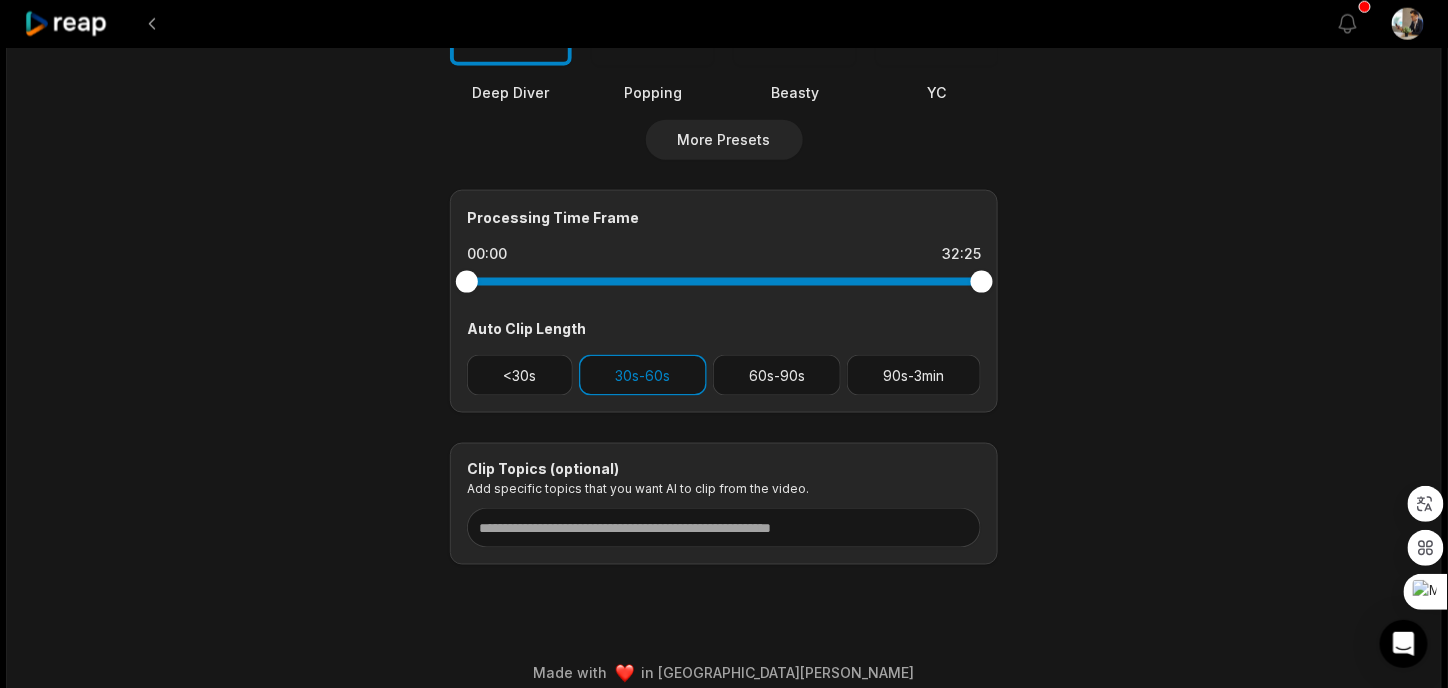 click on "Clip Topics (optional) Add specific topics that you want AI to clip from the video." at bounding box center (724, 504) 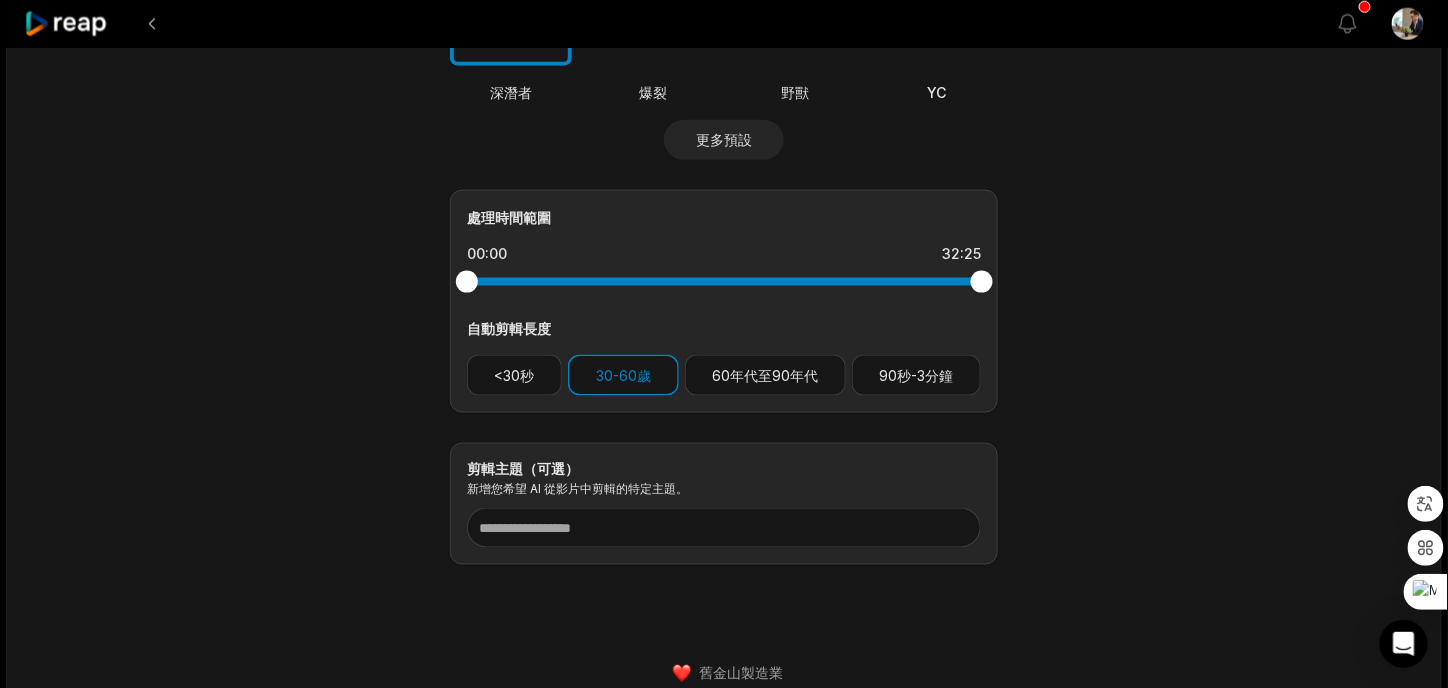 click on "32:25 夏凱納.mp4 獲取剪輯 選擇影片類型 說 推介會 賭博 語言 ******* 翻譯為 沒有任何 方向 肖像（9:16） 解決 1080 字幕預設 我的預設 深潛者 爆裂 野獸 YC 玩耍約會 寵物 禪 更多預設 處理時間範圍 00:00 32:25 自動剪輯長度 <30秒 30-60歲 60年代至90年代 90秒-3分鐘 剪輯主題（可選） 新增您希望 AI 從影片中剪輯的特定主題。" at bounding box center [724, -43] 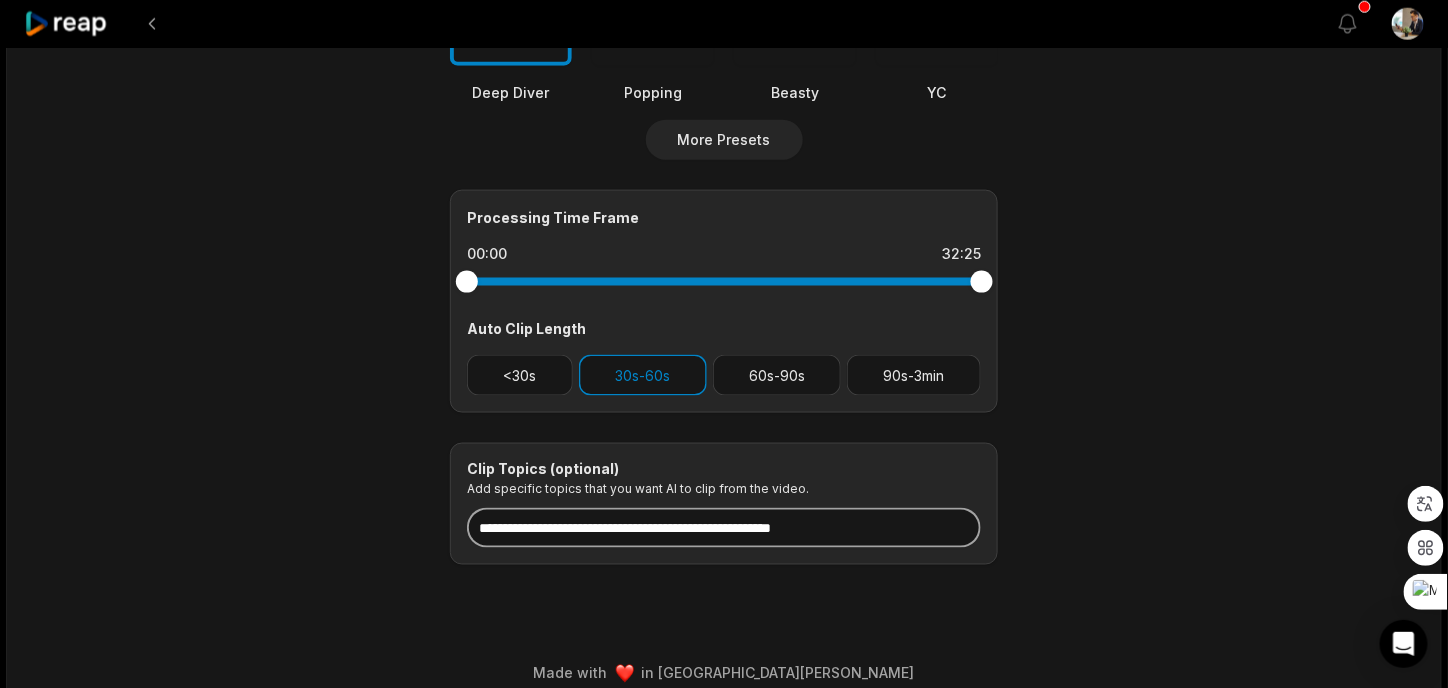 click at bounding box center (724, 528) 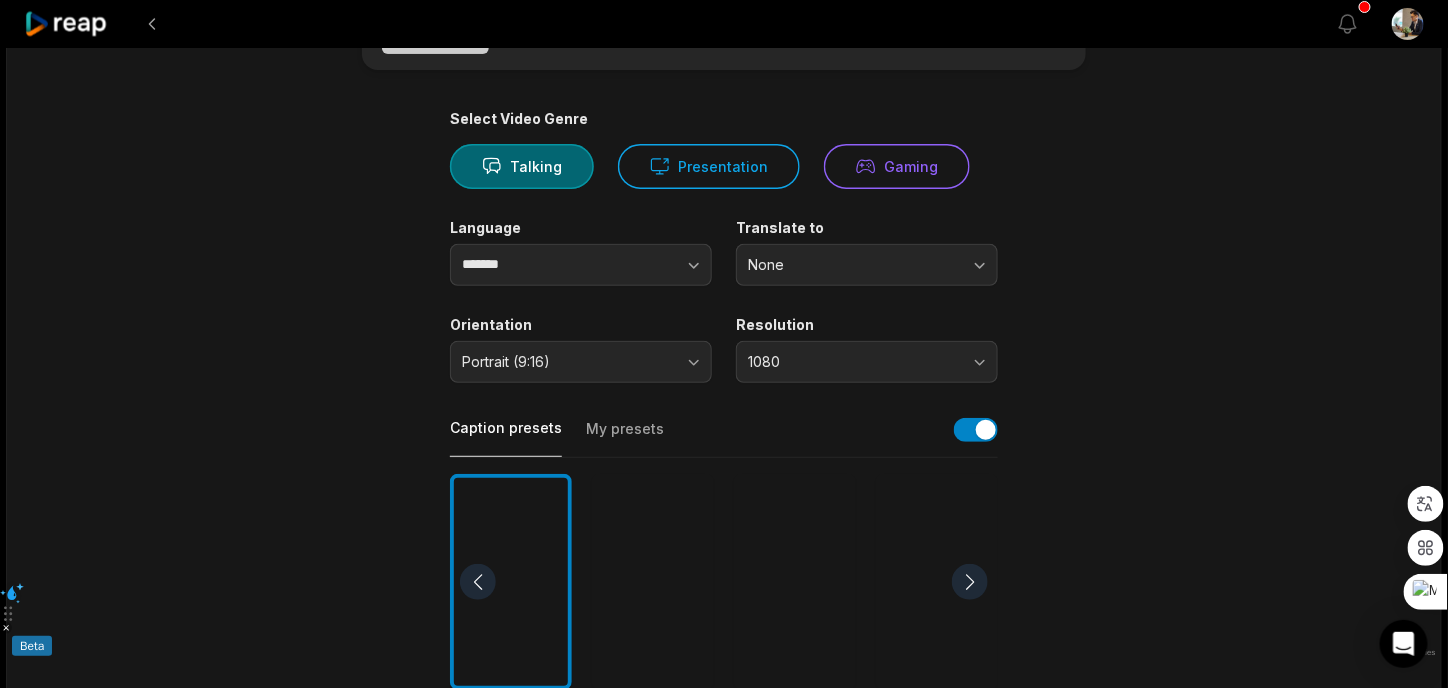 scroll, scrollTop: 0, scrollLeft: 0, axis: both 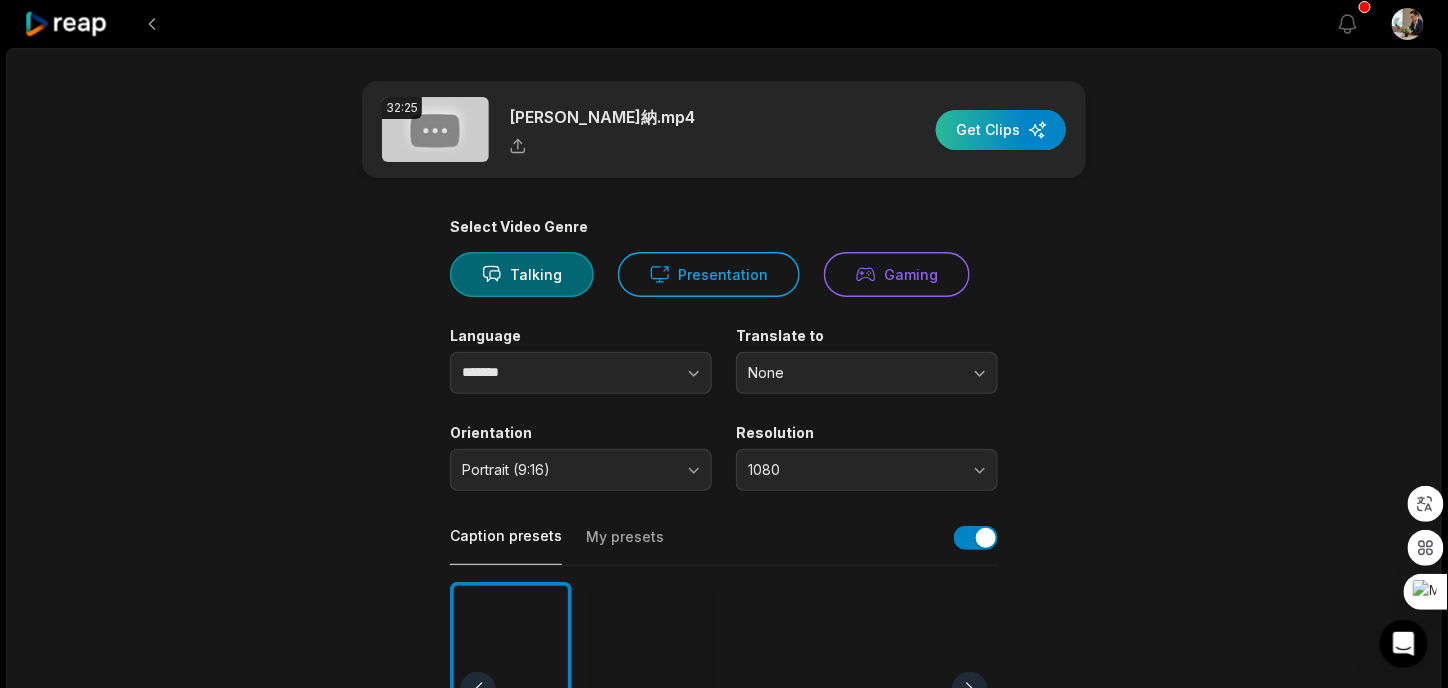 type on "**********" 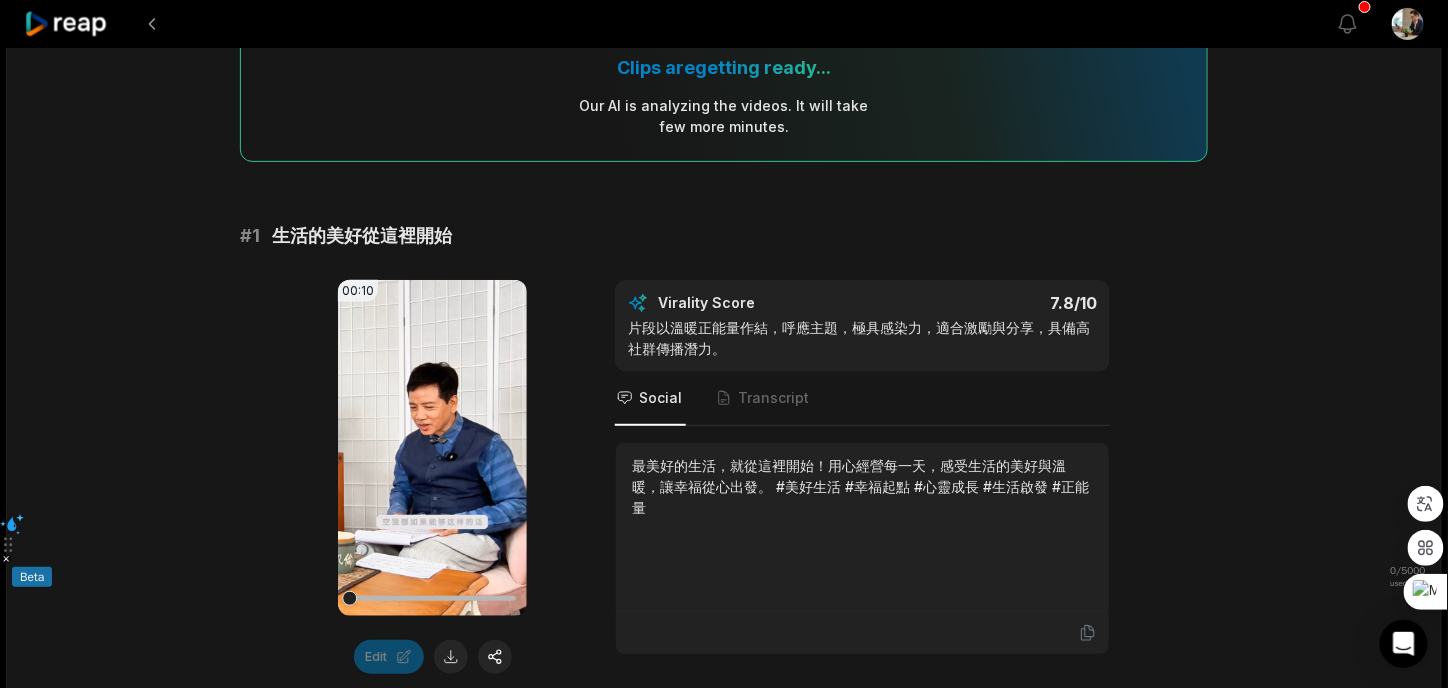 scroll, scrollTop: 180, scrollLeft: 0, axis: vertical 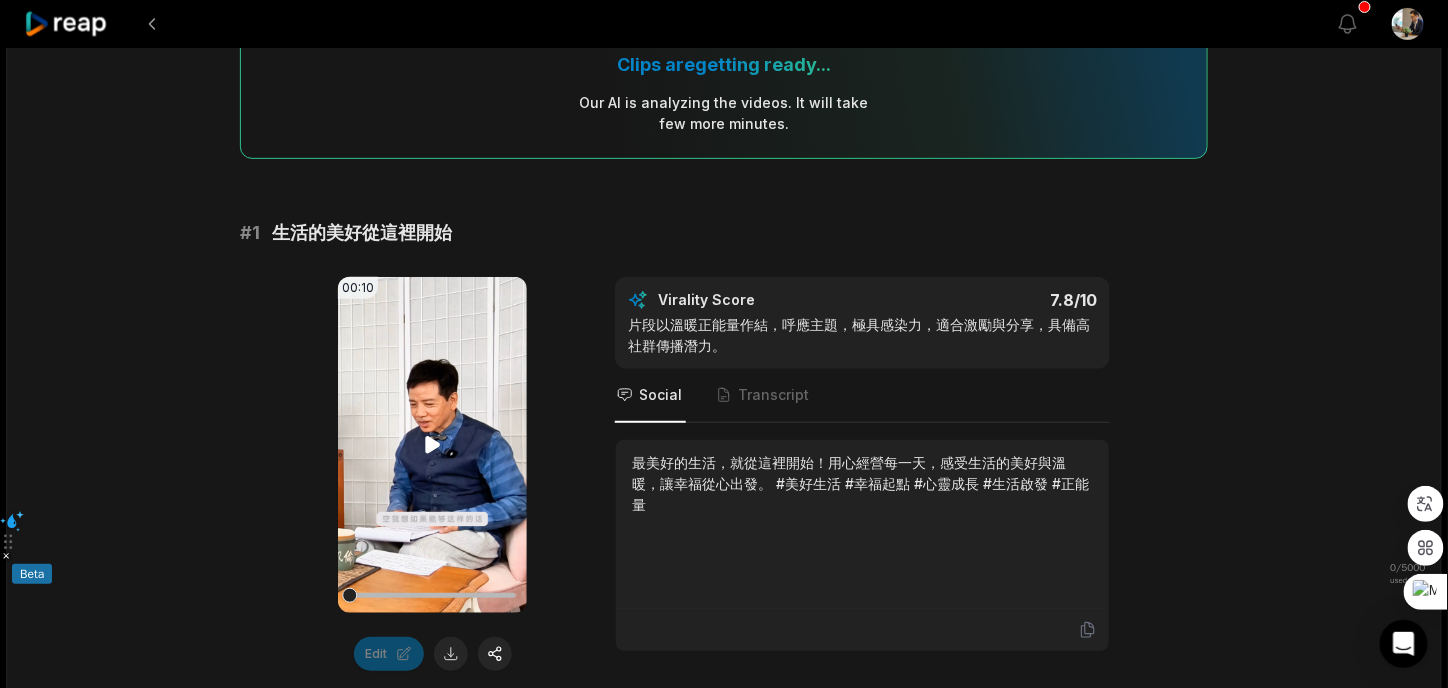 click 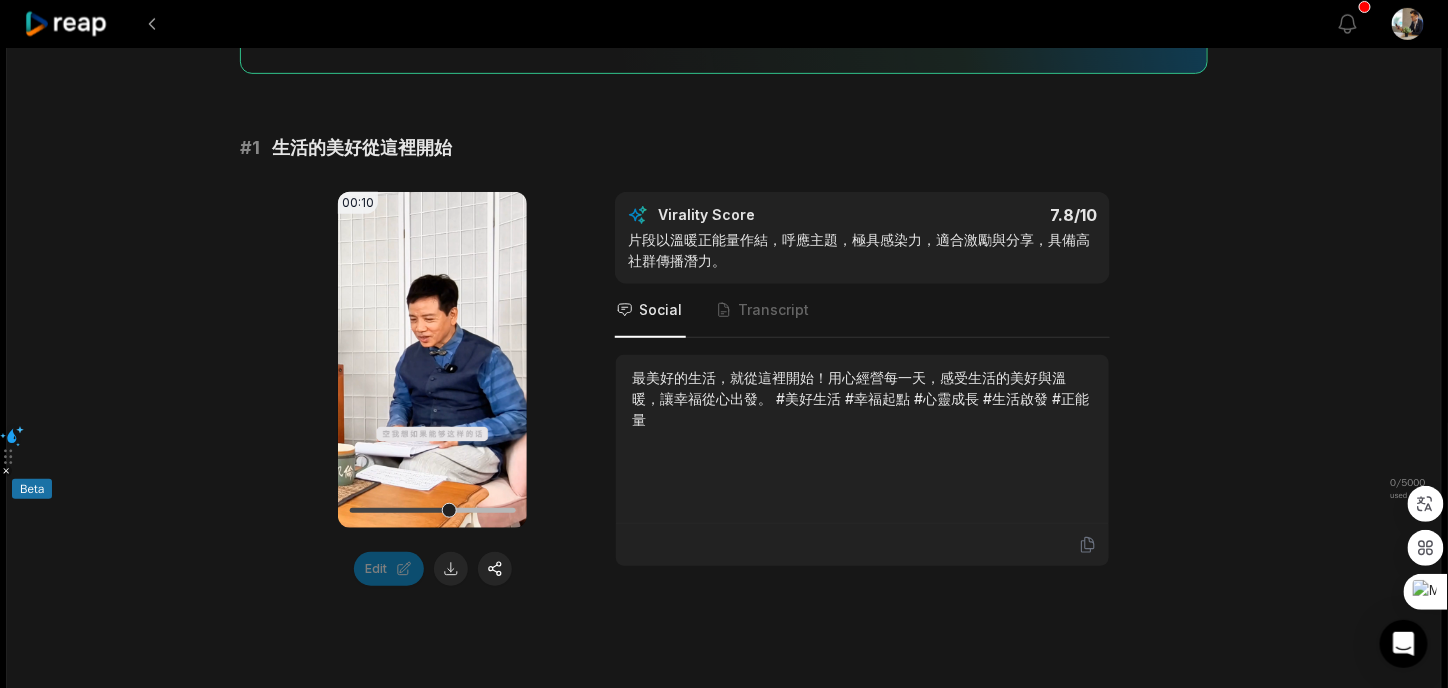 scroll, scrollTop: 268, scrollLeft: 0, axis: vertical 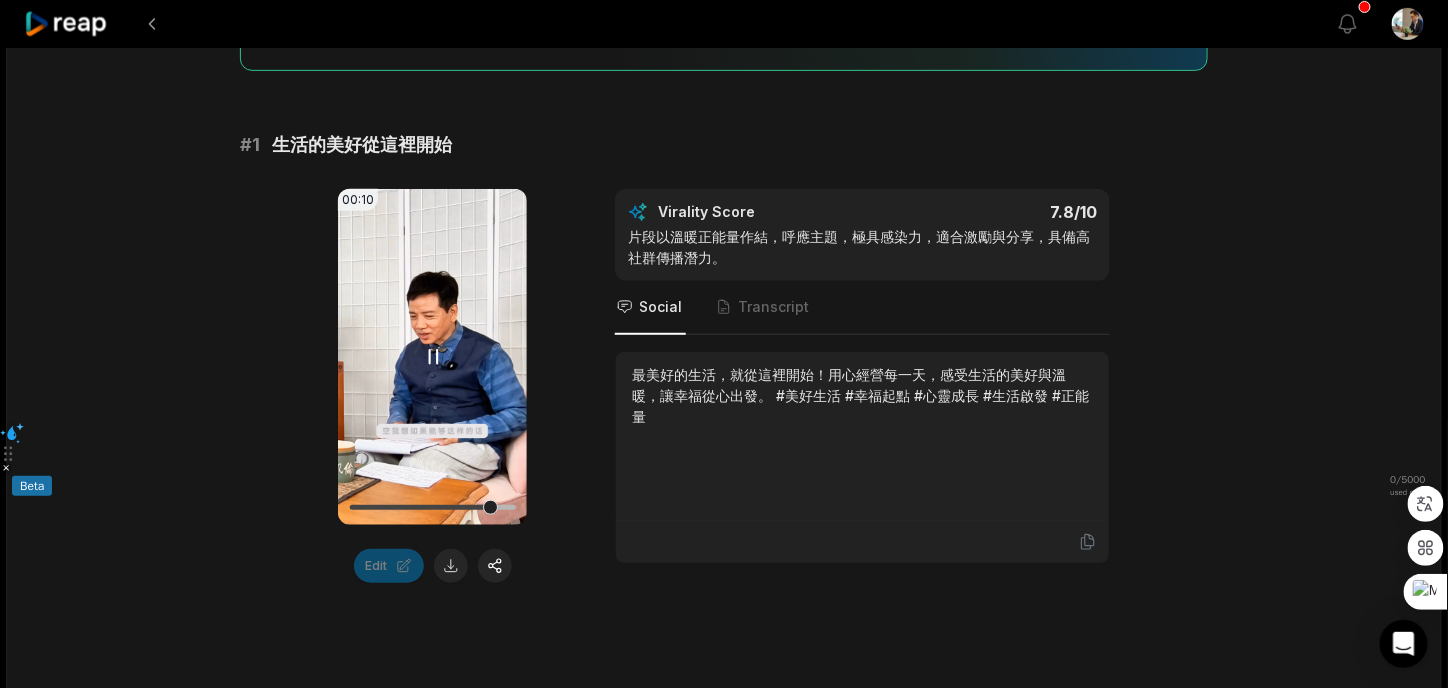 click 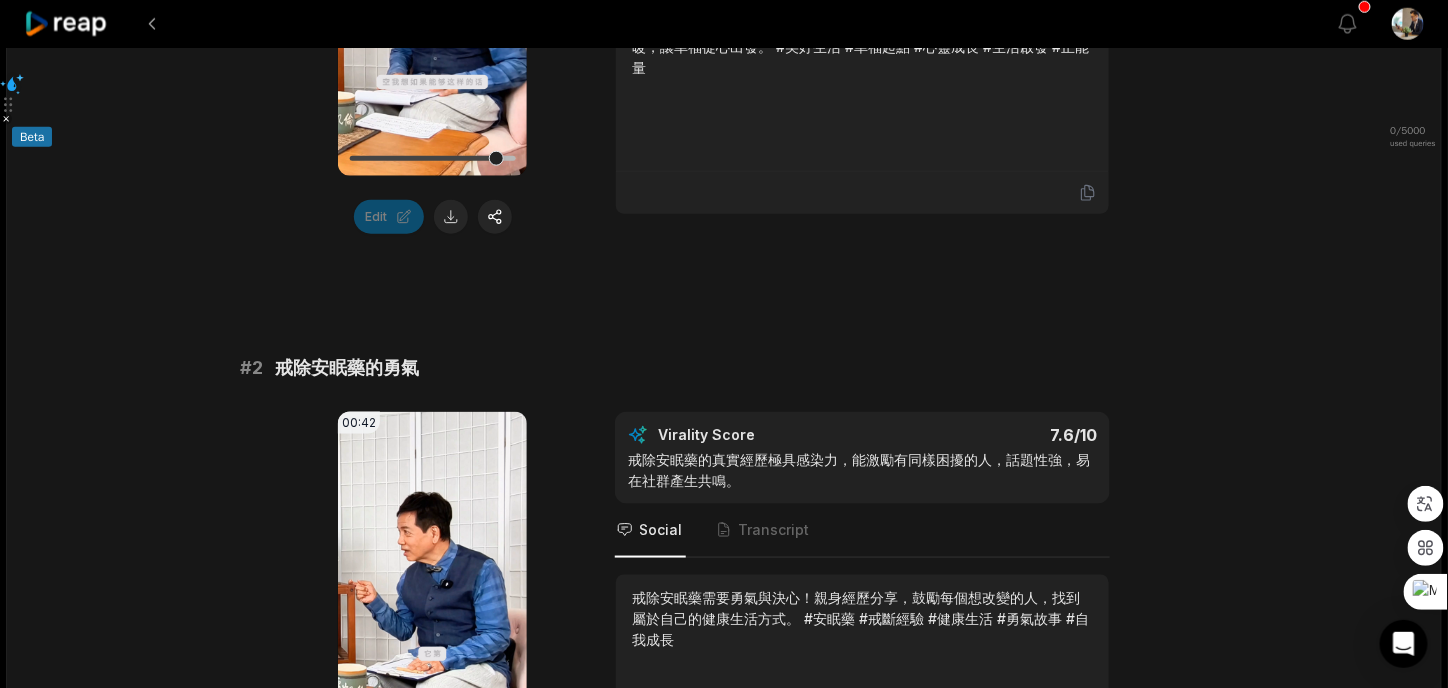 scroll, scrollTop: 618, scrollLeft: 0, axis: vertical 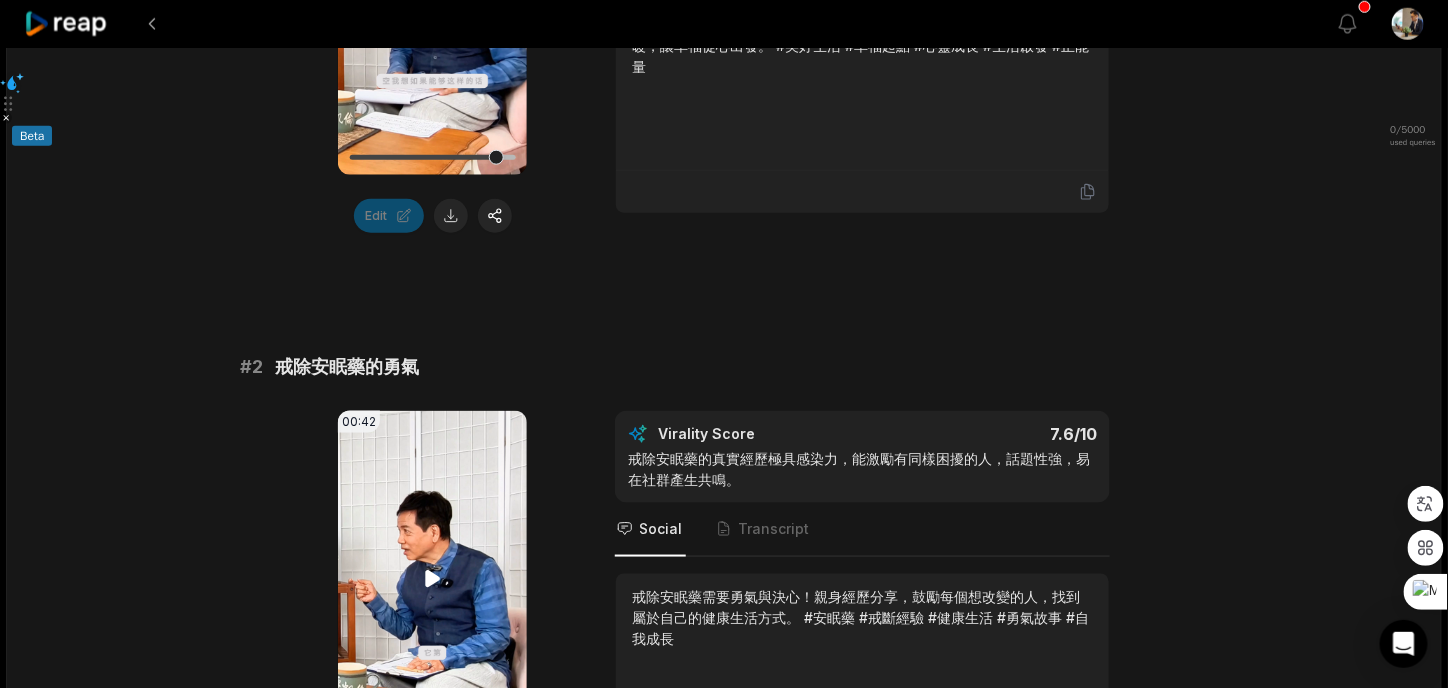 click 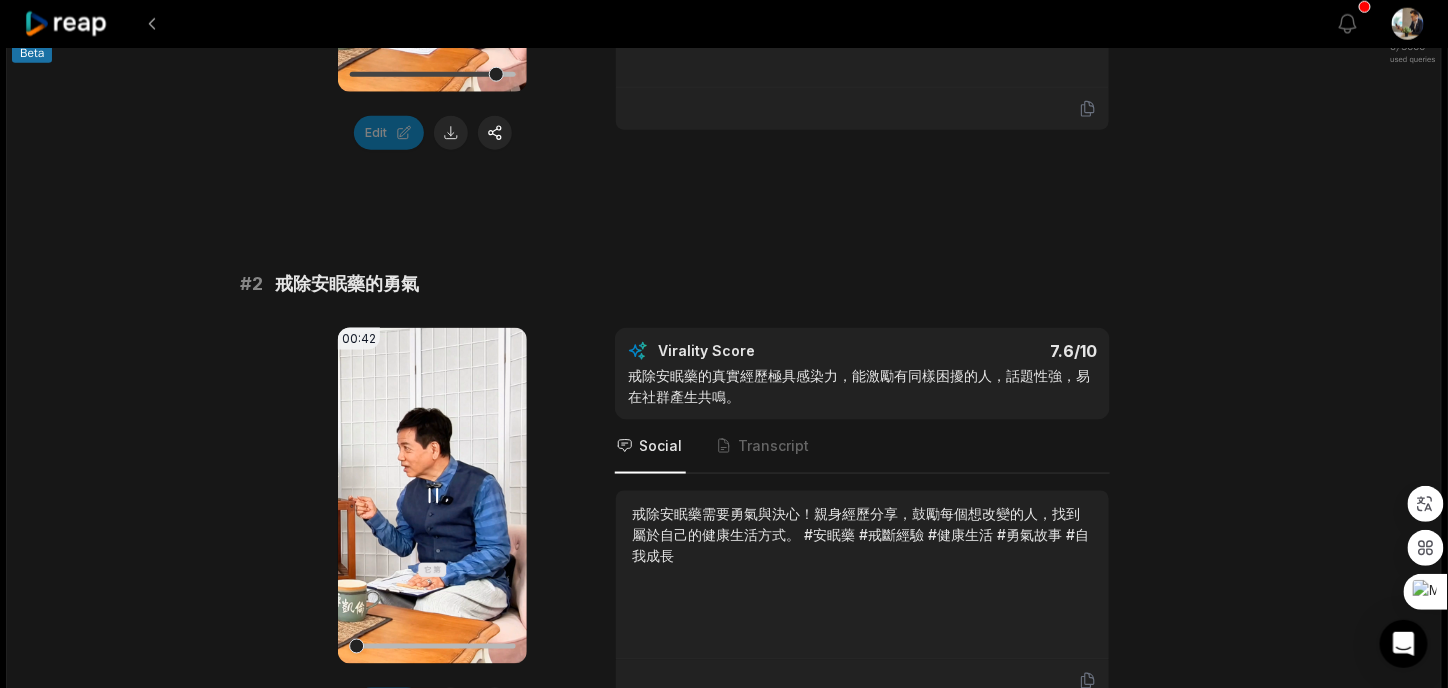 scroll, scrollTop: 702, scrollLeft: 0, axis: vertical 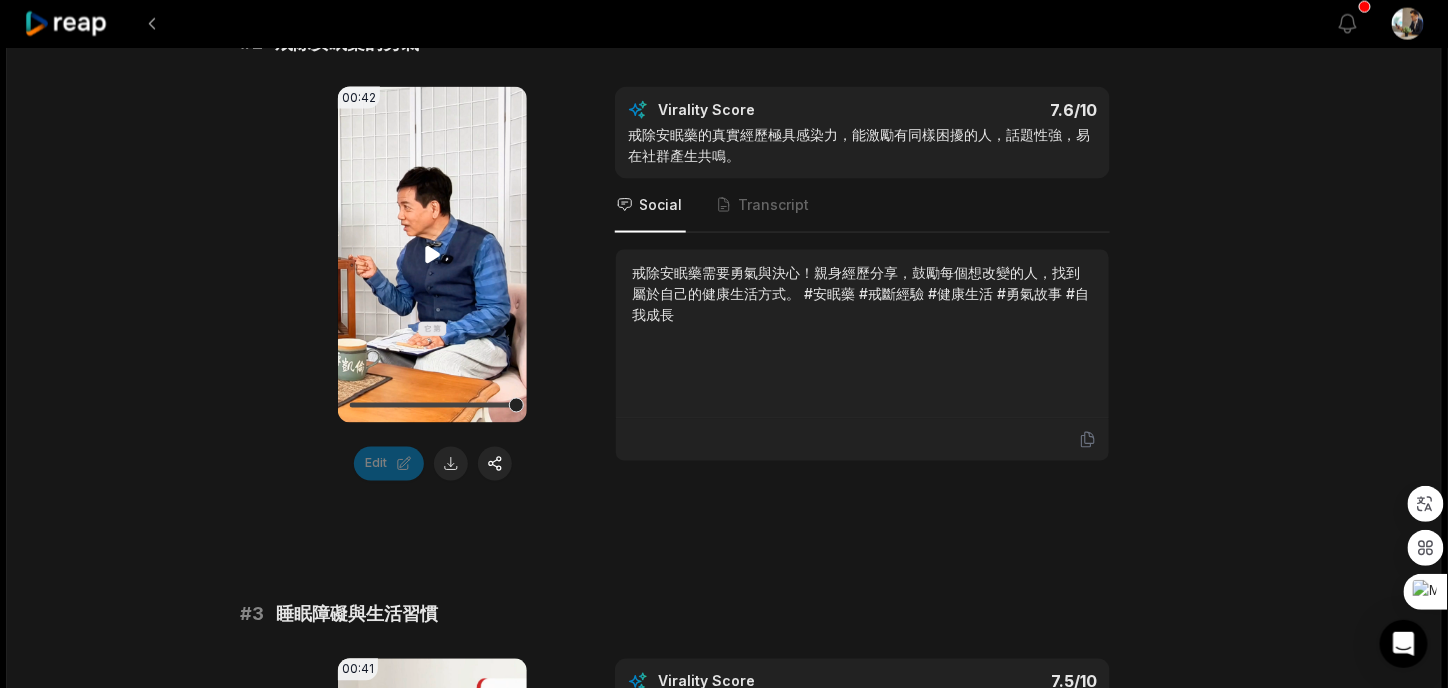 click 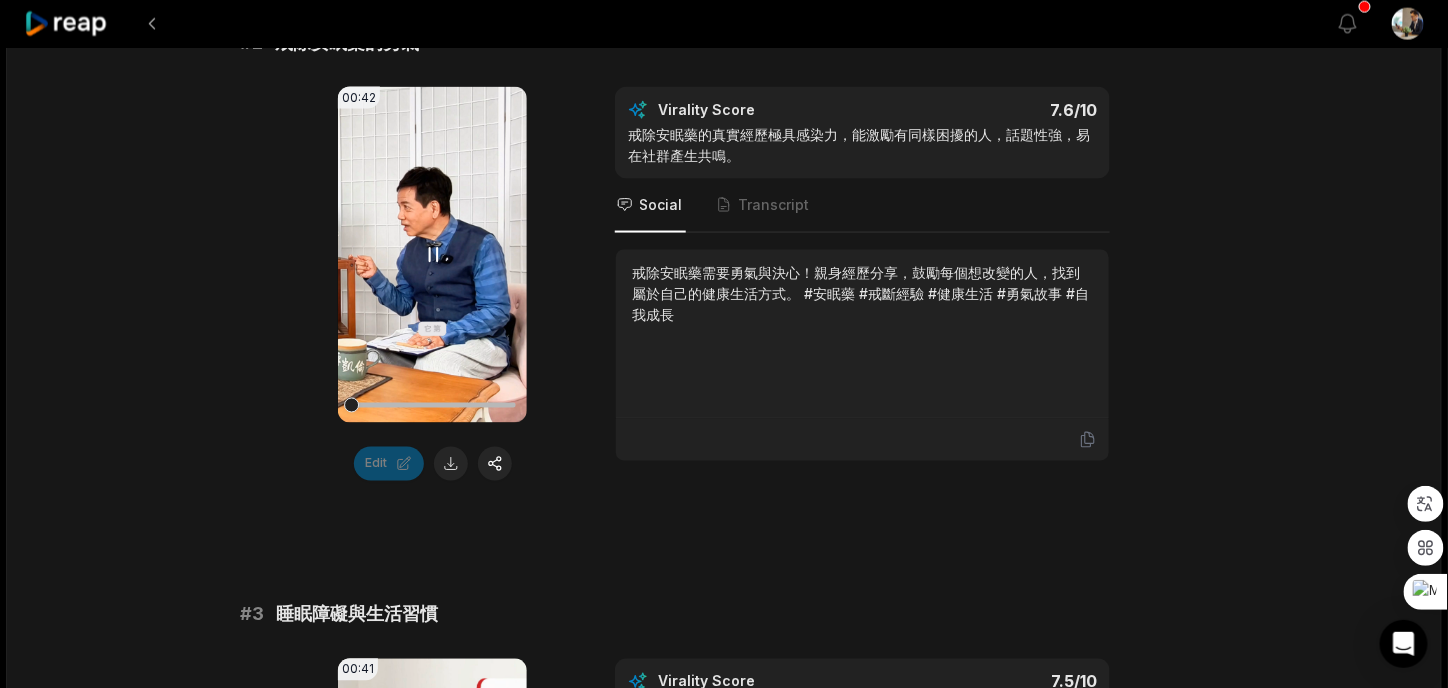 click 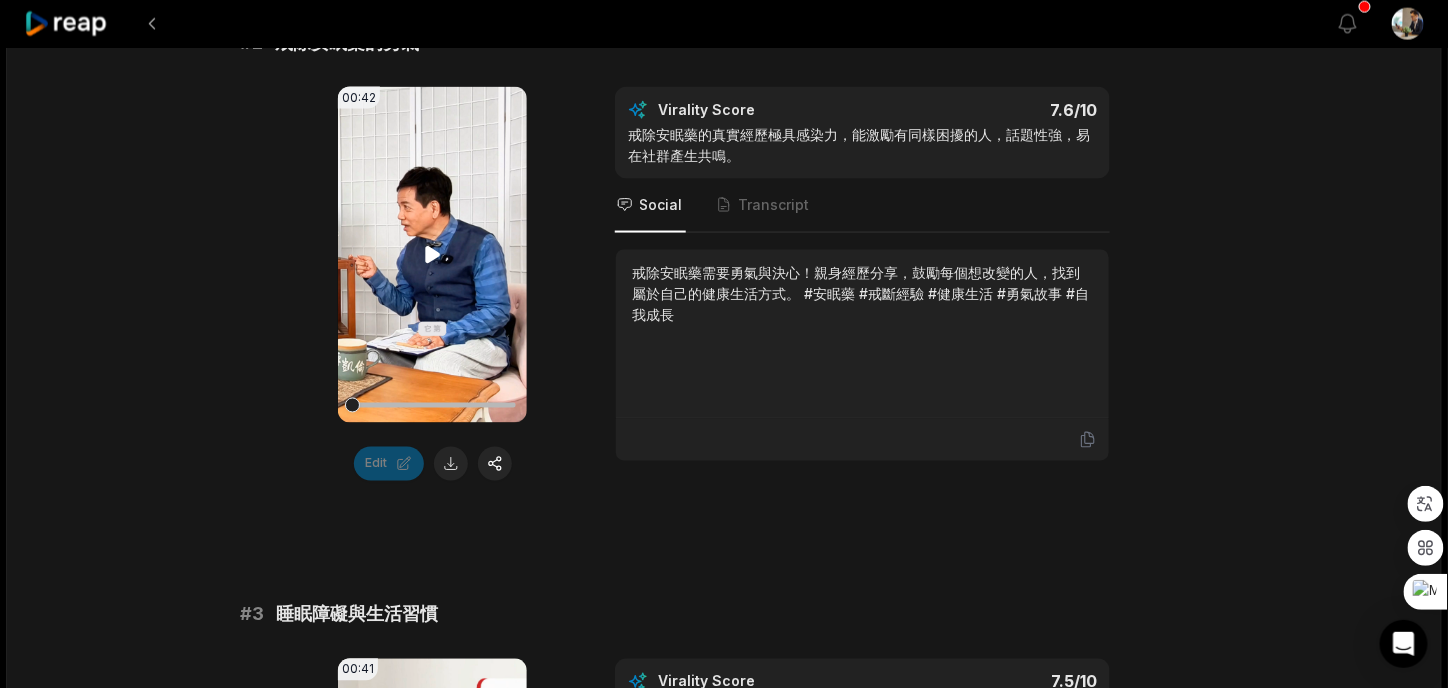 click 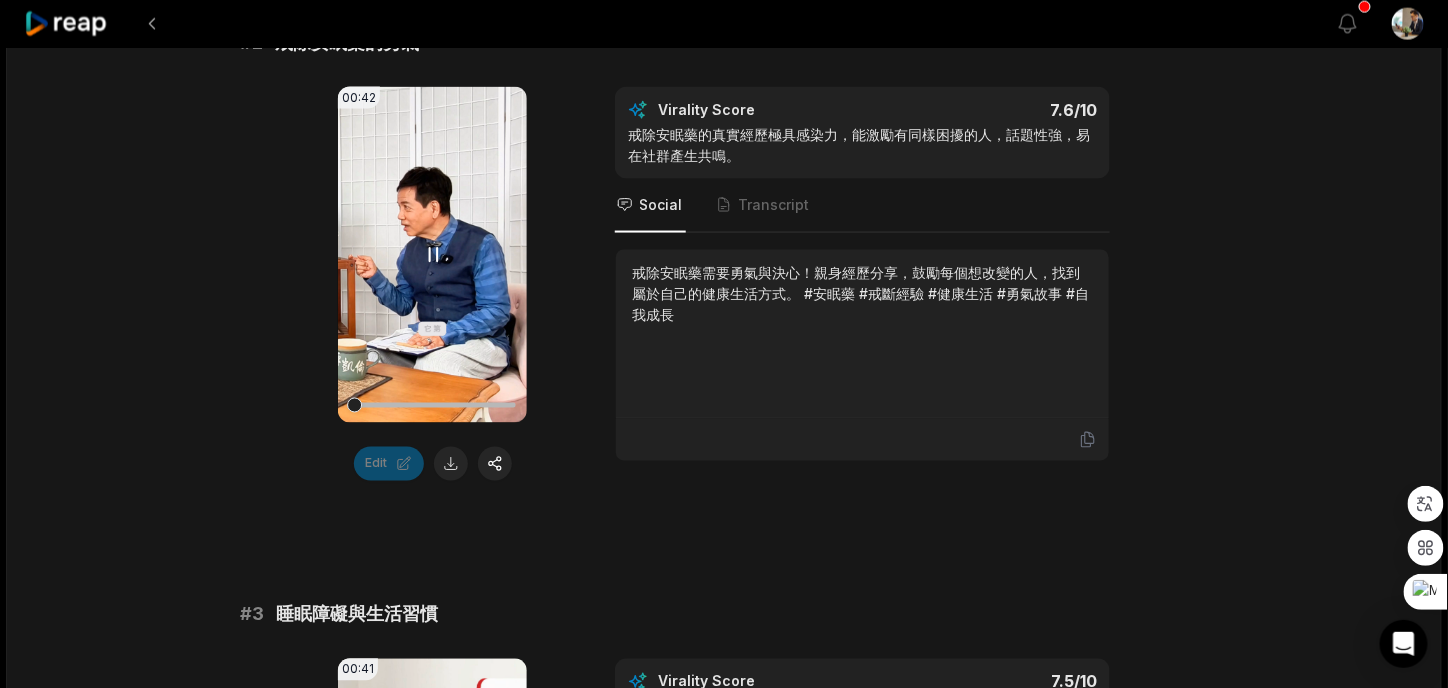 click 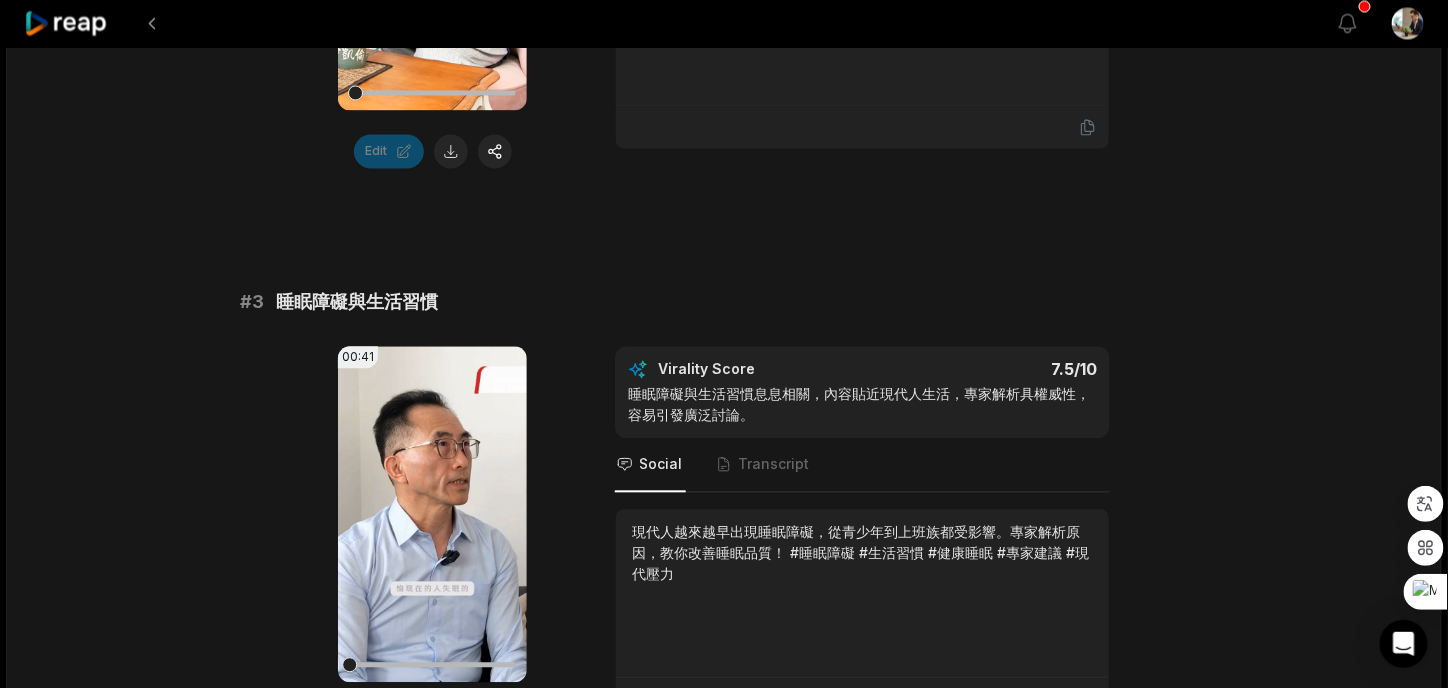 scroll, scrollTop: 1330, scrollLeft: 0, axis: vertical 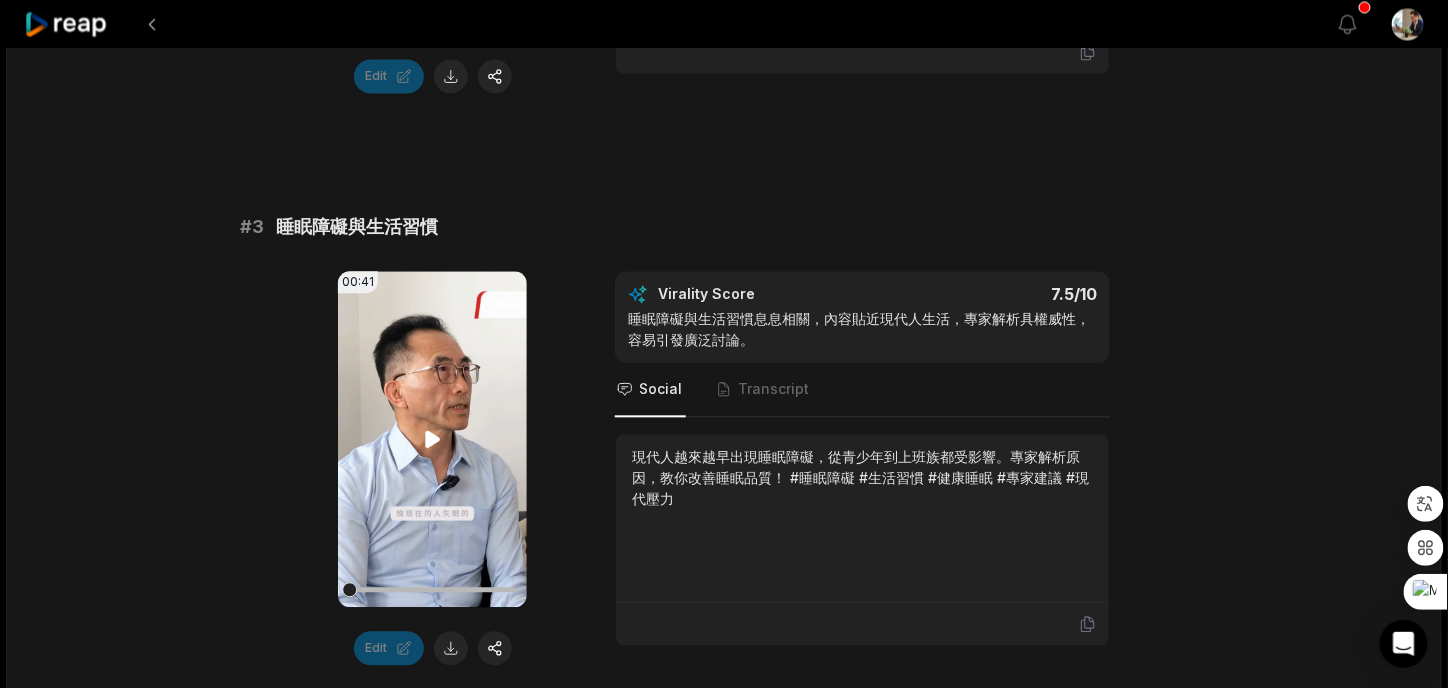 click on "Your browser does not support mp4 format." at bounding box center (432, 439) 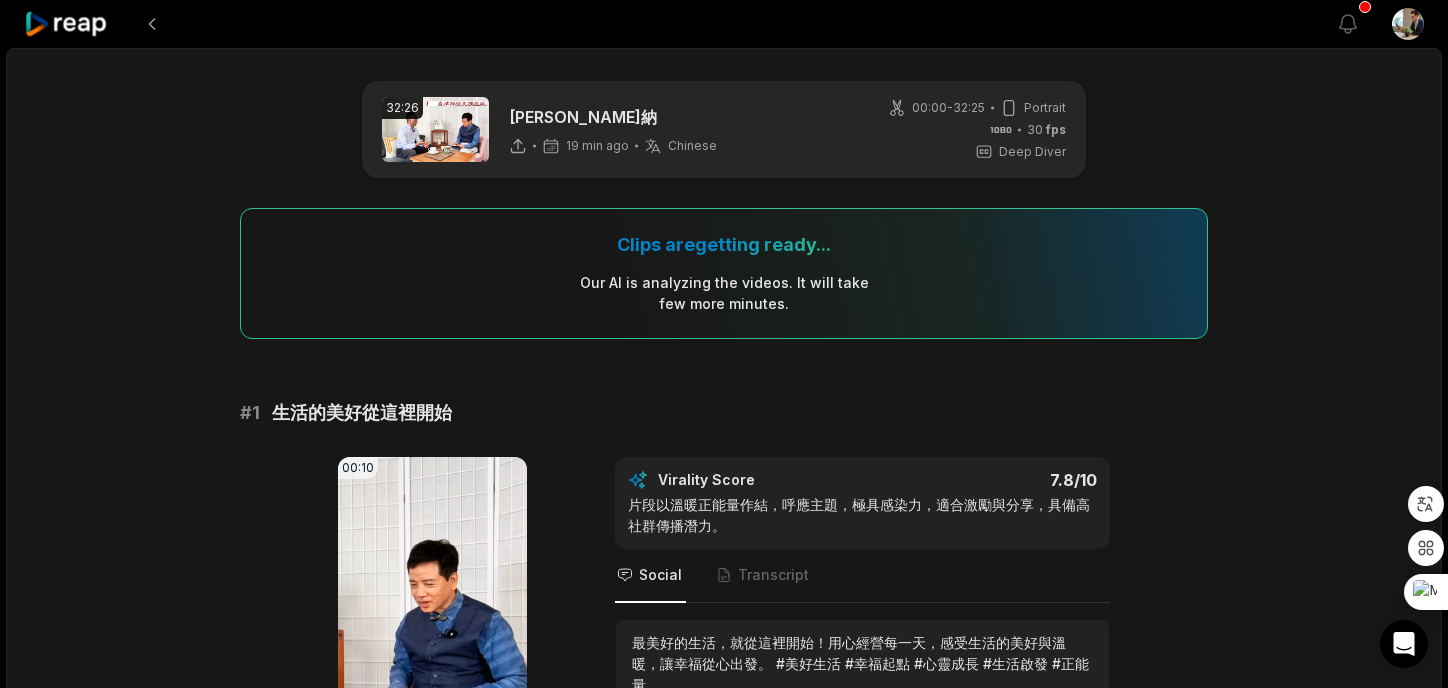 scroll, scrollTop: 1330, scrollLeft: 0, axis: vertical 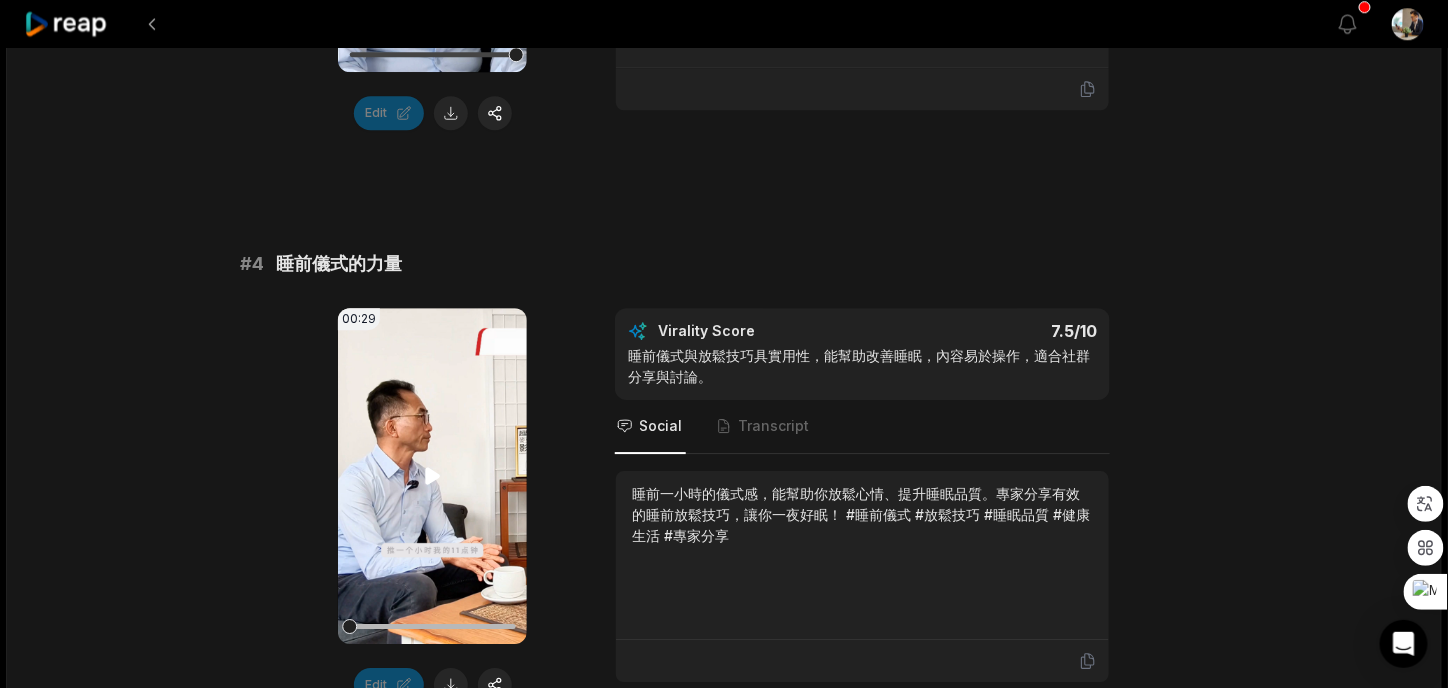 click 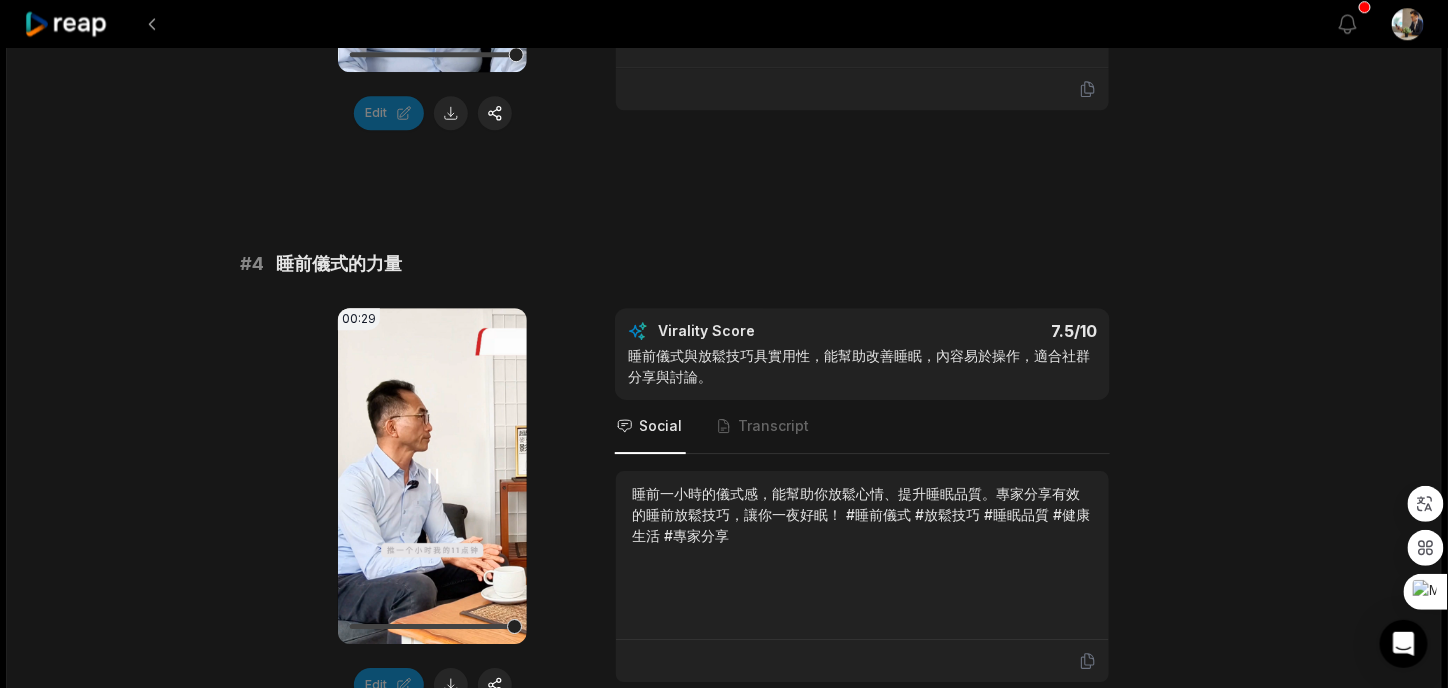 click 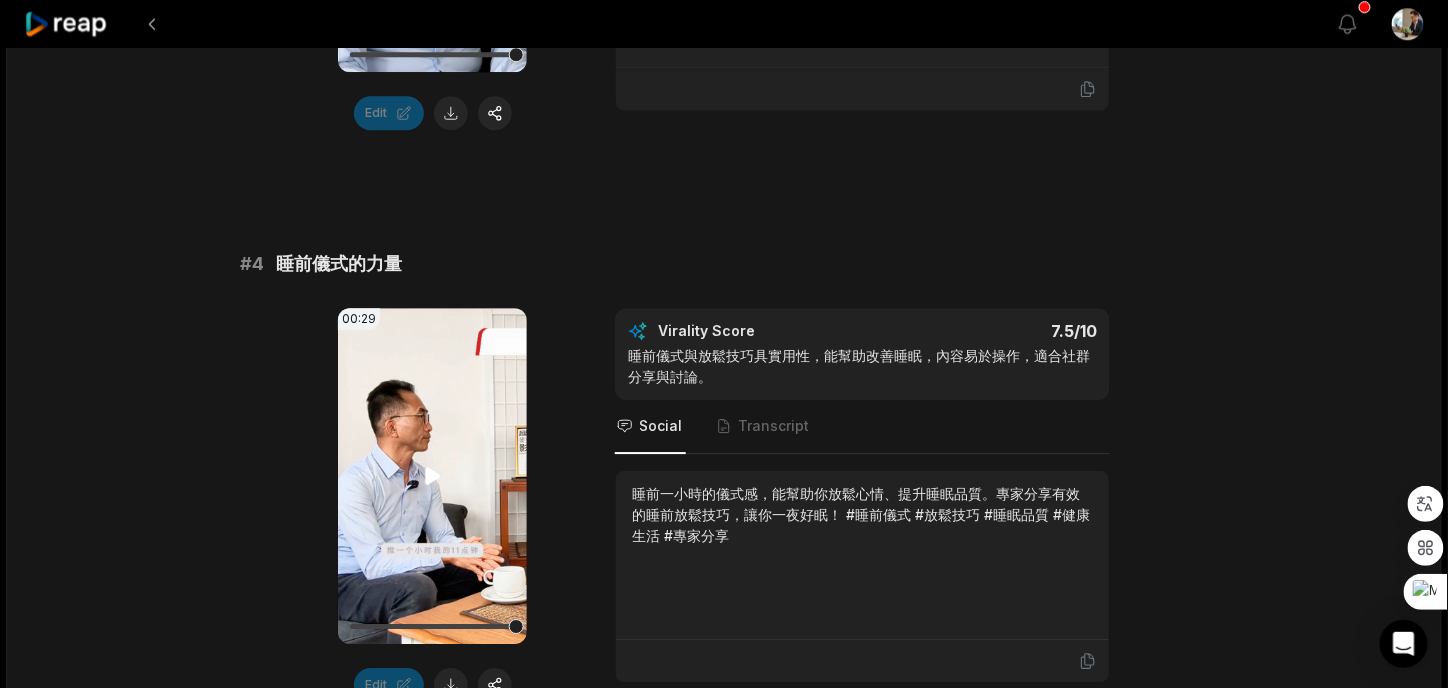 click 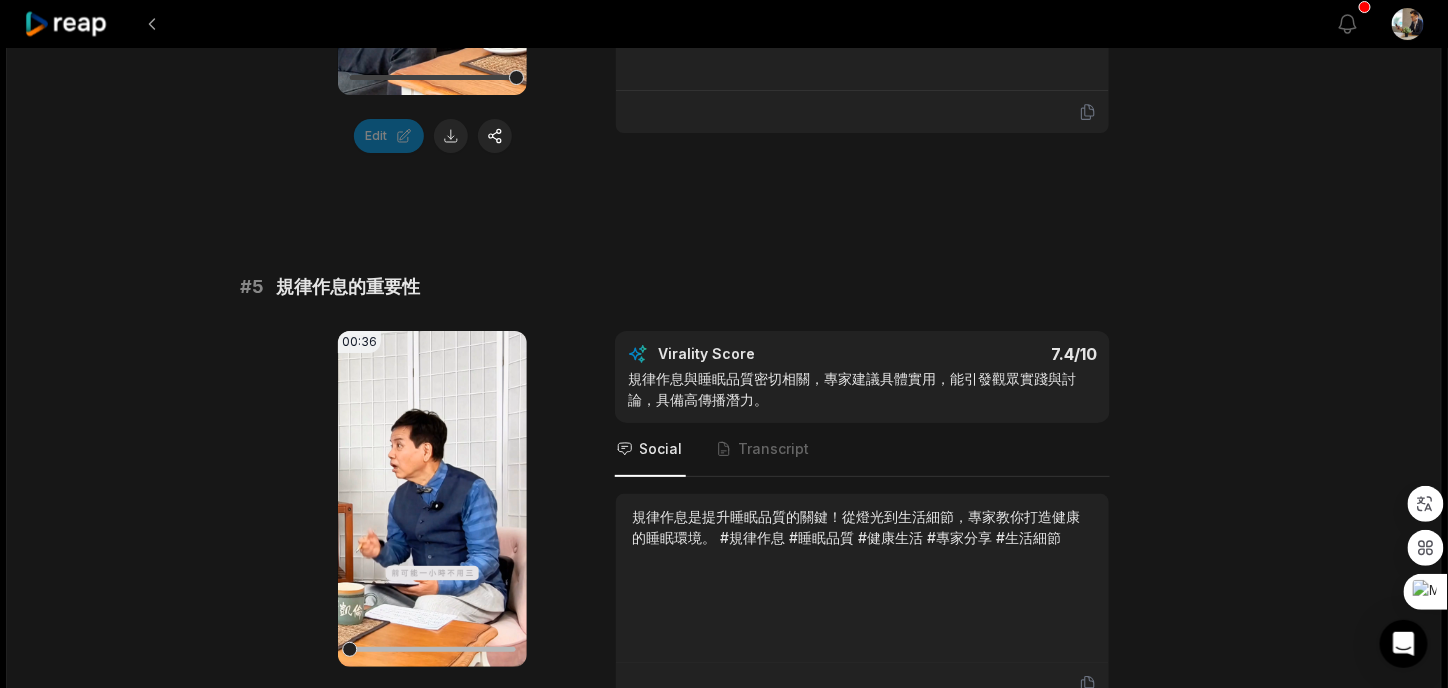 scroll, scrollTop: 2417, scrollLeft: 0, axis: vertical 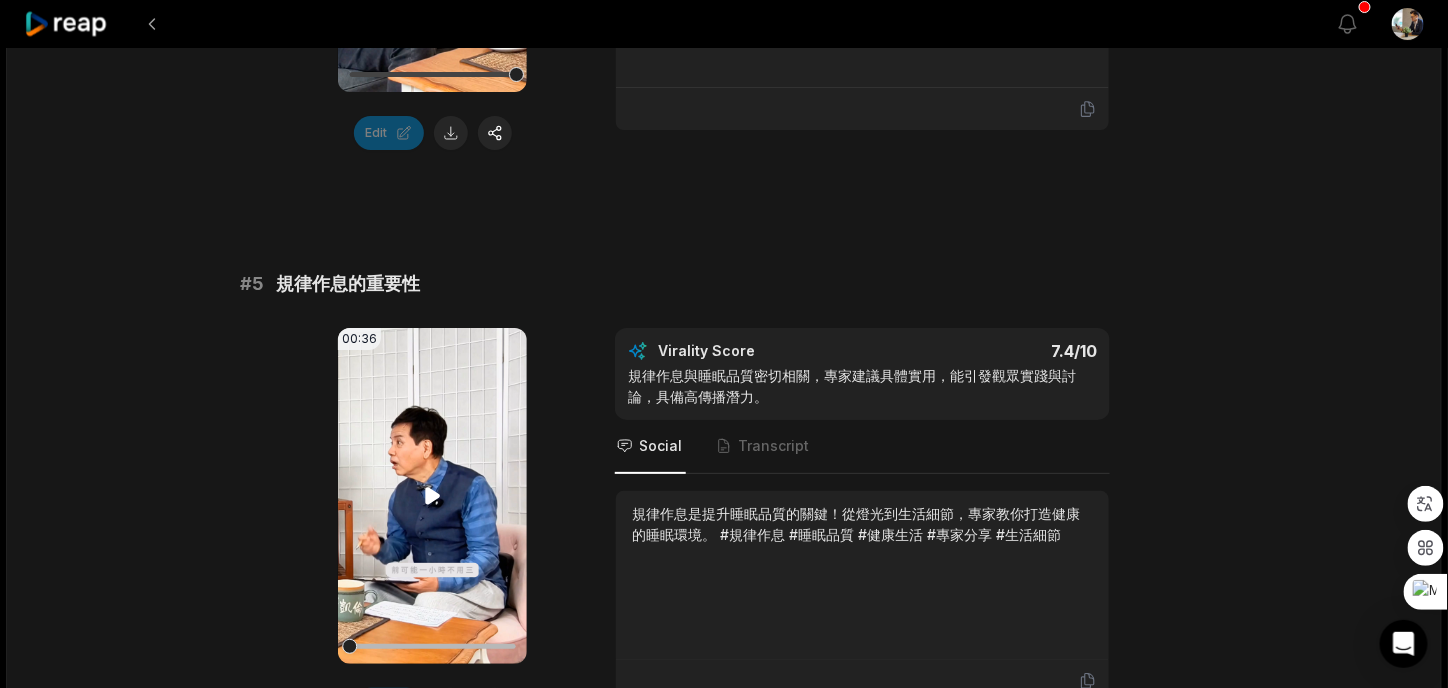 click 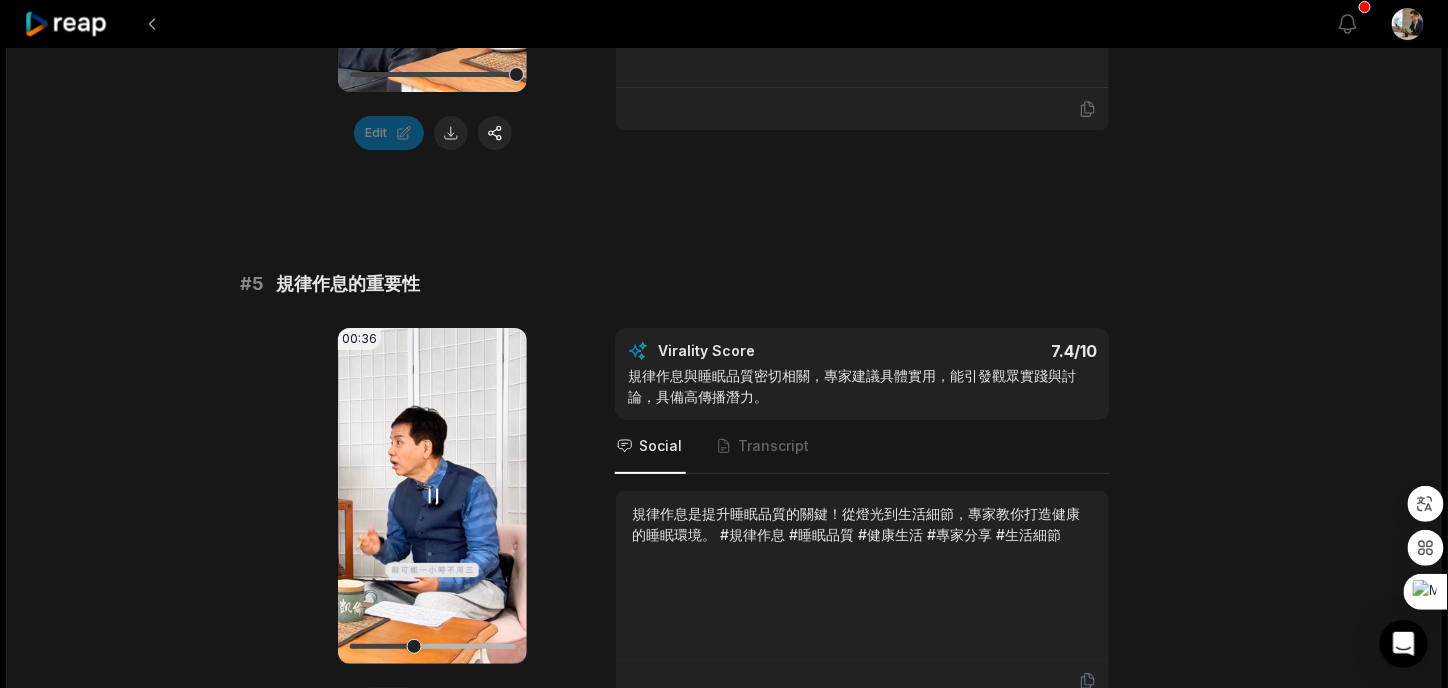 click on "Your browser does not support mp4 format." at bounding box center [432, 496] 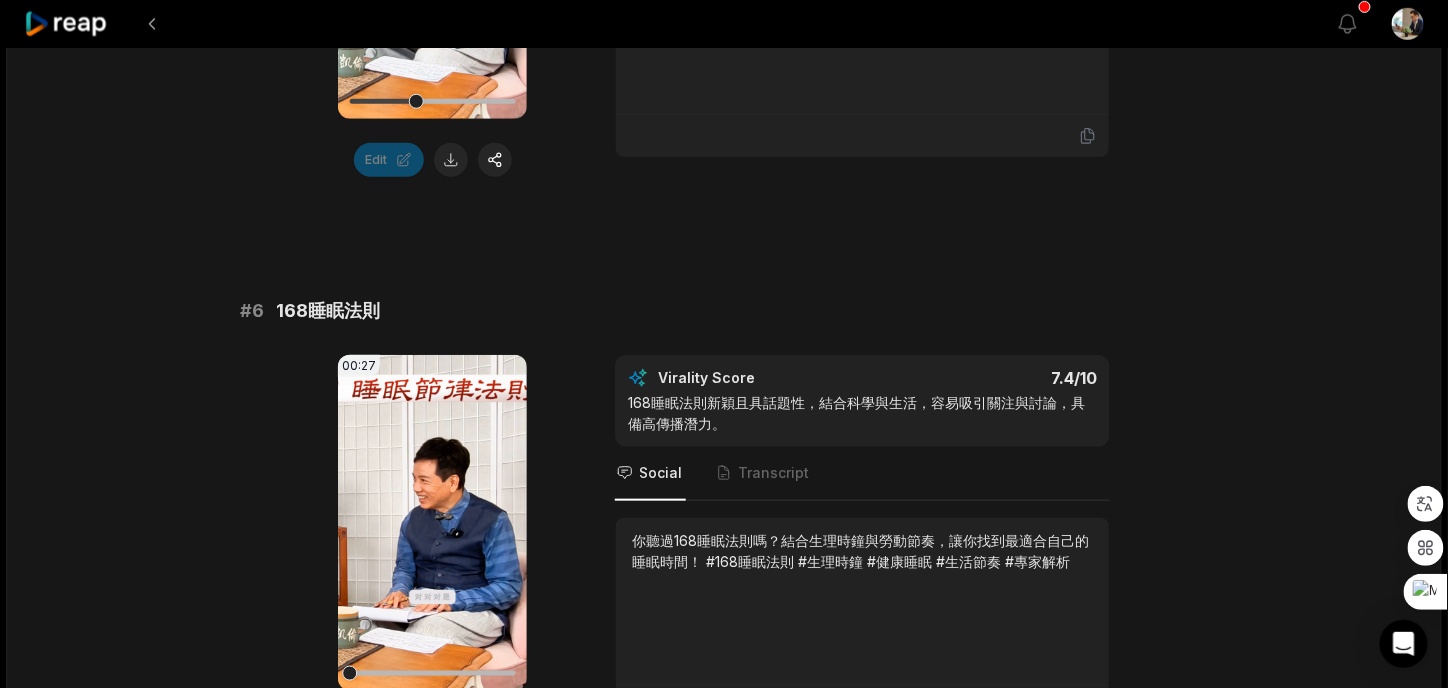 scroll, scrollTop: 2973, scrollLeft: 0, axis: vertical 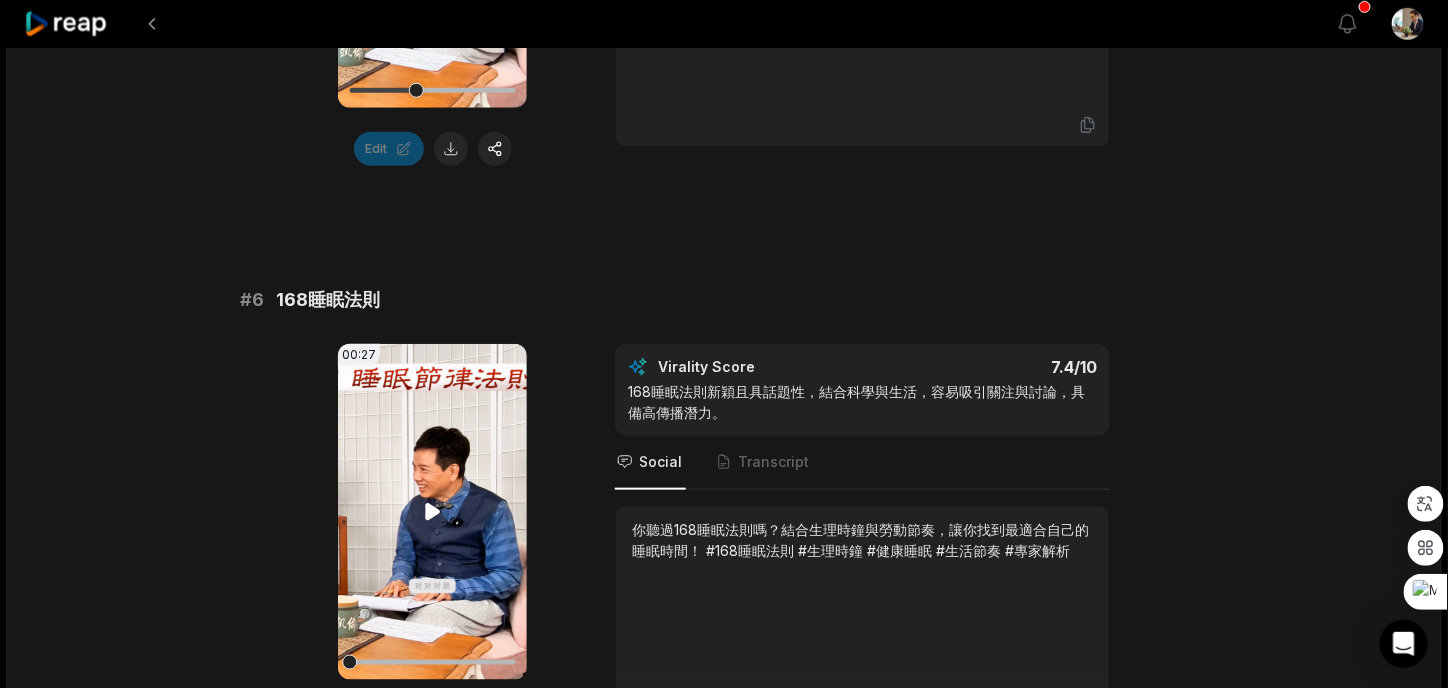 click 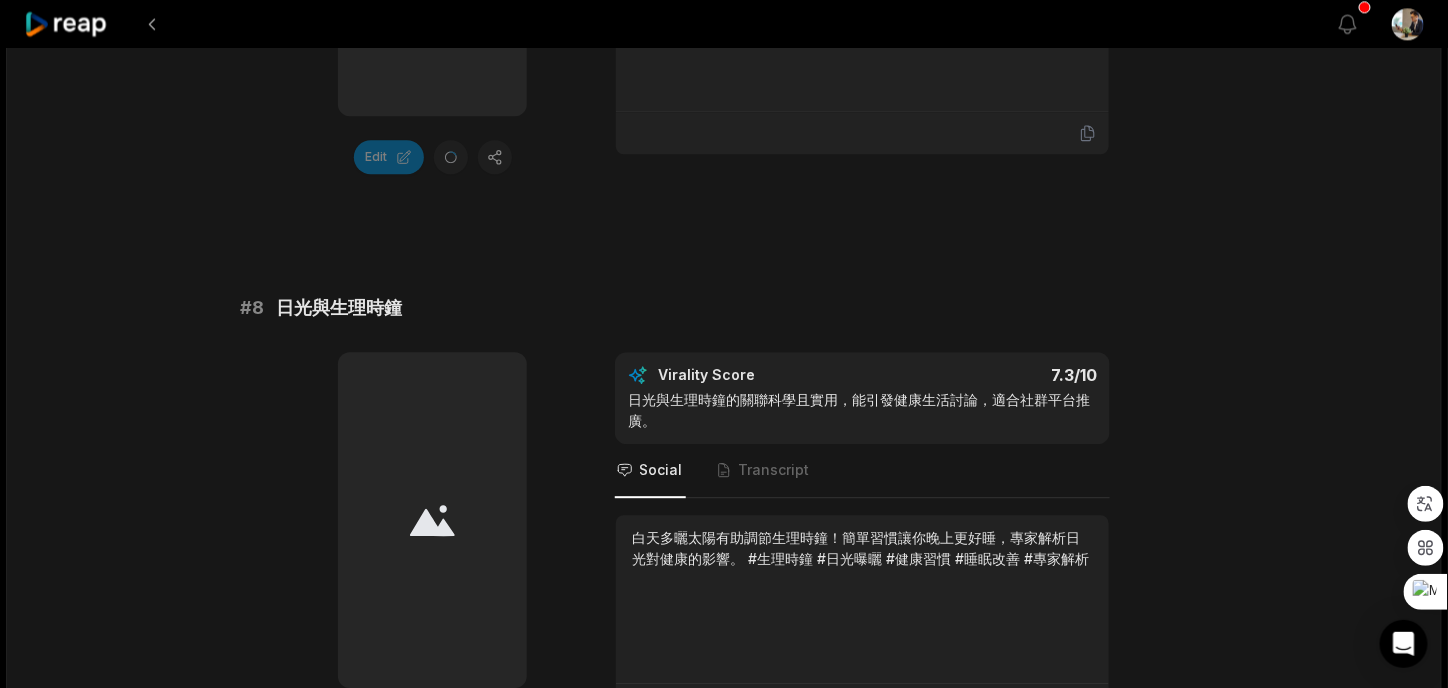 scroll, scrollTop: 4128, scrollLeft: 0, axis: vertical 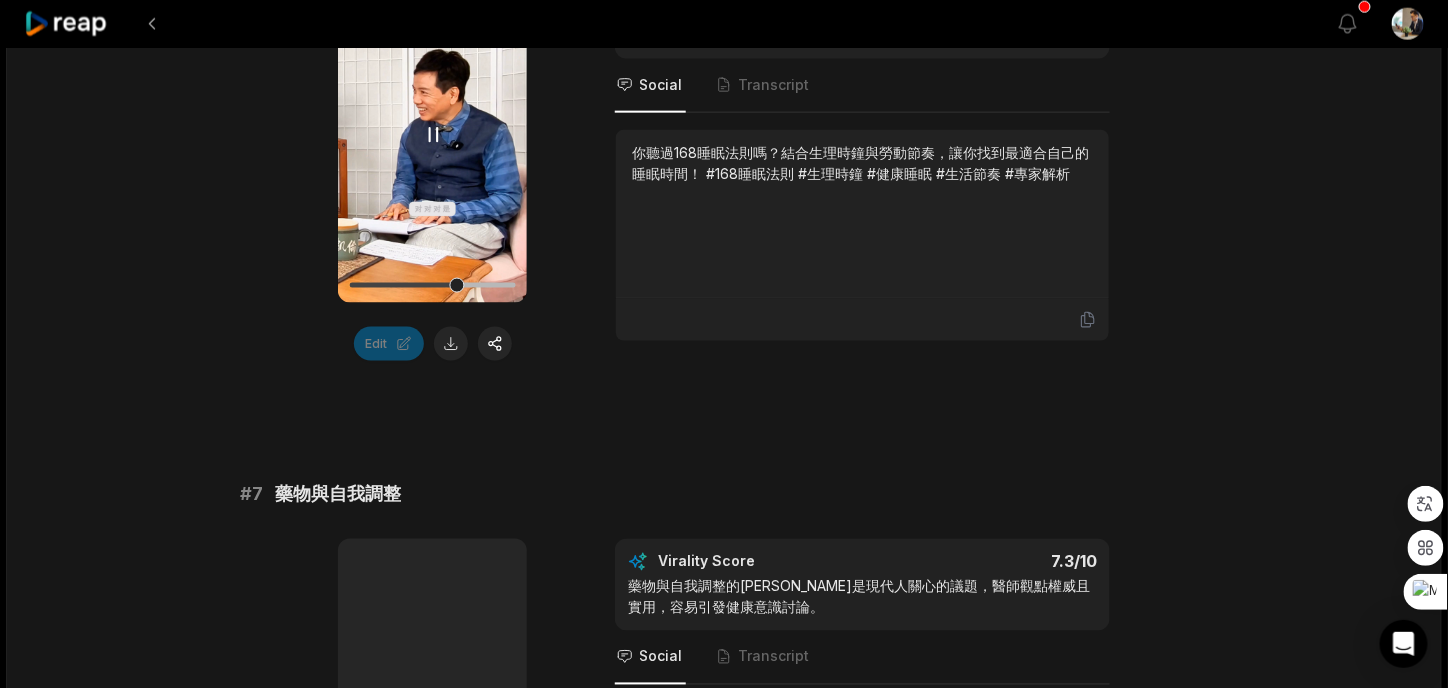 click 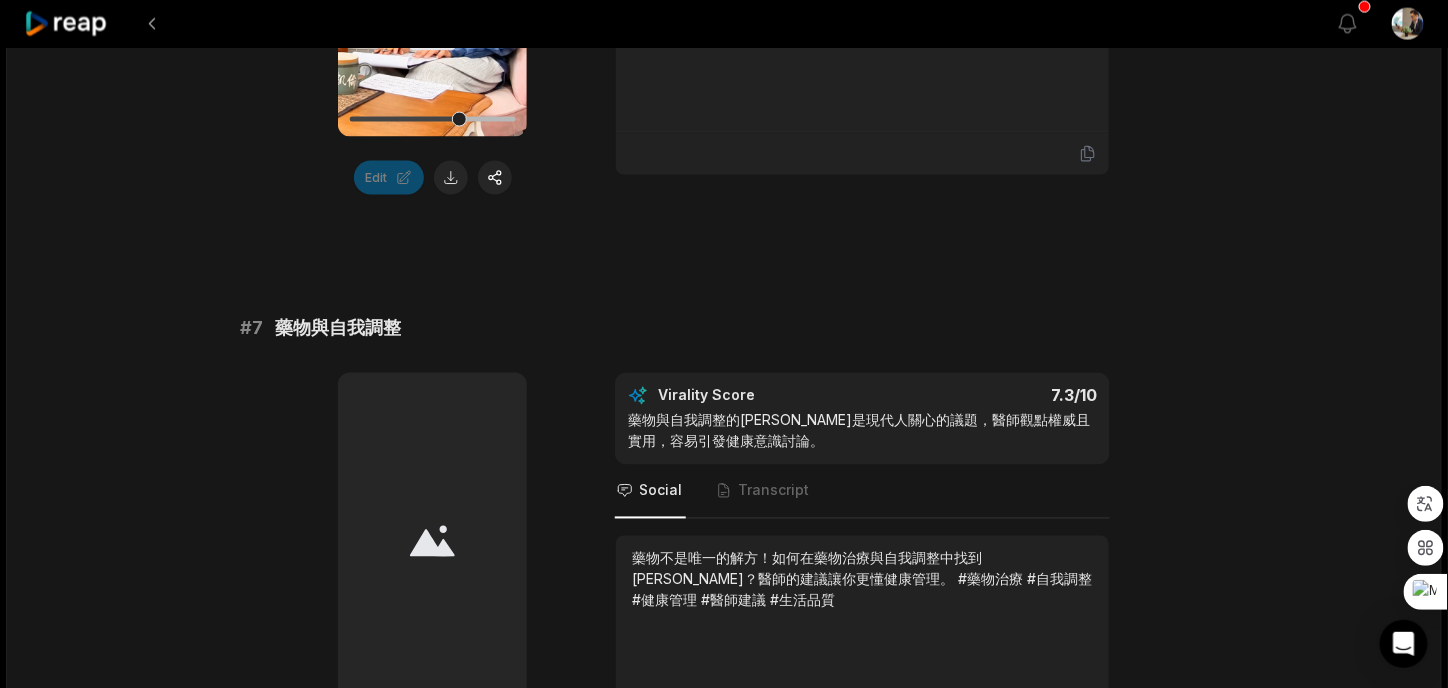scroll, scrollTop: 3521, scrollLeft: 0, axis: vertical 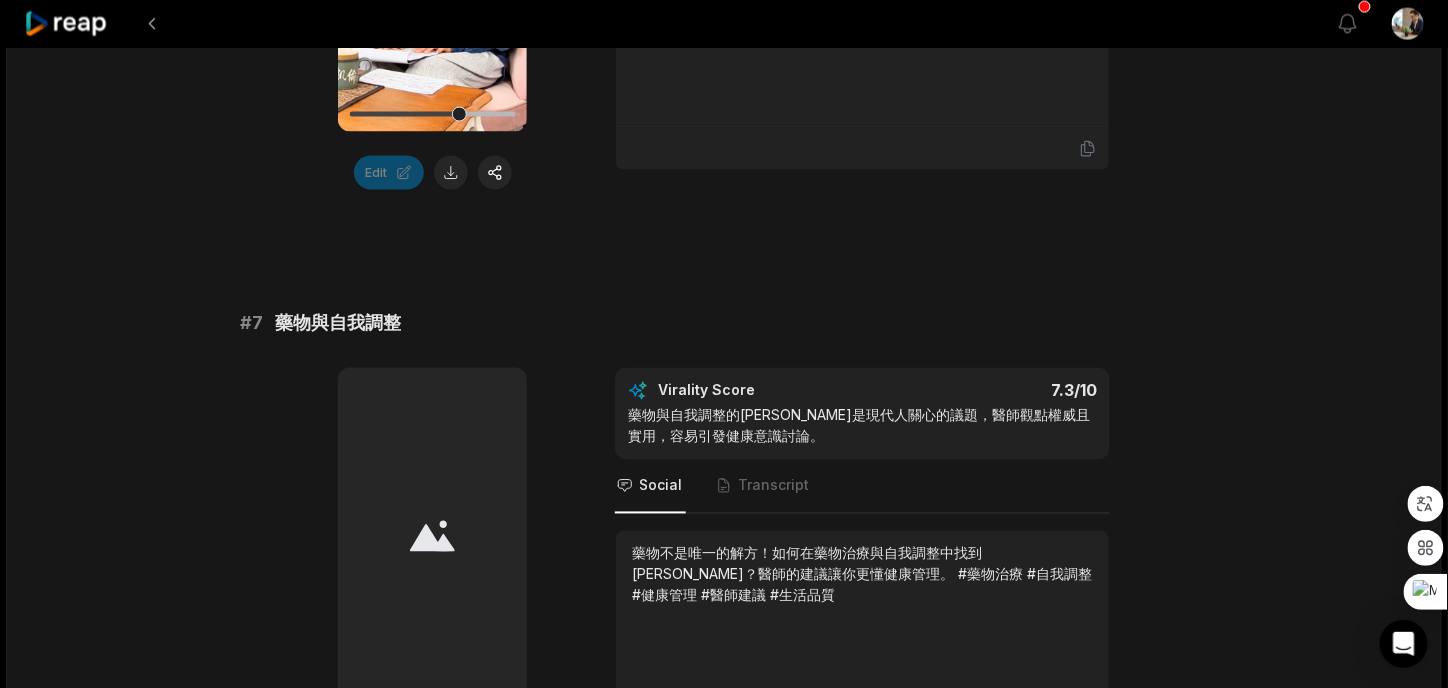 click 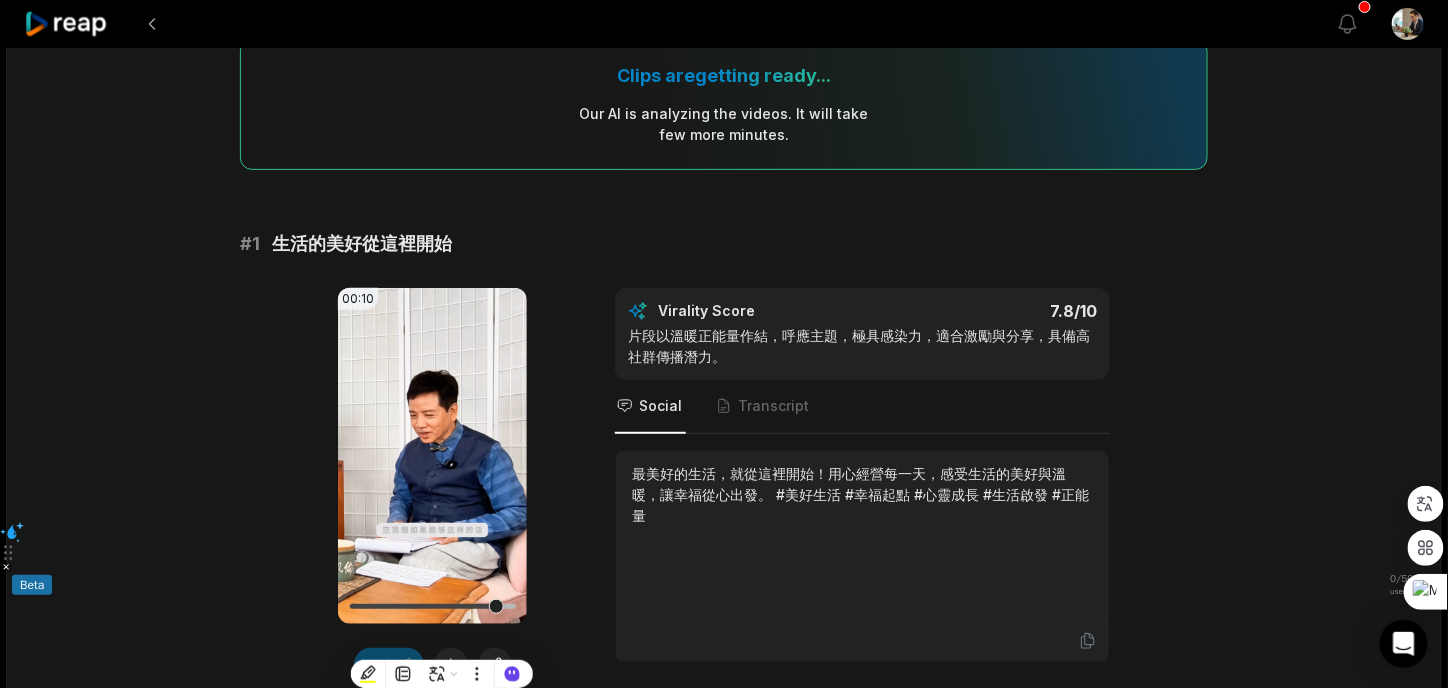 scroll, scrollTop: 0, scrollLeft: 0, axis: both 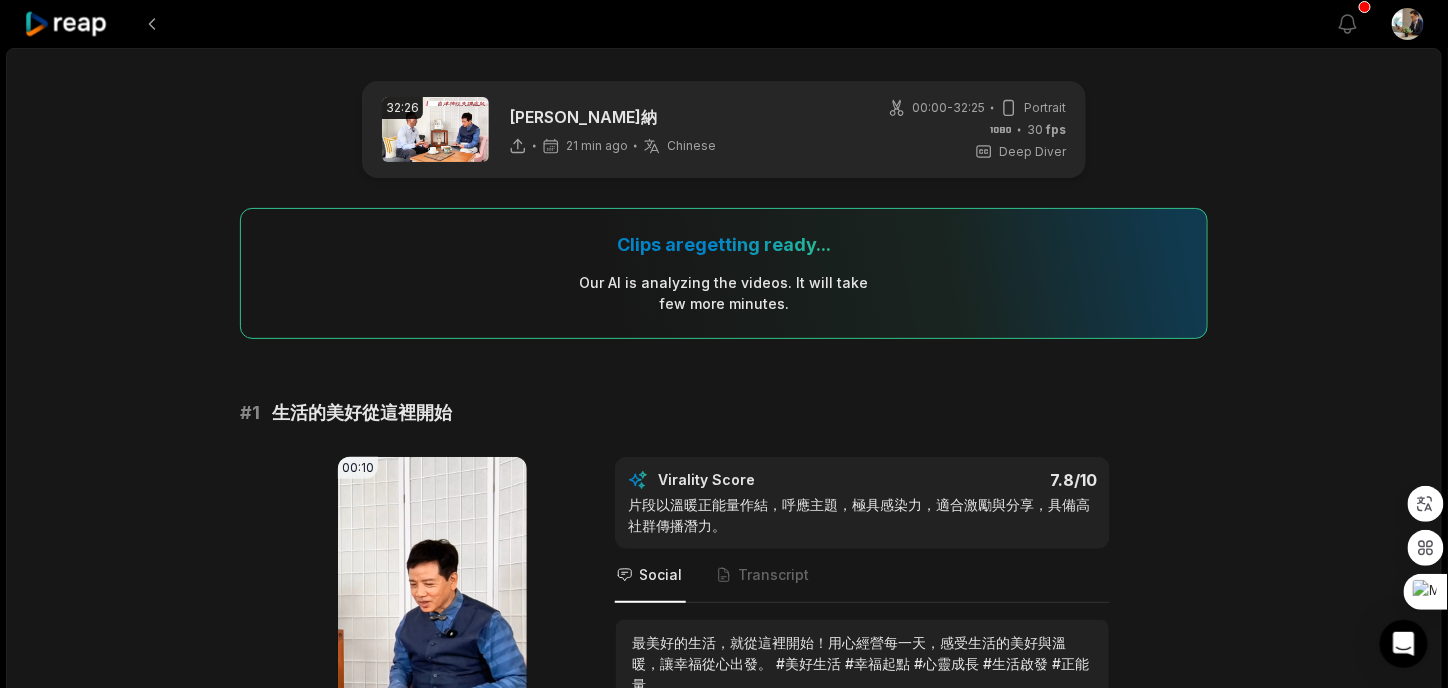 click on "Chinese" at bounding box center [691, 146] 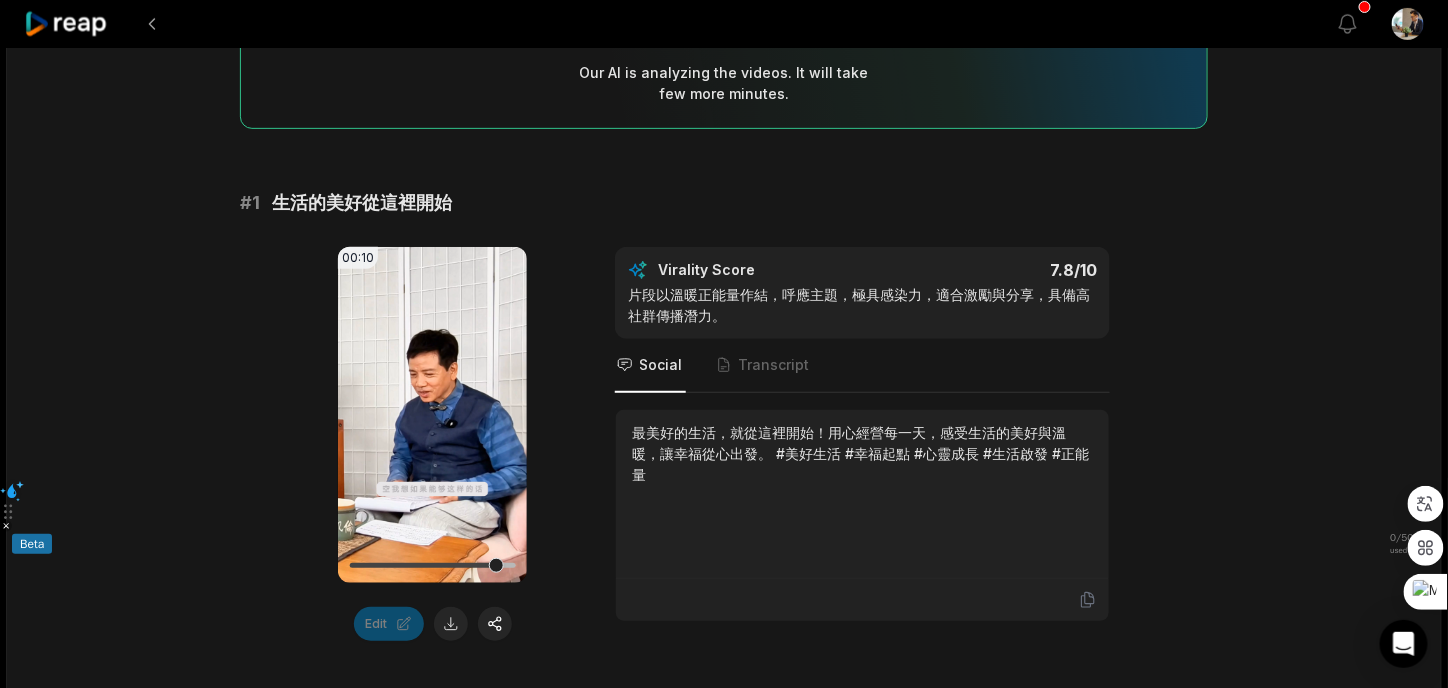 scroll, scrollTop: 214, scrollLeft: 0, axis: vertical 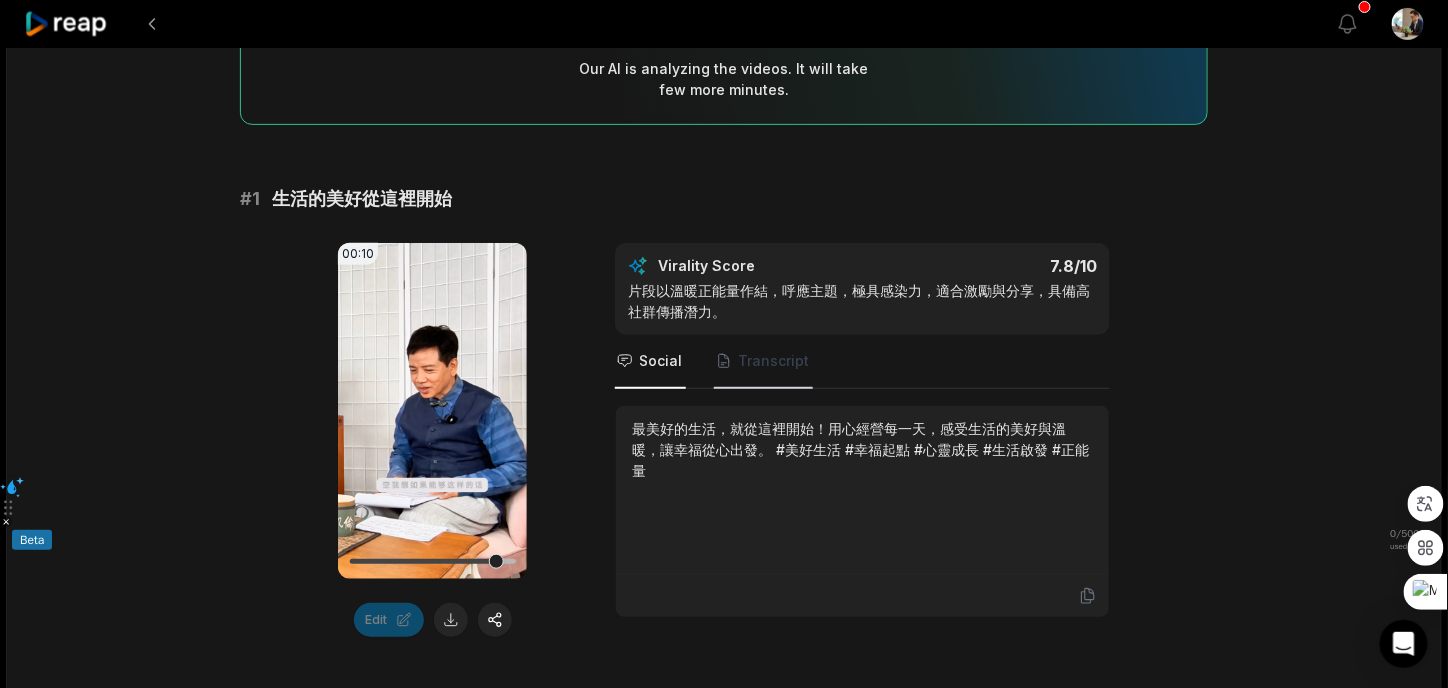 click 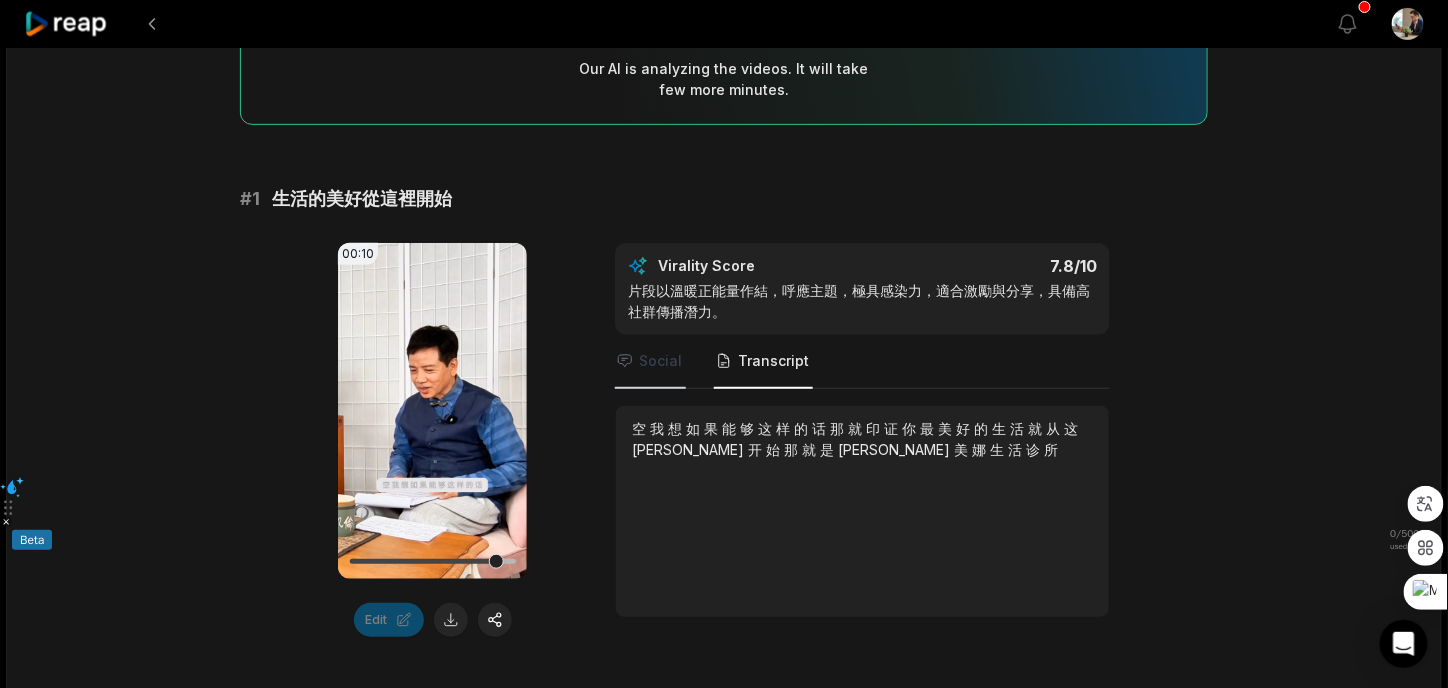 click on "Social" at bounding box center (660, 361) 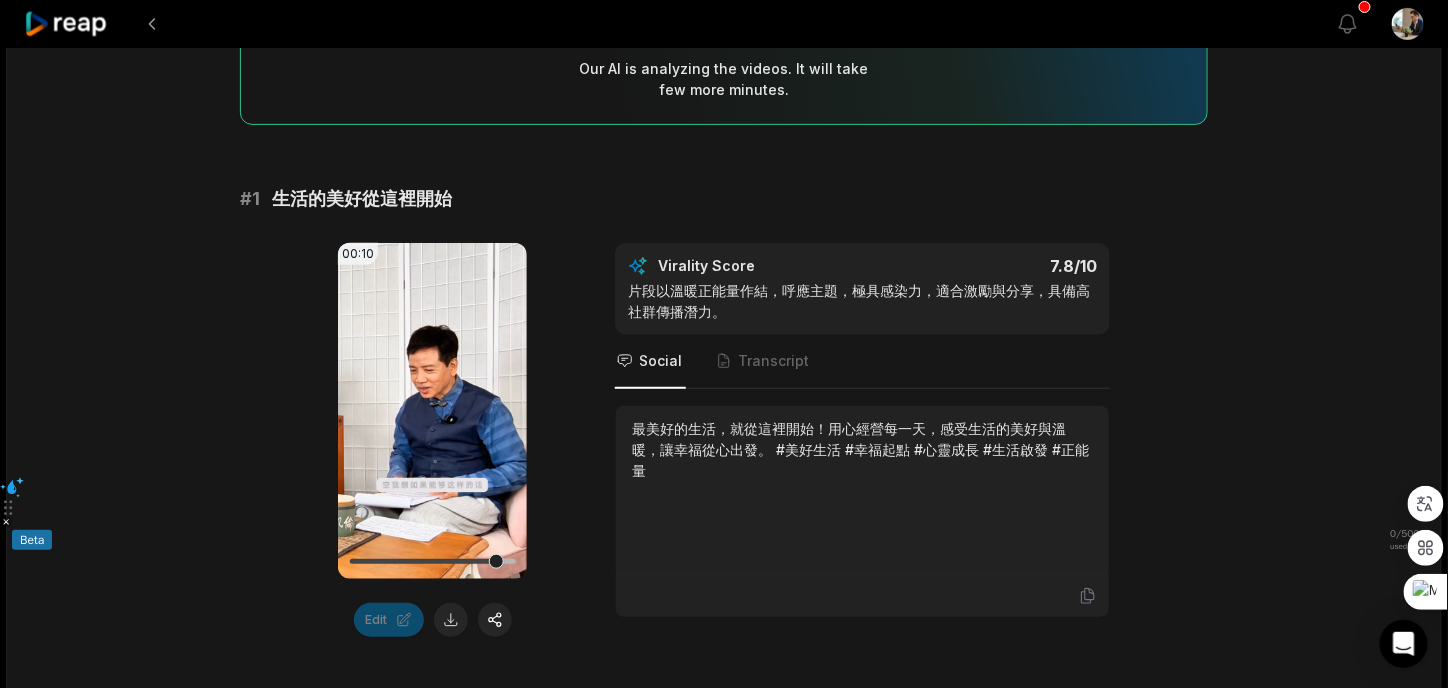 click on "00:10 Your browser does not support mp4 format. Edit Virality Score 7.8 /10 片段以溫暖正能量作結，呼應主題，極具感染力，適合激勵與分享，具備高社群傳播潛力。 Social Transcript 最美好的生活，就從這裡開始！用心經營每一天，感受生活的美好與溫暖，讓幸福從心出發。 #美好生活 #幸福起點 #心靈成長 #生活啟發 #正能量" at bounding box center (724, 440) 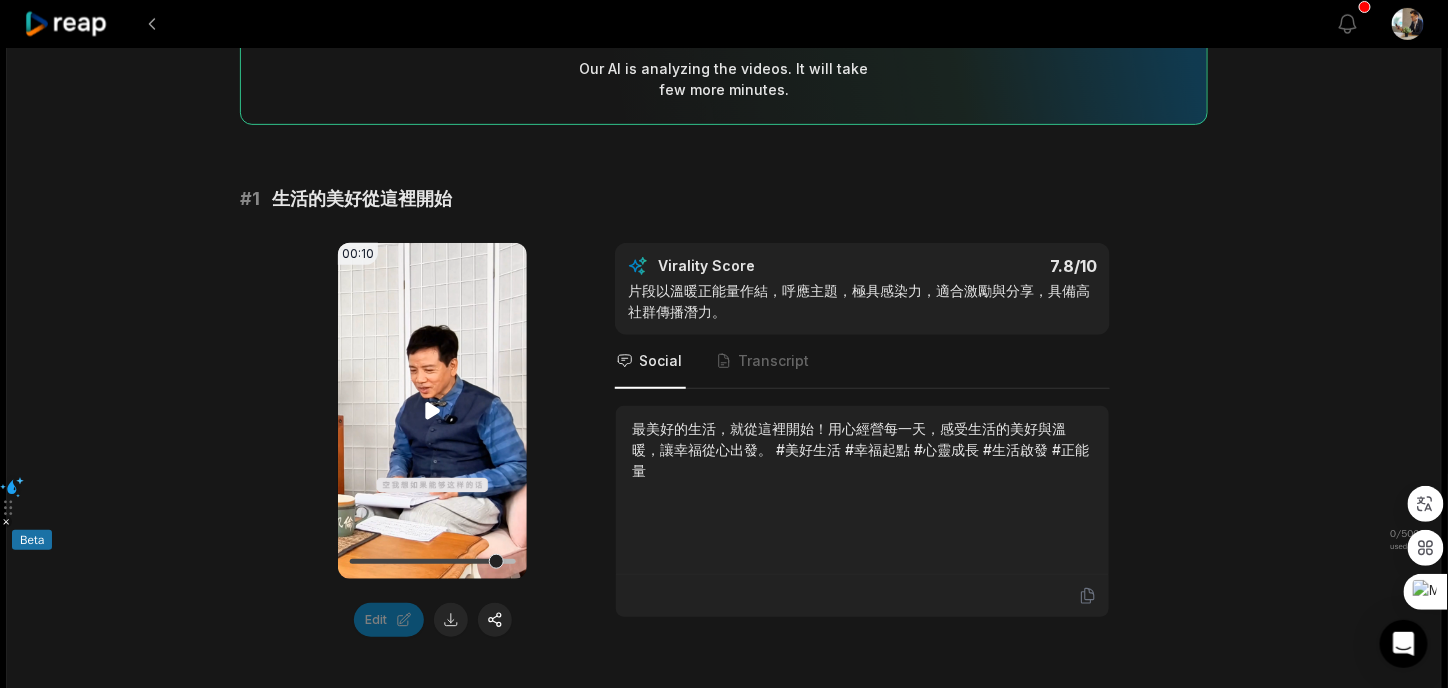 click 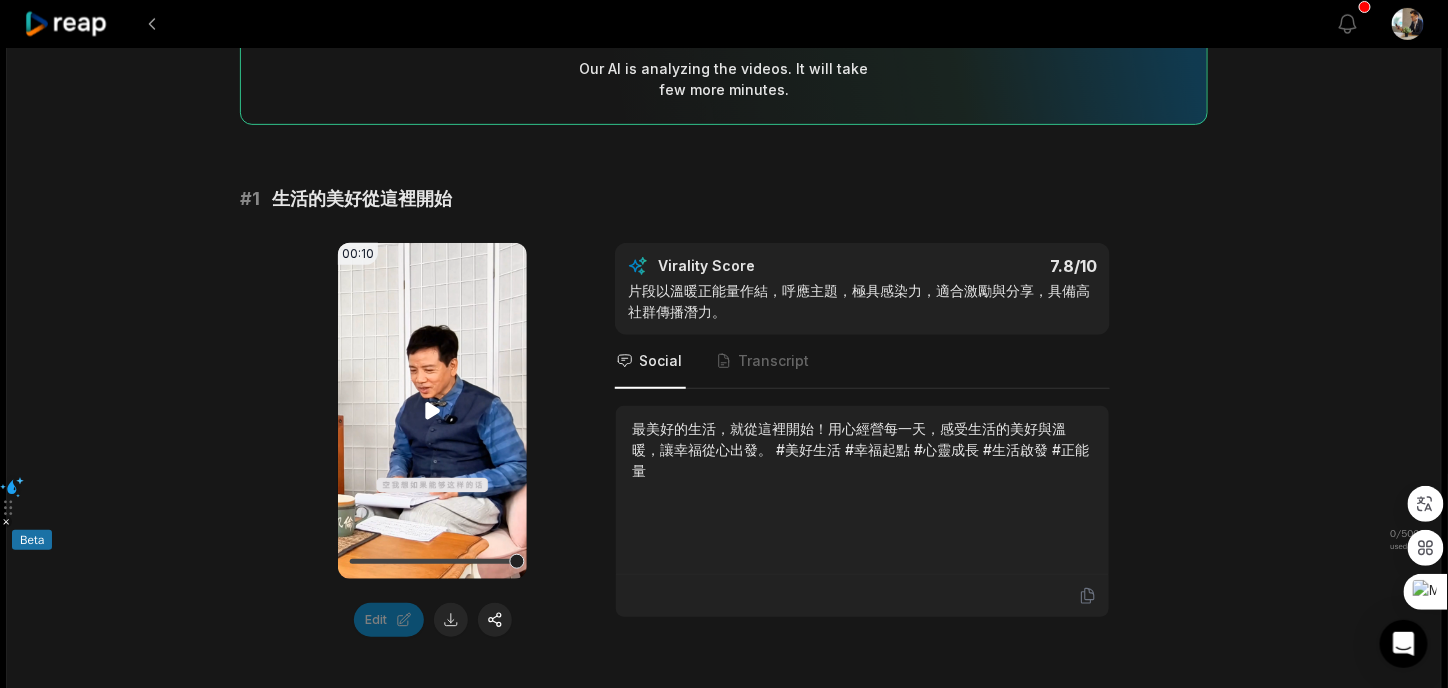 click at bounding box center (432, 561) 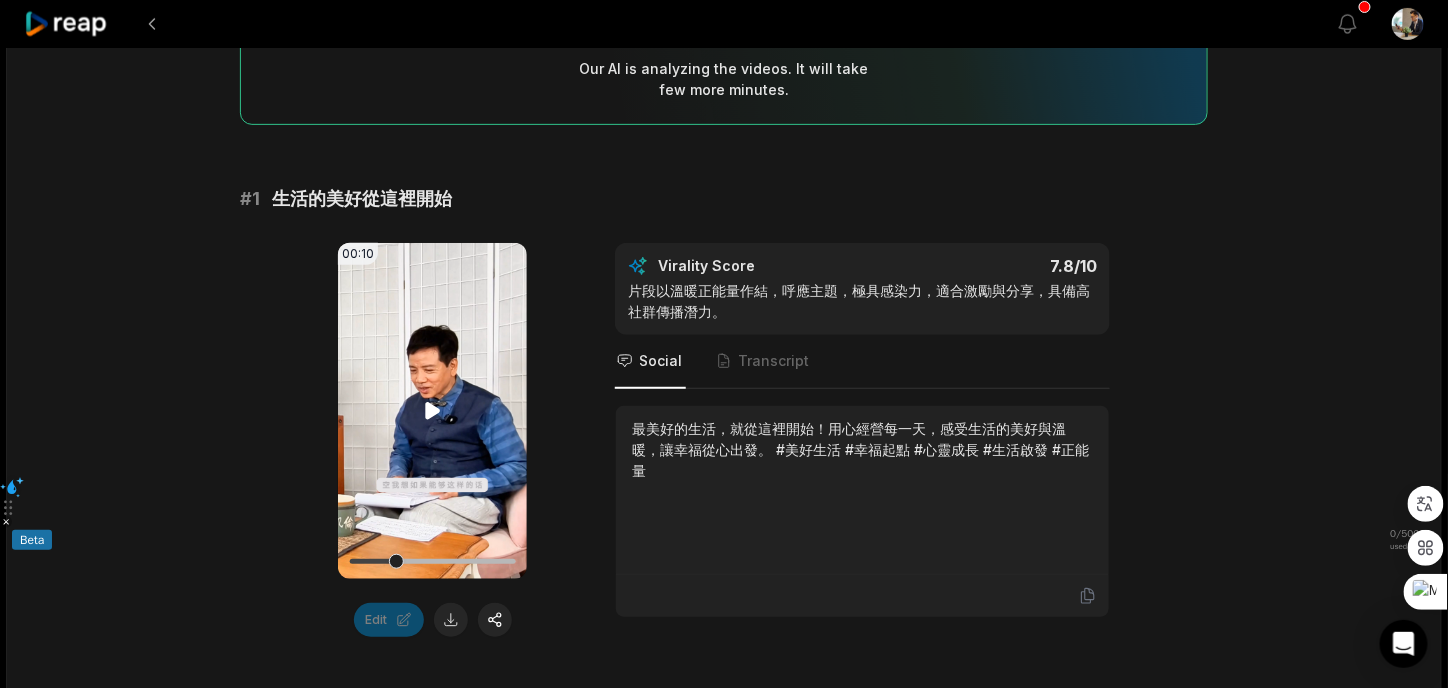 click 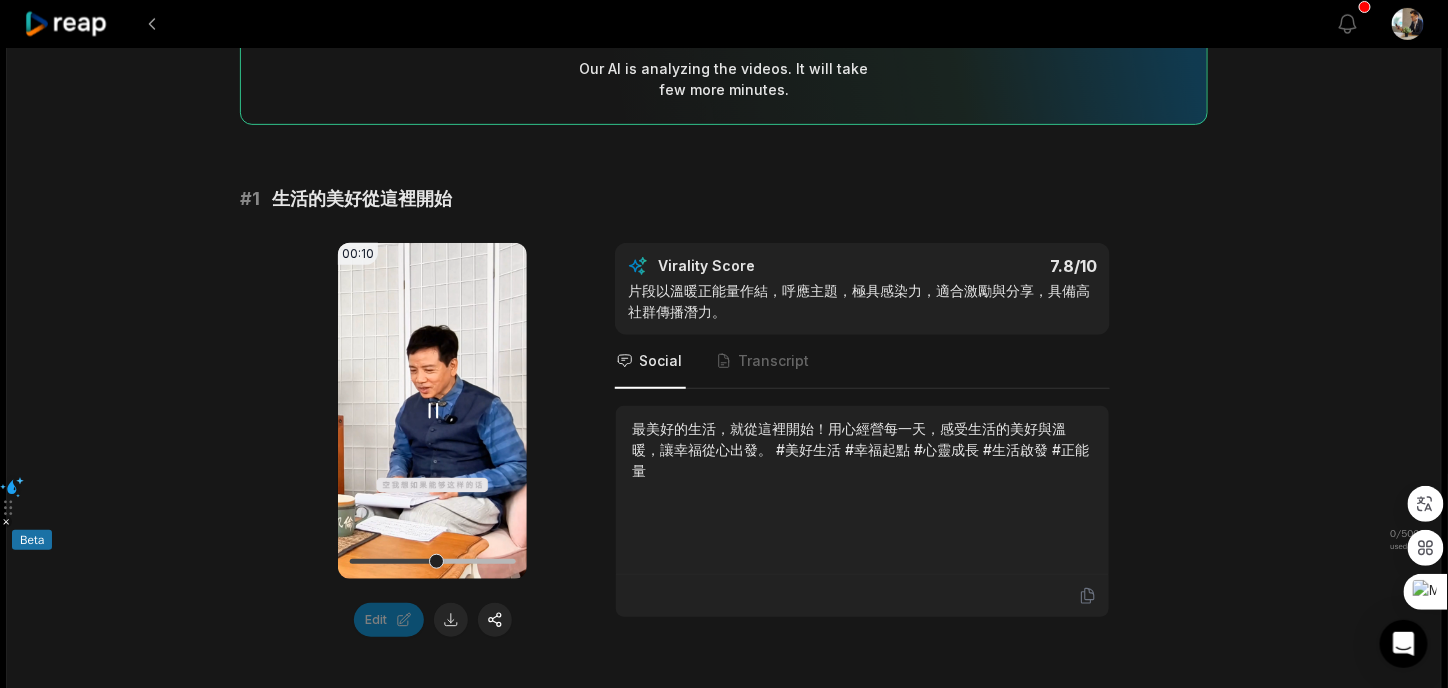 click 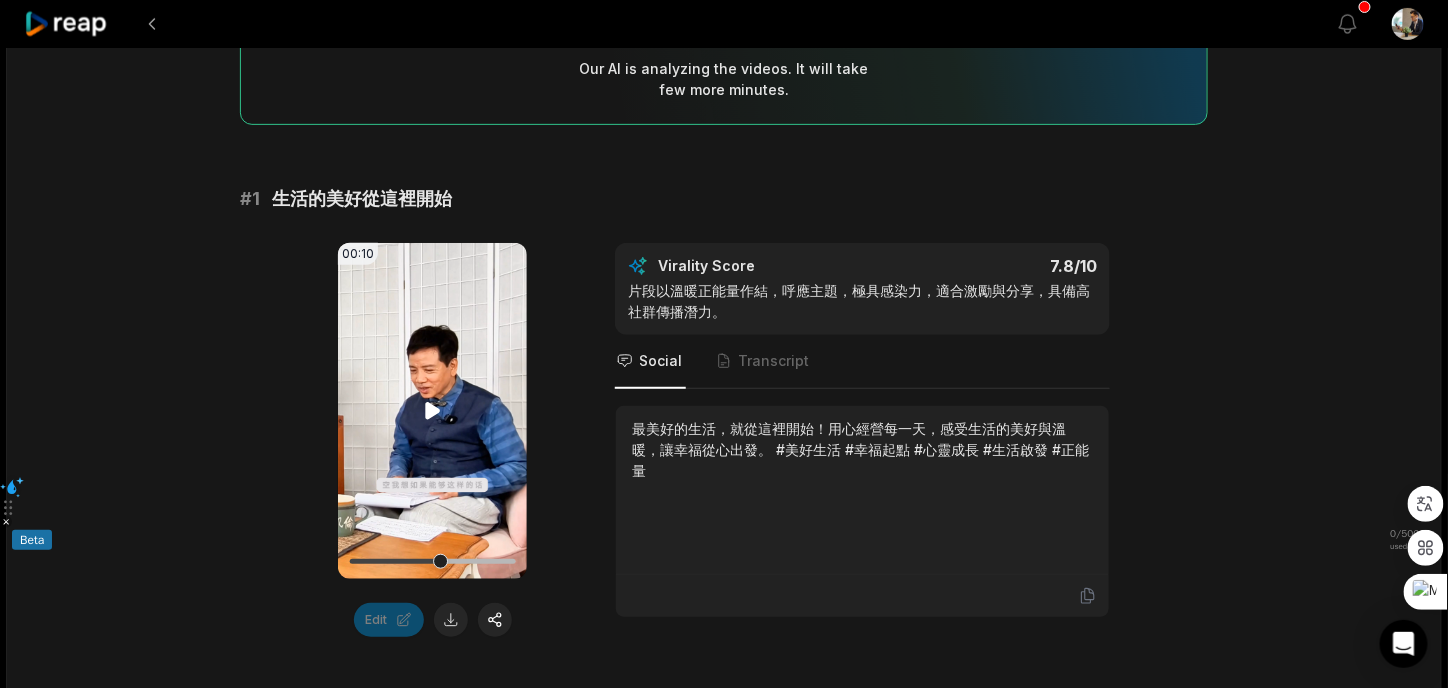 click 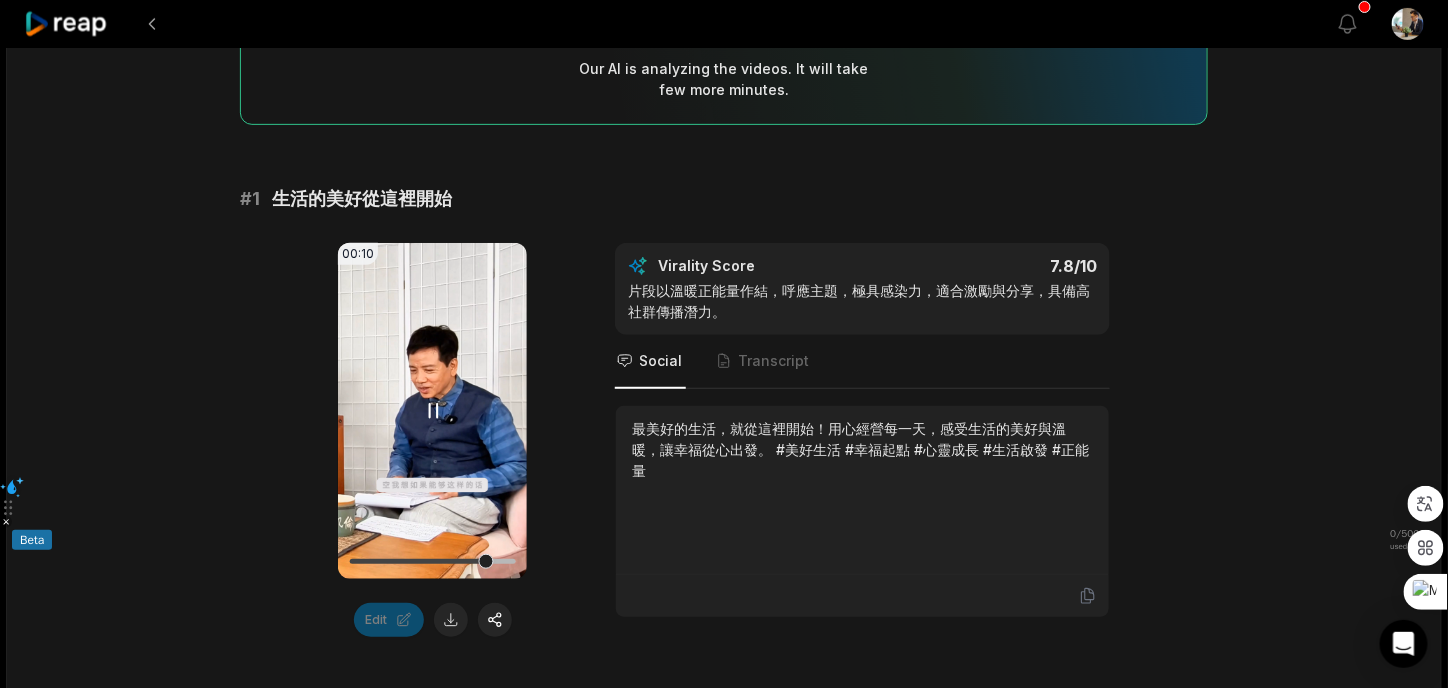 click 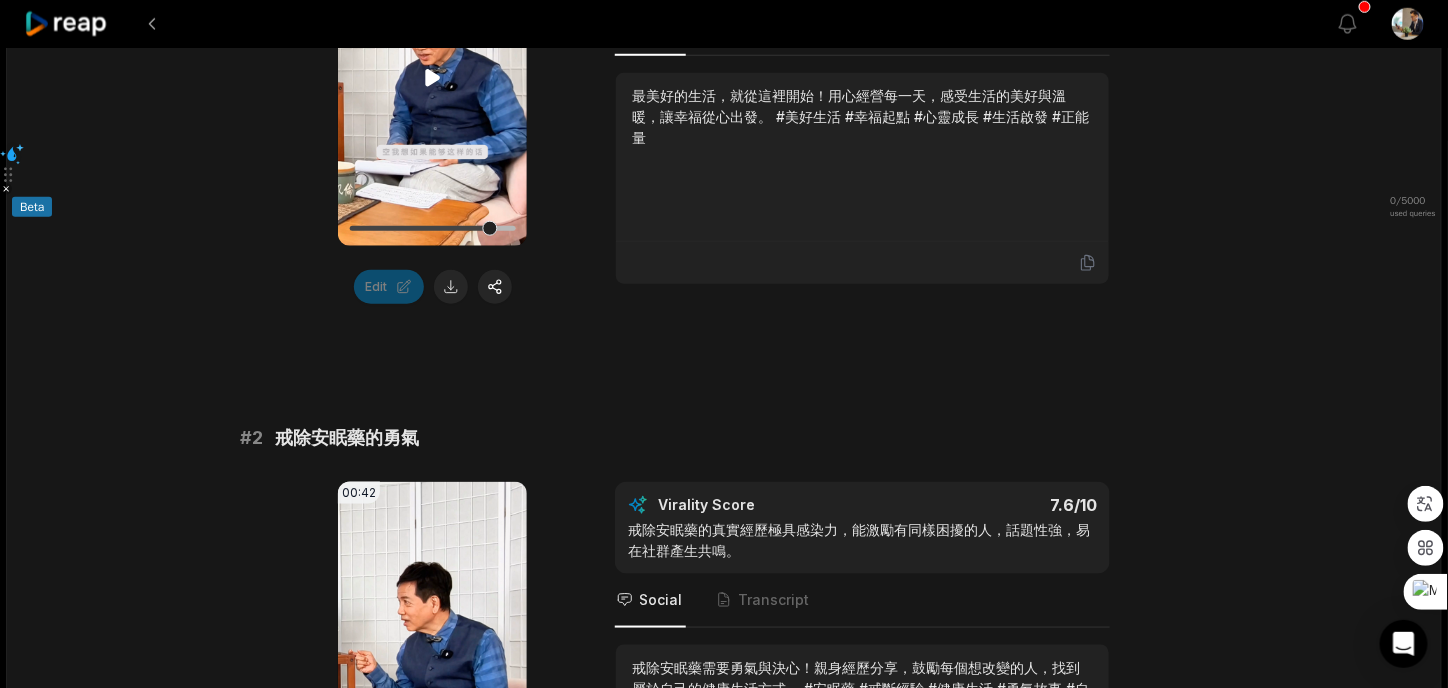 scroll, scrollTop: 713, scrollLeft: 0, axis: vertical 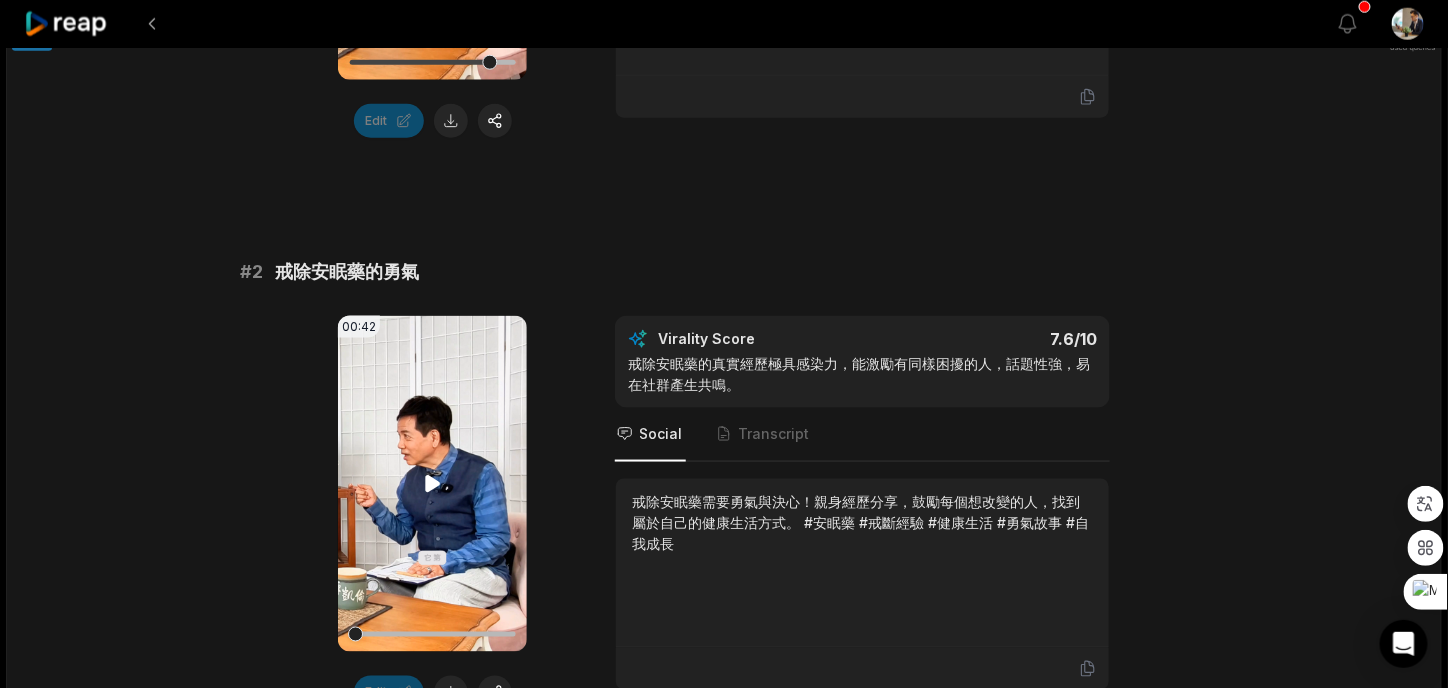 click 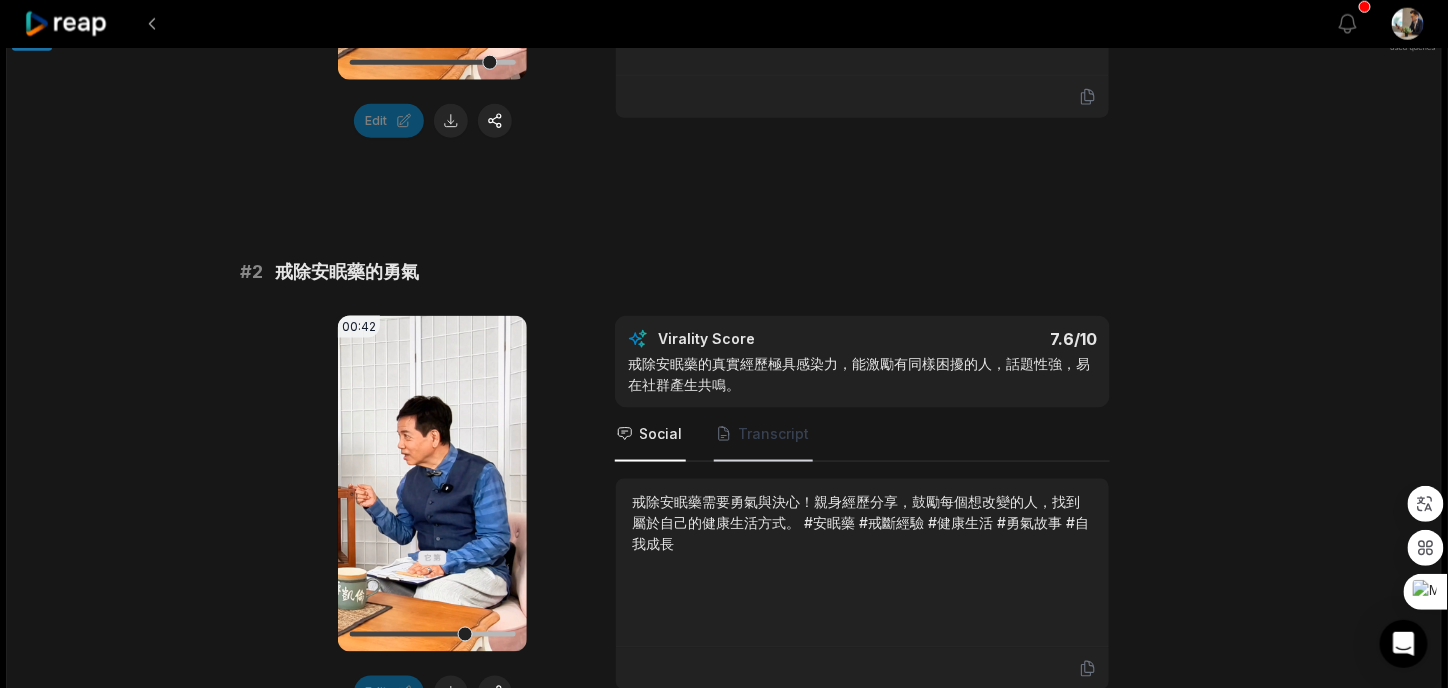 click on "Transcript" at bounding box center [773, 434] 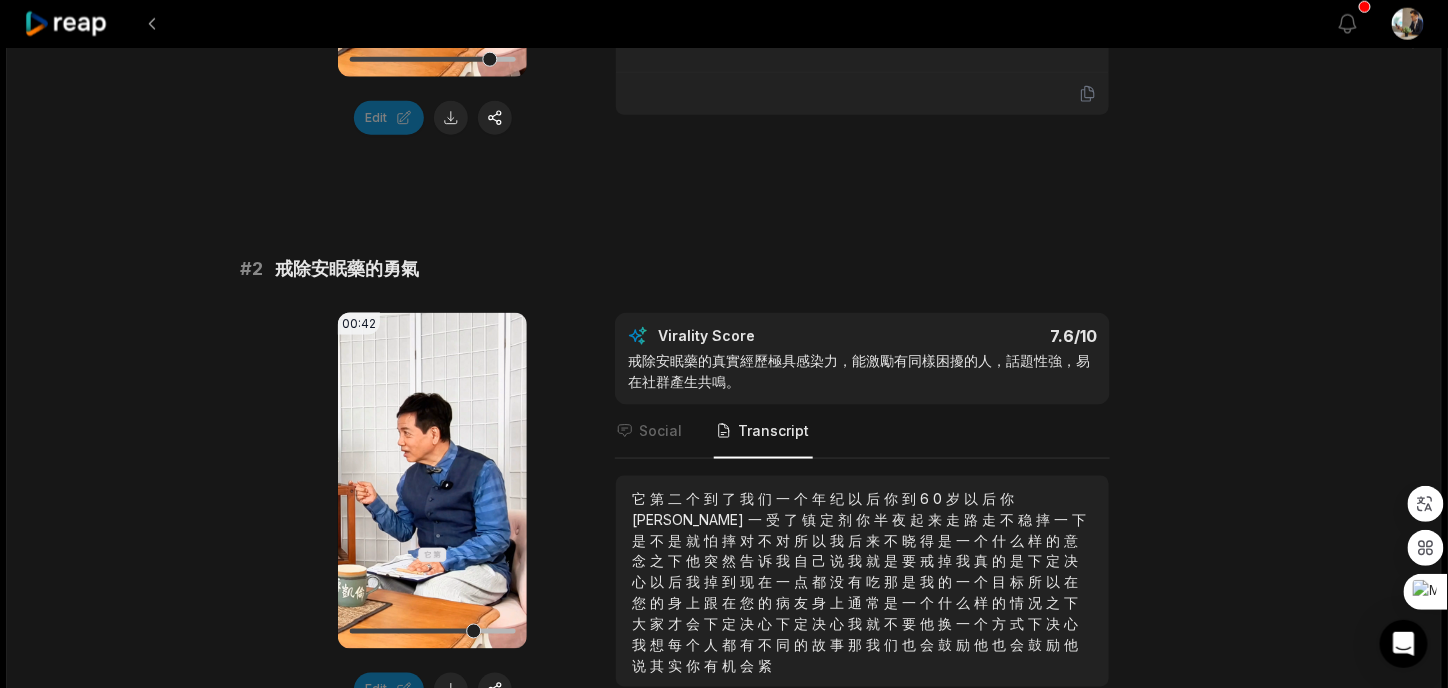 scroll, scrollTop: 713, scrollLeft: 0, axis: vertical 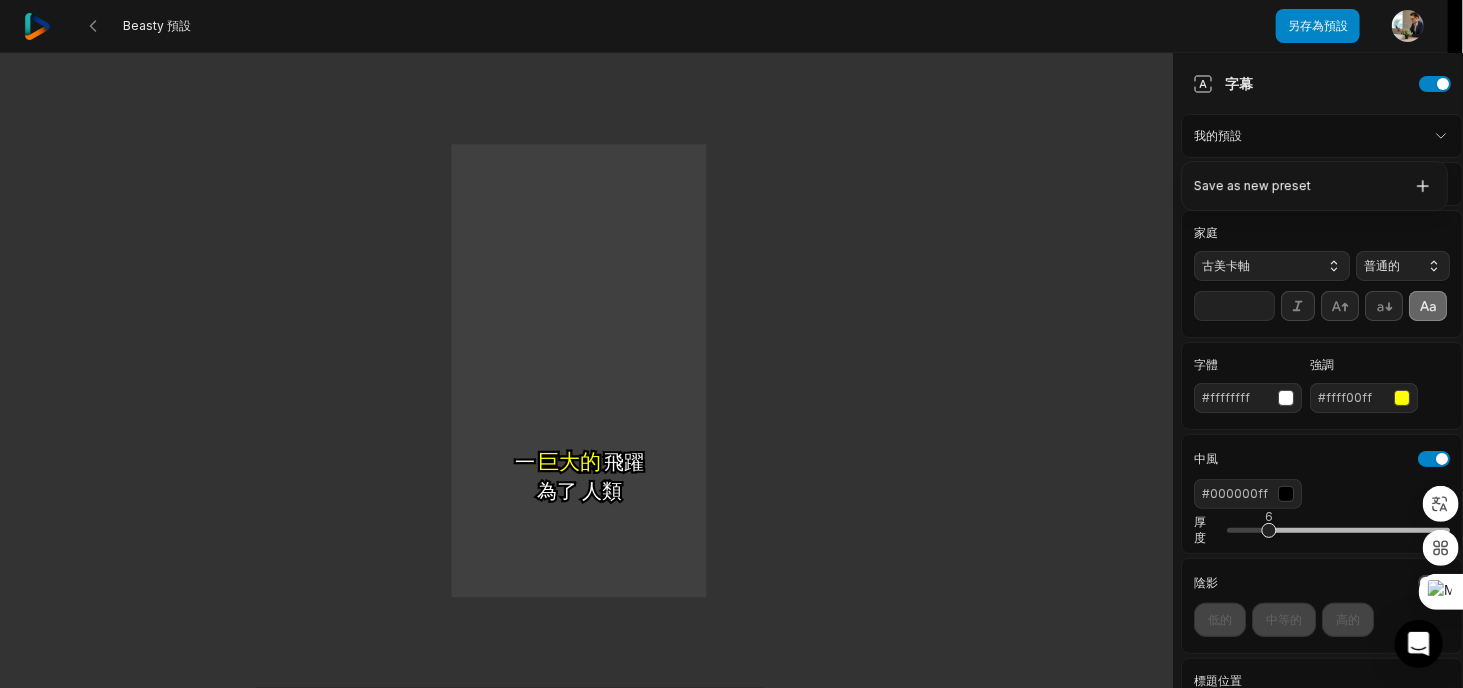 click on "Beasty 預設 另存為預設 開啟用戶選單 一 一   小的 小的   步 步 為了 為了   男人 男人 一 一   巨大的 巨大的   飛躍 飛躍 為了 為了   人類 人類 字幕 我的預設 選擇預設 家庭 古美卡軸 普通的 ** 字體 #ffffffff 強調 #ffff00ff 中風 #000000ff 厚度 6 陰影 低的 中等的 高的 標題位置 汽車 頂部 中間 底部 70 卡通 淡入 部分淡入 滑入 快來 盒子 字幕動畫 快來 爆裂聲 畏縮 展開 擴大 傾斜 潛行 向上滑動 傾斜 軌道 原文 為這個翻譯評分 你的意見回饋將用於協助改善 Google 翻譯品質
Save as new preset   測試版 0  /  0 使用的查詢" at bounding box center (731, 344) 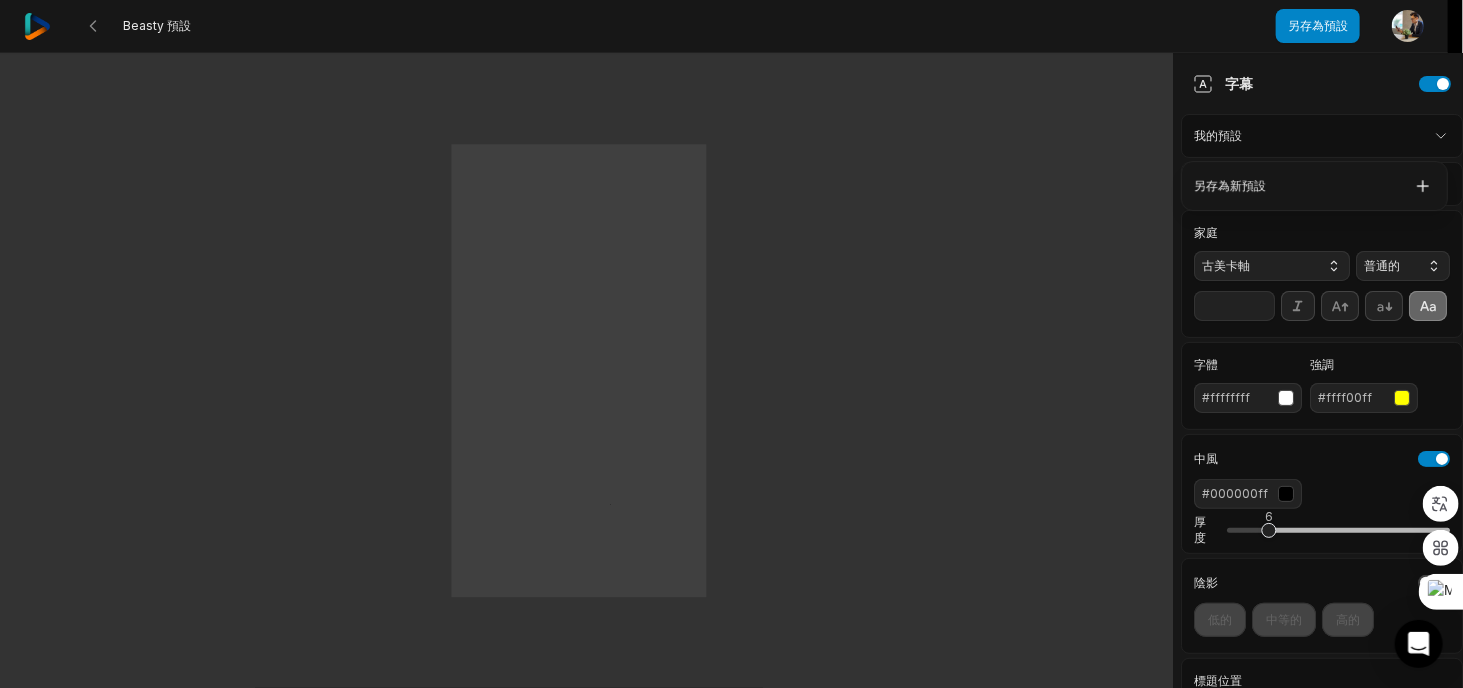 click on "Beasty 預設 另存為預設 開啟用戶選單 一 一   小的 小的   步 步 為了 為了   男人 男人 一 一   巨大的 巨大的   飛躍 飛躍 為了 為了   人類 人類 字幕 我的預設 選擇預設 家庭 古美卡軸 普通的 ** 字體 #ffffffff 強調 #ffff00ff 中風 #000000ff 厚度 6 陰影 低的 中等的 高的 標題位置 汽車 頂部 中間 底部 70 卡通 淡入 部分淡入 滑入 快來 盒子 字幕動畫 快來 爆裂聲 畏縮 展開 擴大 傾斜 潛行 向上滑動 傾斜 軌道 原文 為這個翻譯評分 你的意見回饋將用於協助改善 Google 翻譯品質
另存為新預設   測試版 0  /  0 使用的查詢" at bounding box center (731, 344) 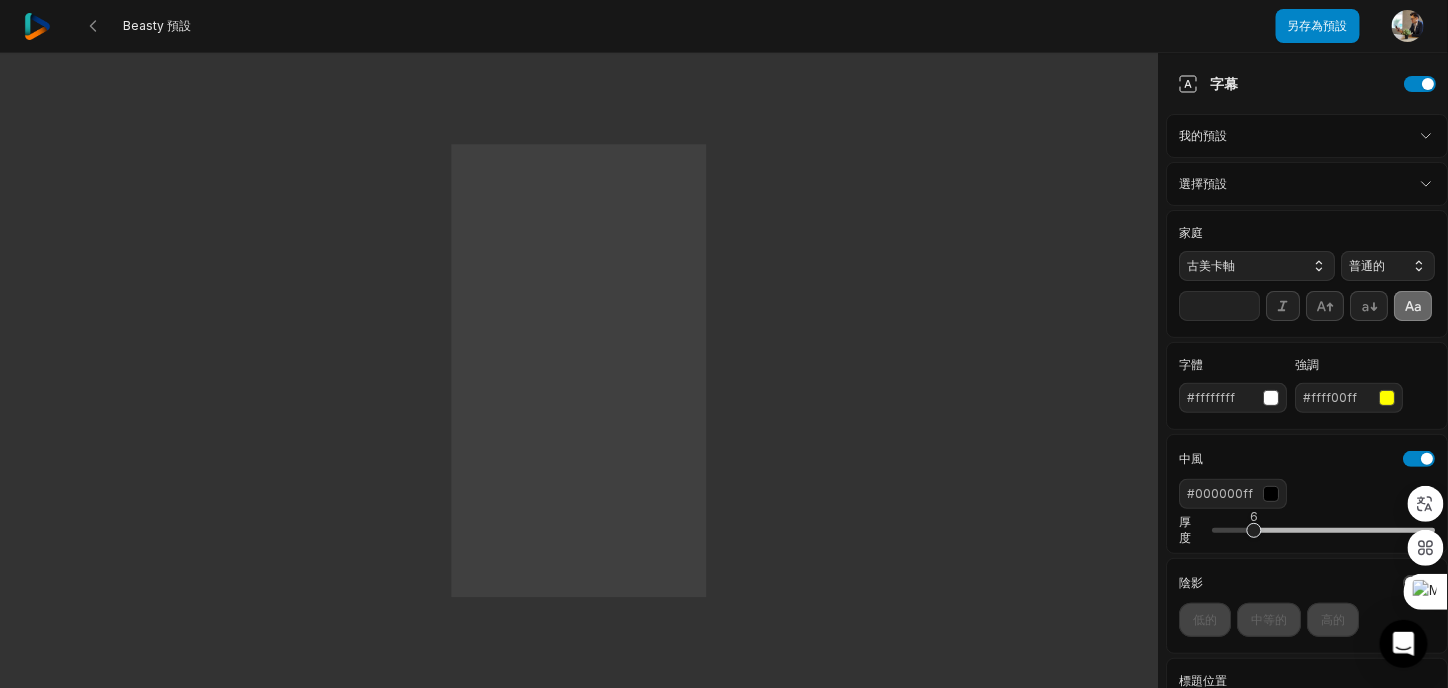 click on "Beasty 預設 另存為預設 開啟用戶選單 一 一   小的 小的   步 步 為了 為了   男人 男人 一 一   巨大的 巨大的   飛躍 飛躍 為了 為了   人類 人類 字幕 我的預設 選擇預設 家庭 古美卡軸 普通的 ** 字體 #ffffffff 強調 #ffff00ff 中風 #000000ff 厚度 6 陰影 低的 中等的 高的 標題位置 汽車 頂部 中間 底部 70 卡通 淡入 部分淡入 滑入 快來 盒子 字幕動畫 快來 爆裂聲 畏縮 展開 擴大 傾斜 潛行 向上滑動 傾斜 軌道 原文 為這個翻譯評分 你的意見回饋將用於協助改善 Google 翻譯品質
測試版 0  /  0 使用的查詢" at bounding box center (724, 344) 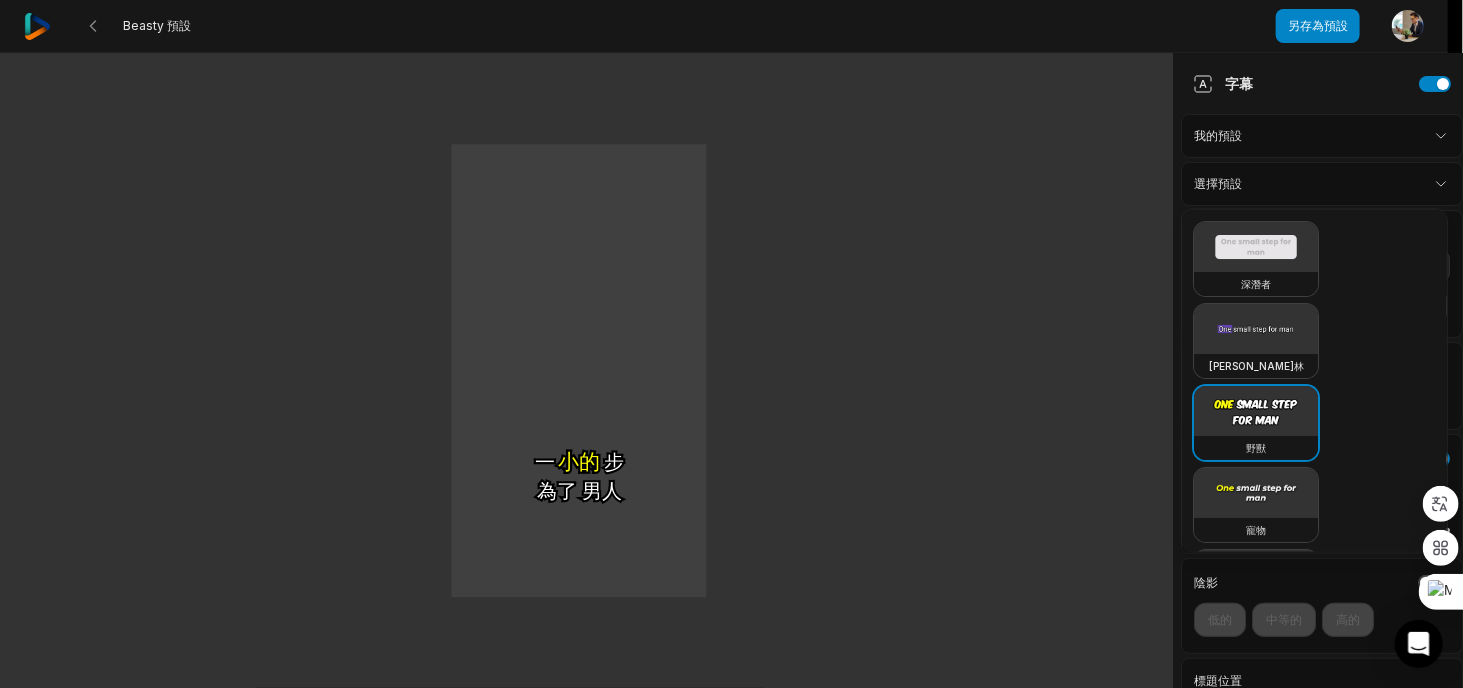 click on "Beasty 預設 另存為預設 開啟用戶選單 一 一   小的 小的   步 步 為了 為了   男人 男人 一 一   巨大的 巨大的   飛躍 飛躍 為了 為了   人類 人類 字幕 我的預設 選擇預設 家庭 古美卡軸 普通的 ** 字體 #ffffffff 強調 #ffff00ff 中風 #000000ff 厚度 6 陰影 低的 中等的 高的 標題位置 汽車 頂部 中間 底部 70 卡通 淡入 部分淡入 滑入 快來 盒子 字幕動畫 快來 爆裂聲 畏縮 展開 擴大 傾斜 潛行 向上滑動 傾斜 軌道 原文 為這個翻譯評分 你的意見回饋將用於協助改善 Google 翻譯品質
深潛者 [PERSON_NAME]林 野獸 寵物 禪 墨子 技術講座 YC 普萊[PERSON_NAME] 爆裂 駕駛 玩耍約會 星系 頭巾 鰭狀肢 拼字 友社英 Pod P 諾亞 幻影 測試版 0  /  0 使用的查詢" at bounding box center (731, 344) 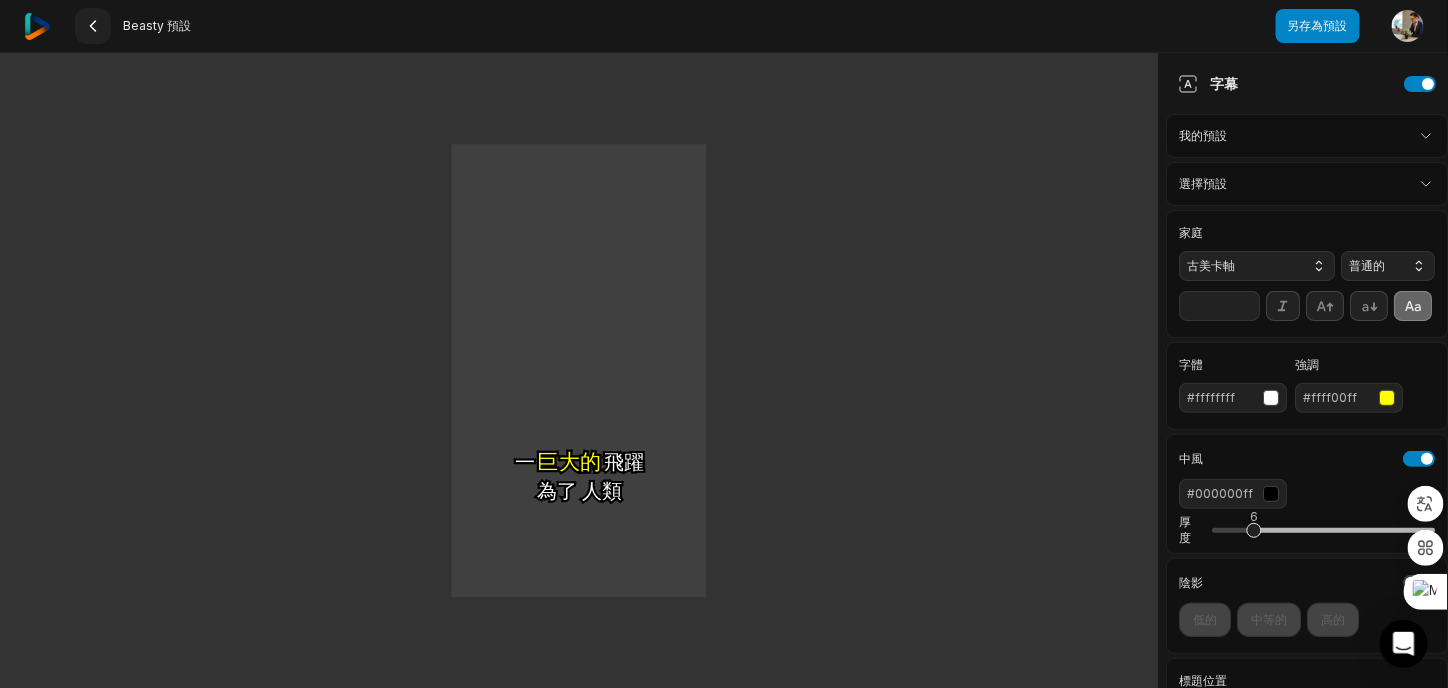click 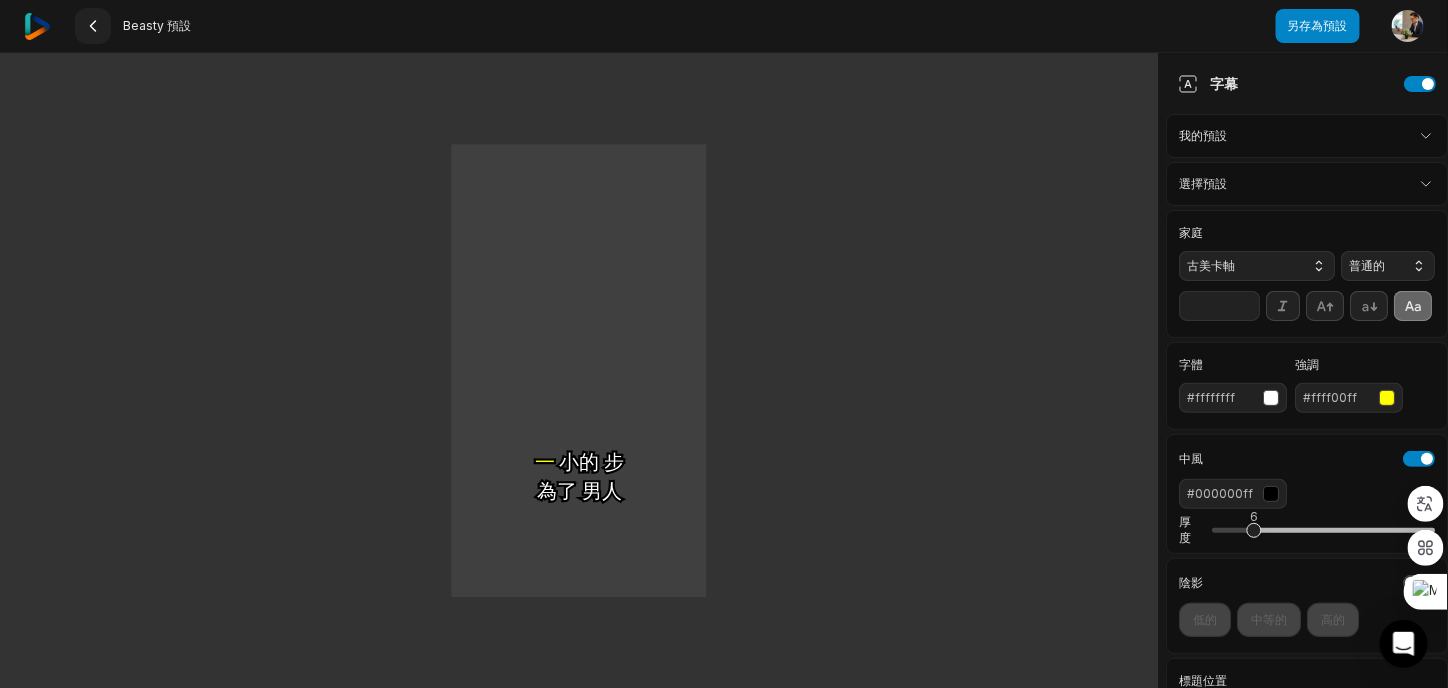 scroll, scrollTop: 430, scrollLeft: 0, axis: vertical 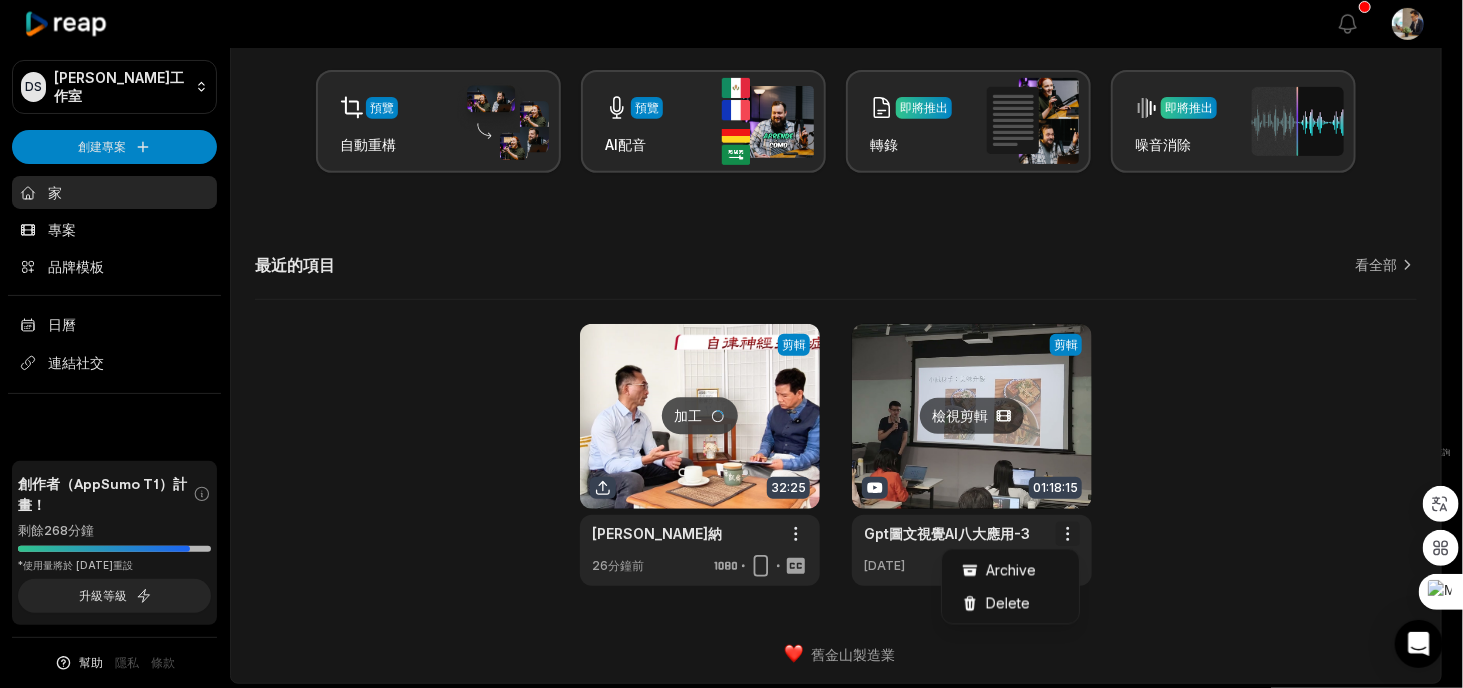 click on "DS [PERSON_NAME]工作室 創建專案 家 專案 品牌模板 日曆 連結社交 創作者（AppSumo T1） 計畫！ 剩餘 268分鐘 *使用量將於 [DATE]重設 升級等級 幫助 隱私 條款 打開側邊欄 查看通知 開啟用戶選單   讓我們開始吧！ 生成剪輯 只需單擊一下，即可從長影片生成可用於社交的剪輯。 新增字幕 輕鬆快速地為您的剪輯、捲軸、故事添加字幕。 編輯影片 即將推出 忘記數小時的編輯時間，[PERSON_NAME]AI 在幾分鐘內為您完成工作。 使用 AI 進行創作和編輯的更多方式 預覽 自動重構 預覽 AI配音 即將推出 轉錄 即將推出 噪音消除 最近的項目 看全部 加工 剪輯 32:25 [PERSON_NAME]納 打開選項 26分鐘前 檢視剪輯 剪輯 01:18:15 Gpt圖文視覺AI八大應用-3 打開選項 [DATE] 舊金山 製造業 原文 為這個翻譯評分 你的意見回饋將用於協助改善 Google 翻譯品質
Gpt圖文視覺AI八大應用-3 Archive Delete 測試版 0  /  0" at bounding box center [731, 36] 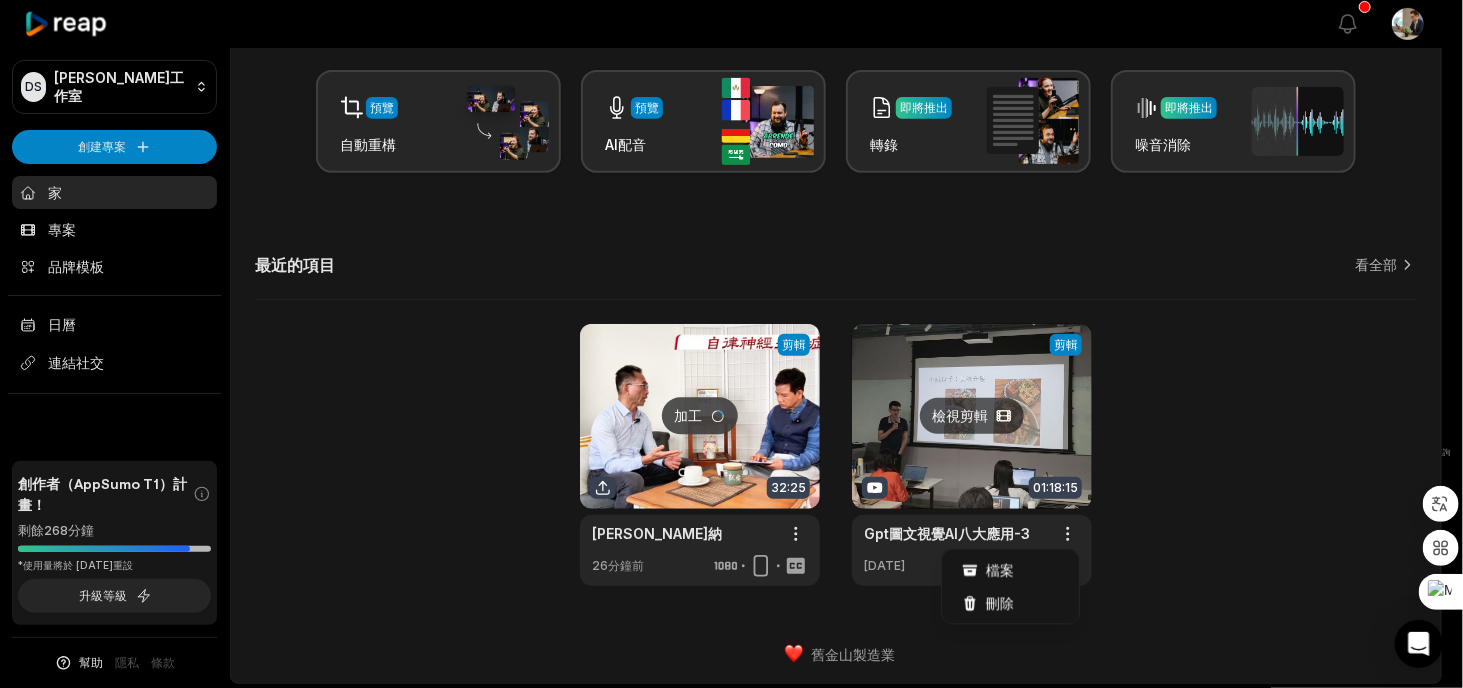click on "DS [PERSON_NAME]工作室 創建專案 家 專案 品牌模板 日曆 連結社交 創作者（AppSumo T1） 計畫！ 剩餘 268分鐘 *使用量將於 [DATE]重設 升級等級 幫助 隱私 條款 打開側邊欄 查看通知 開啟用戶選單   讓我們開始吧！ 生成剪輯 只需單擊一下，即可從長影片生成可用於社交的剪輯。 新增字幕 輕鬆快速地為您的剪輯、捲軸、故事添加字幕。 編輯影片 即將推出 忘記數小時的編輯時間，[PERSON_NAME]AI 在幾分鐘內為您完成工作。 使用 AI 進行創作和編輯的更多方式 預覽 自動重構 預覽 AI配音 即將推出 轉錄 即將推出 噪音消除 最近的項目 看全部 加工 剪輯 32:25 [PERSON_NAME]納 打開選項 26分鐘前 檢視剪輯 剪輯 01:18:15 Gpt圖文視覺AI八大應用-3 打開選項 [DATE] 舊金山 製造業 原文 為這個翻譯評分 你的意見回饋將用於協助改善 Google 翻譯品質
Gpt圖文視覺AI八大應用-3 檔案 刪除 測試版 0  /  0" at bounding box center (731, 36) 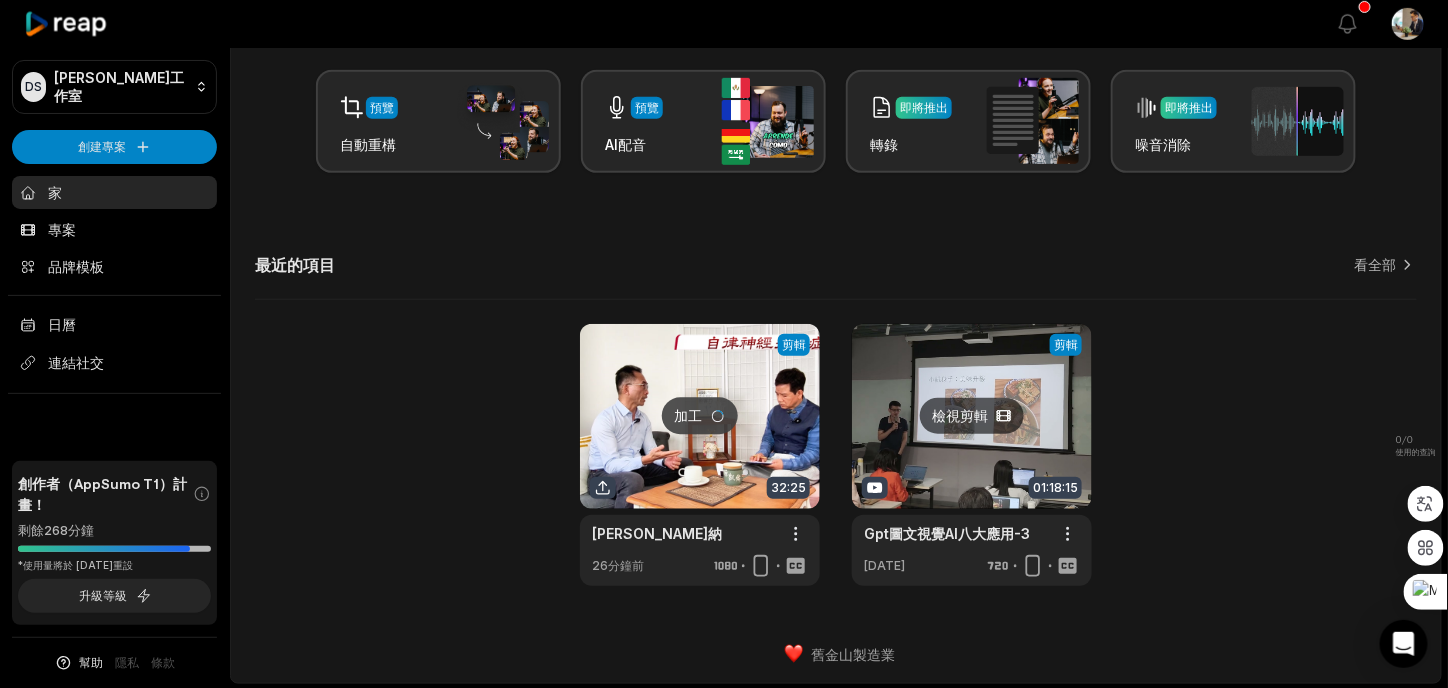 click at bounding box center (972, 455) 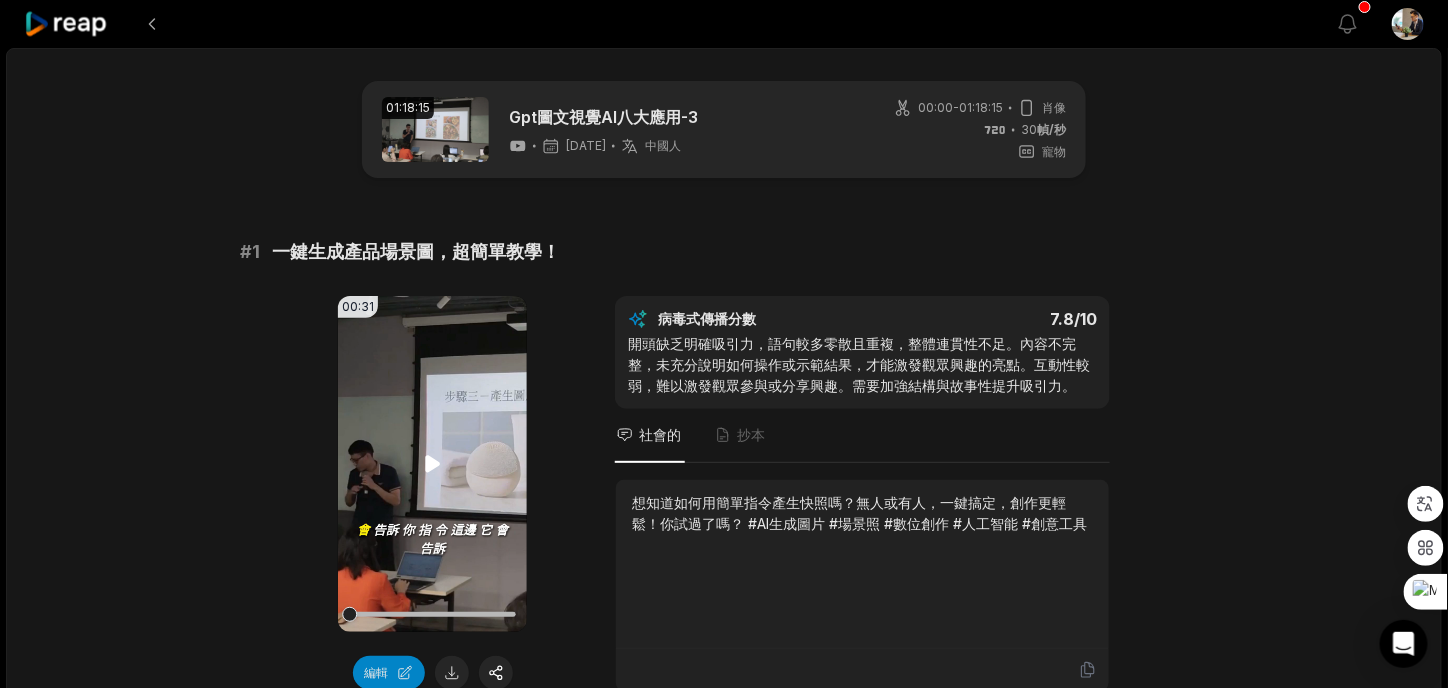 click 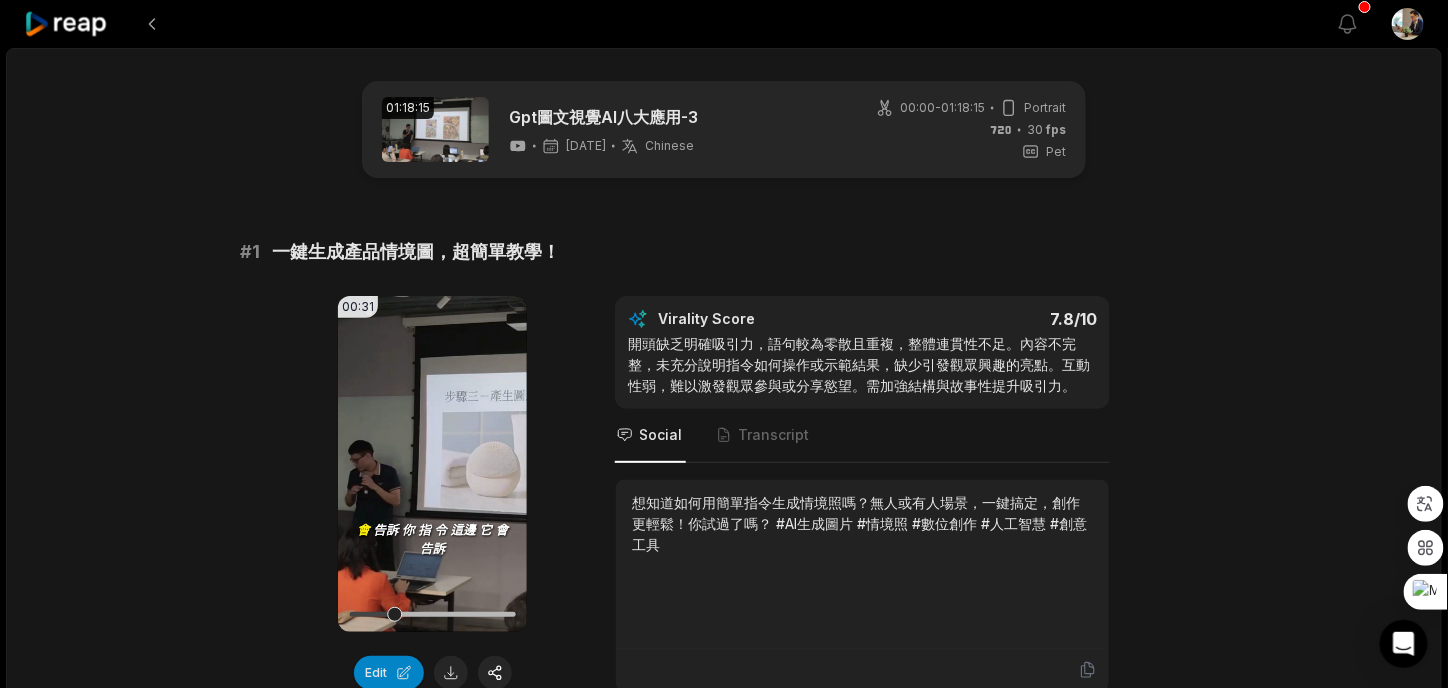 click on "# 1 一鍵生成產品情境圖，超簡單教學！" at bounding box center [724, 252] 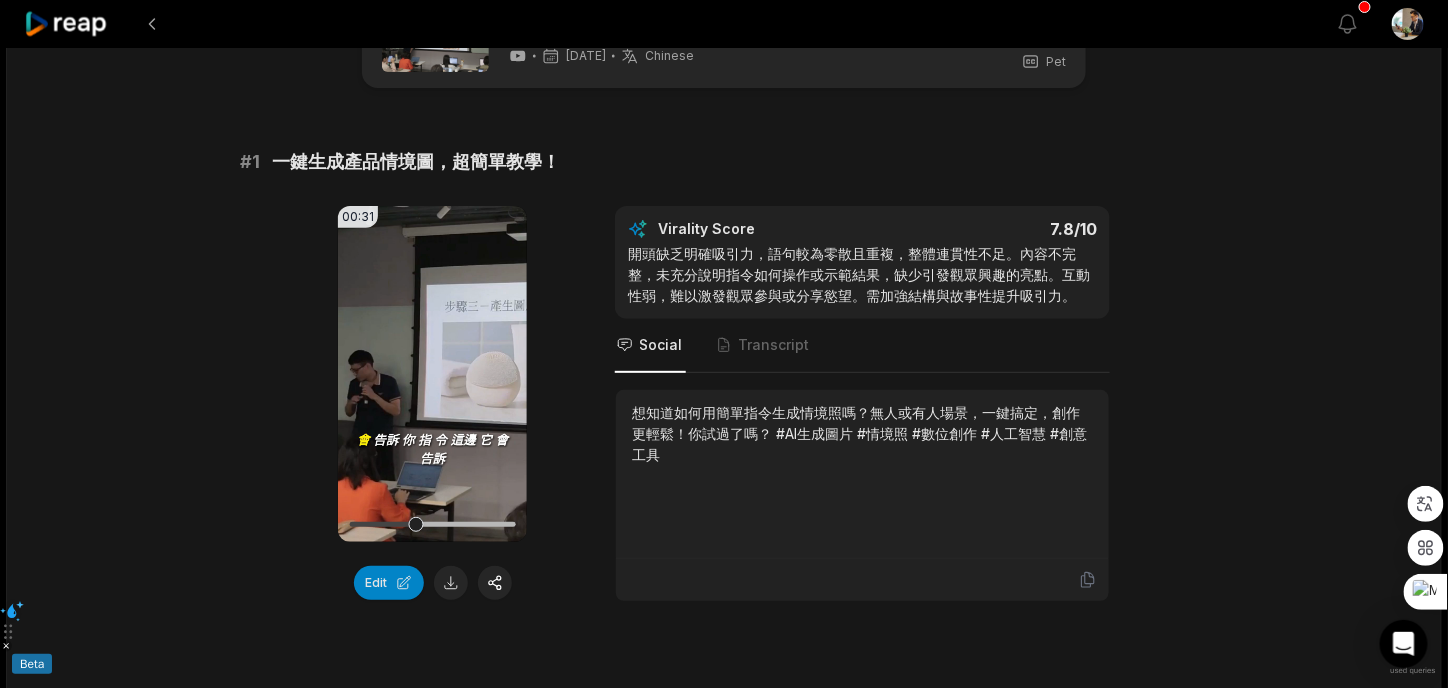 scroll, scrollTop: 166, scrollLeft: 0, axis: vertical 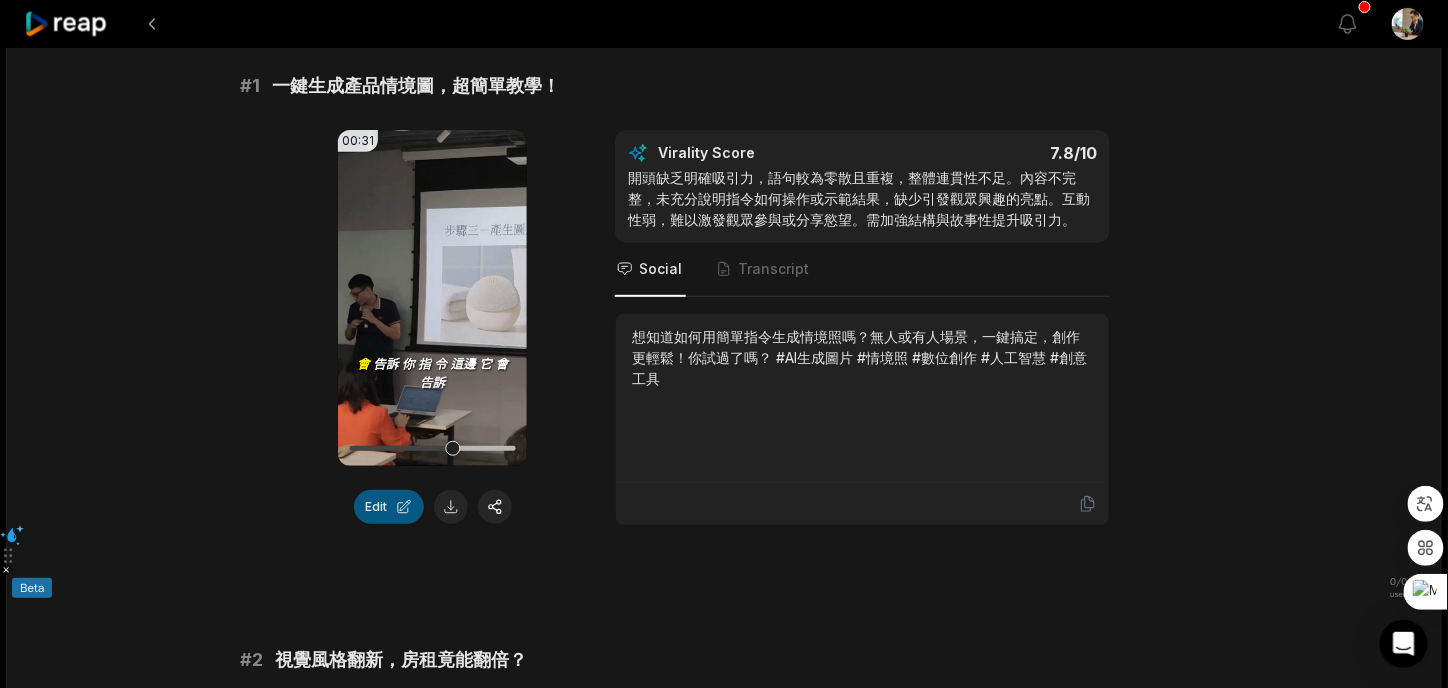 click on "Edit" at bounding box center (389, 507) 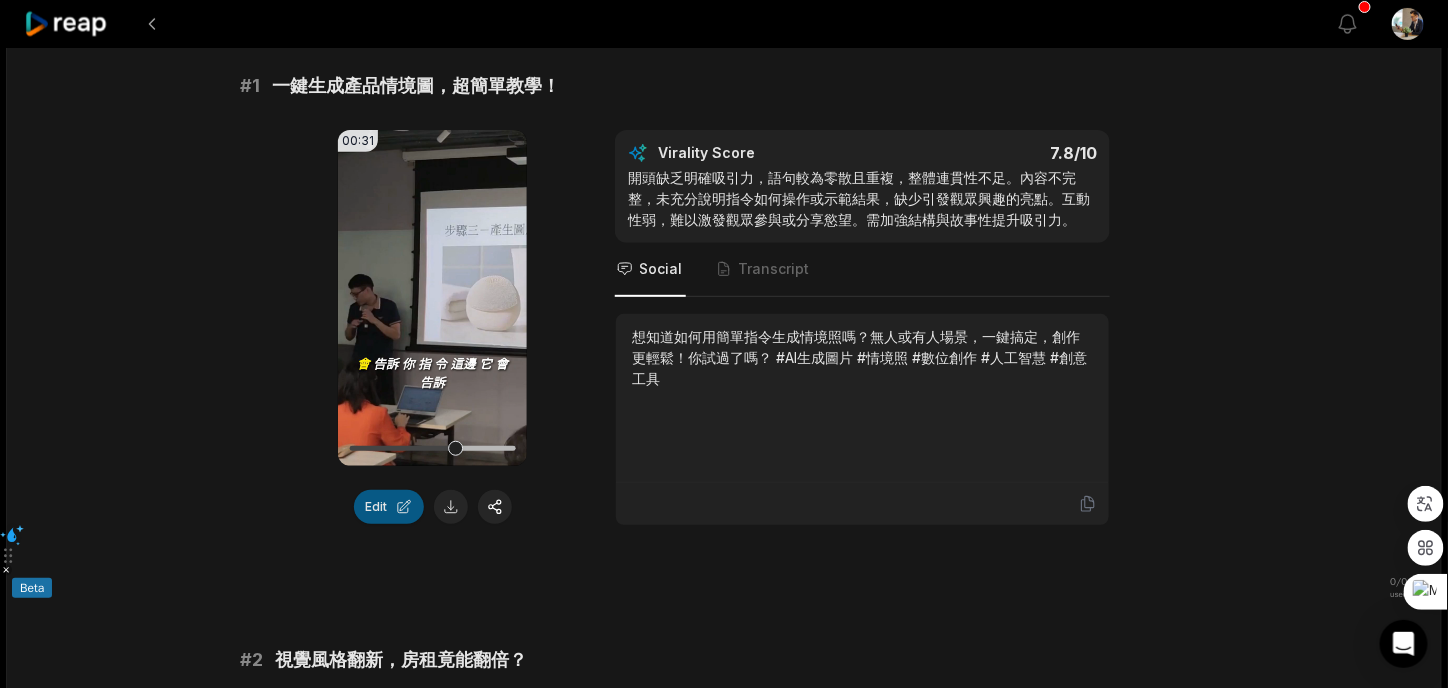 scroll, scrollTop: 0, scrollLeft: 0, axis: both 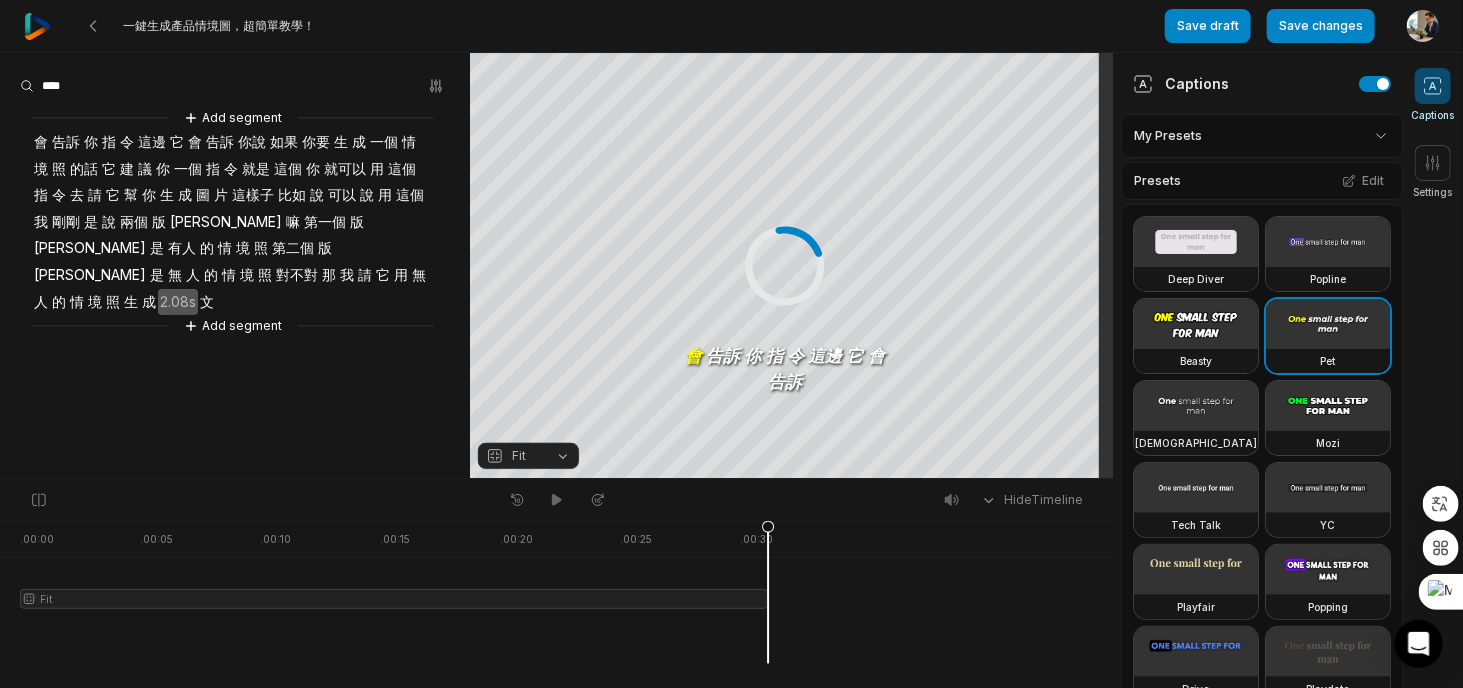 click on "Add segment 會 告訴 你 指 令 這邊 它 會 告訴 你說 如果 你要 生 成 一個 情 境 照 的話 它 建 議 你 一個 指 令 就是 這個 你 就可以 用 這個 指 令 去 請 它 幫 你 生 成 圖 片 這樣子 比如 說 可以 說 用 這個 我 剛剛 是 說 兩個 版 本 嘛 第一個 版 本 是 有人 的 情 境 照 第二個 版 本 是 無 人 的 情 境 照 對不對 那 我 請 它 用 無 人 的 情 境 照 生 成 2.08s 文   Add segment" at bounding box center [235, 222] 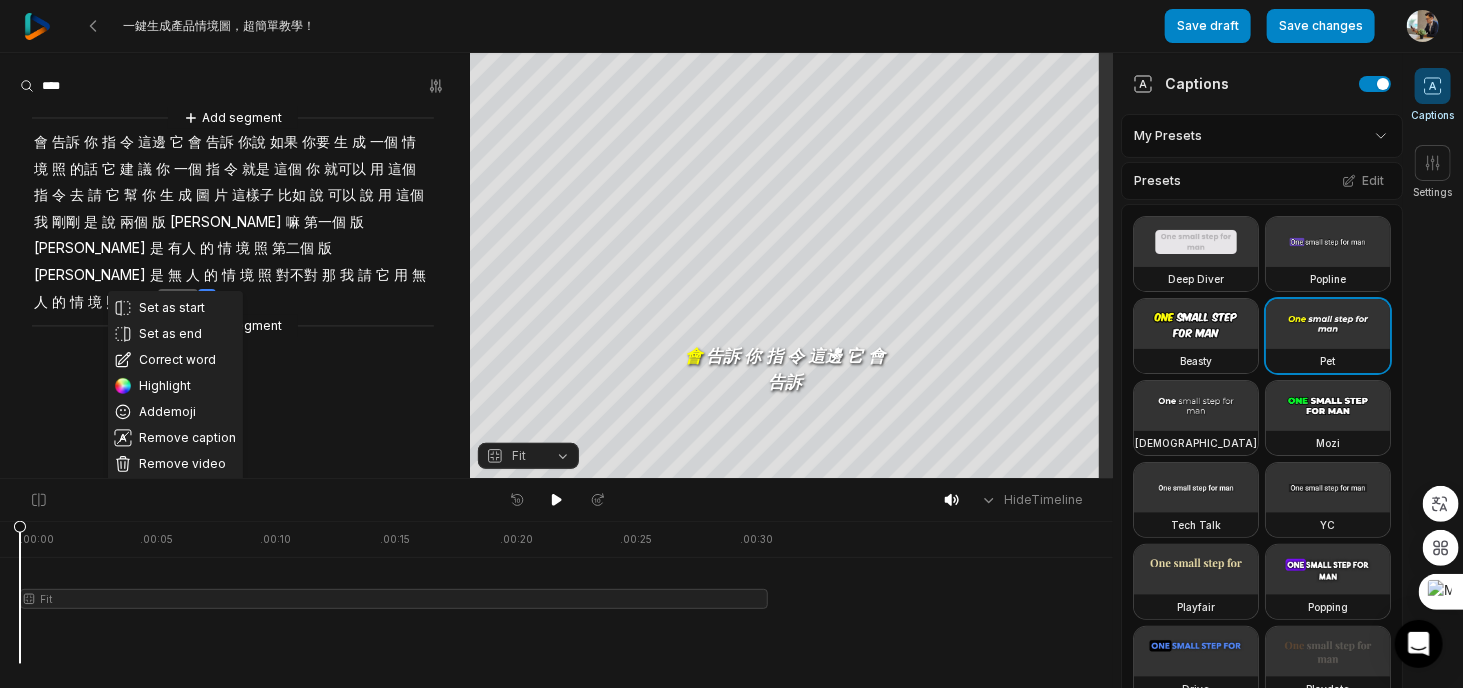 click on "Set as start Set as end Correct word Highlight Add  emoji Remove caption Remove video Cut   Add segment 會 告訴 你 指 令 這邊 它 會 告訴 你說 如果 你要 生 成 一個 情 境 照 的話 它 建 議 你 一個 指 令 就是 這個 你 就可以 用 這個 指 令 去 請 它 幫 你 生 成 圖 片 這樣子 比如 說 可以 說 用 這個 我 剛剛 是 說 兩個 版 本 嘛 第一個 版 本 是 有人 的 情 境 照 第二個 版 本 是 無 人 的 情 境 照 對不對 那 我 請 它 用 無 人 的 情 境 照 生 成 2.08s 文   Add segment" at bounding box center (235, 222) 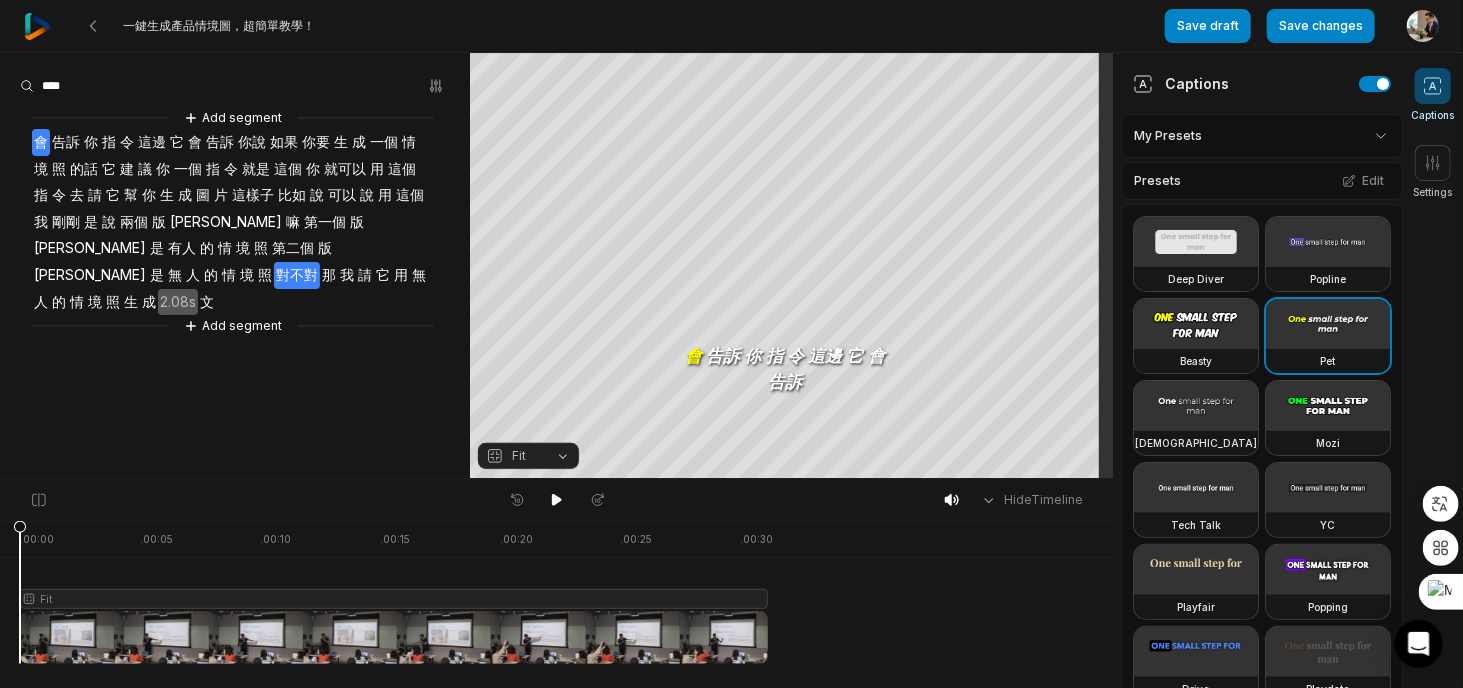 click on "Add segment 會 告訴 你 指 令 這邊 它 會 告訴 你說 如果 你要 生 成 一個 情 境 照 的話 它 建 議 你 一個 指 令 就是 這個 你 就可以 用 這個 指 令 去 請 它 幫 你 生 成 圖 片 這樣子 比如 說 可以 說 用 這個 我 剛剛 是 說 兩個 版 本 嘛 第一個 版 本 是 有人 的 情 境 照 第二個 版 本 是 無 人 的 情 境 照 對不對 那 我 請 它 用 無 人 的 情 境 照 生 成 2.08s 文   Add segment" at bounding box center (235, 222) 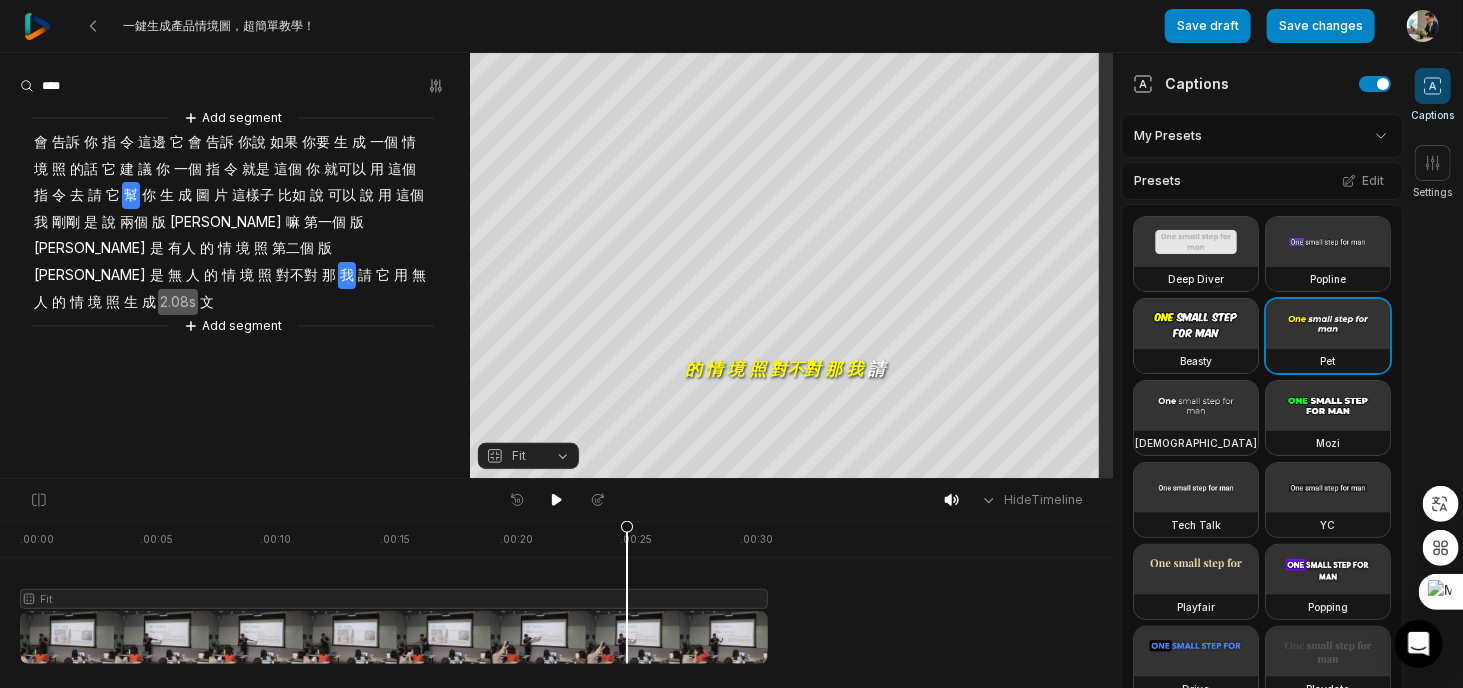 click on "幫" at bounding box center (131, 195) 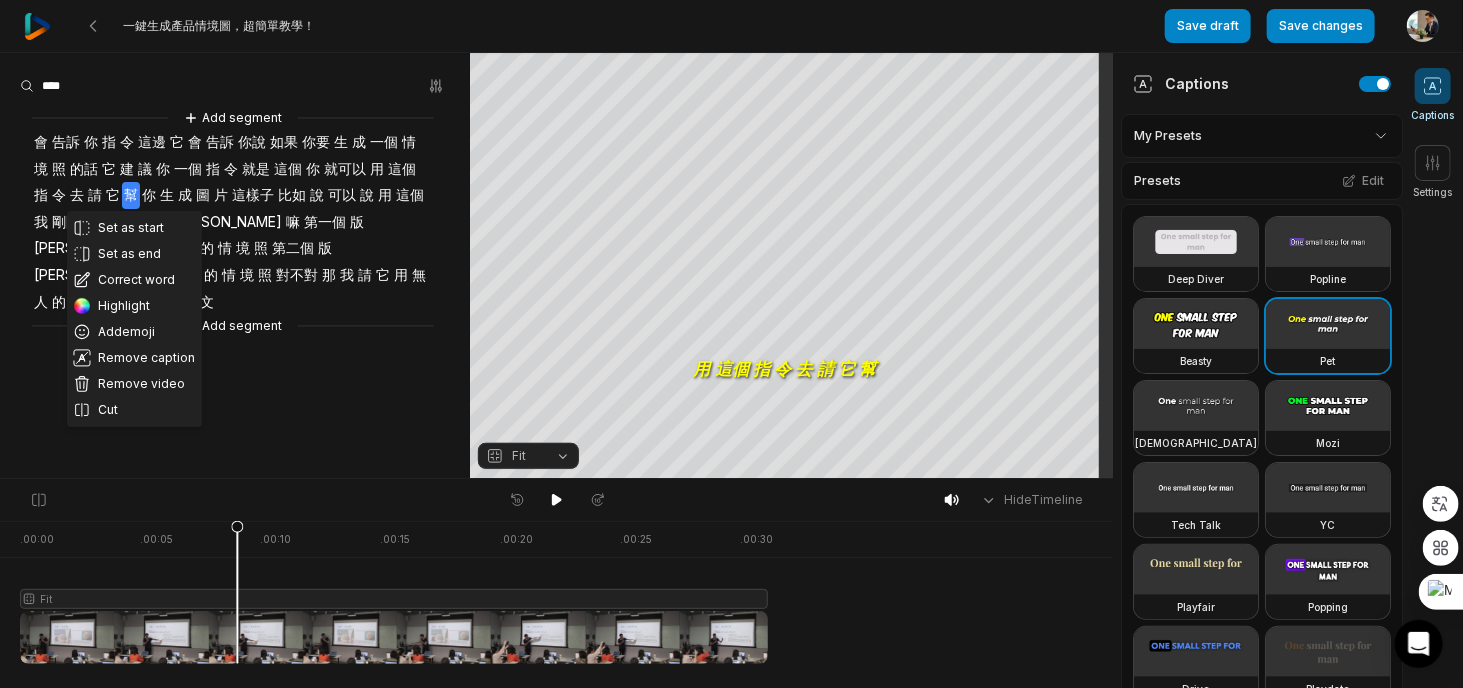 click on "會" at bounding box center (41, 142) 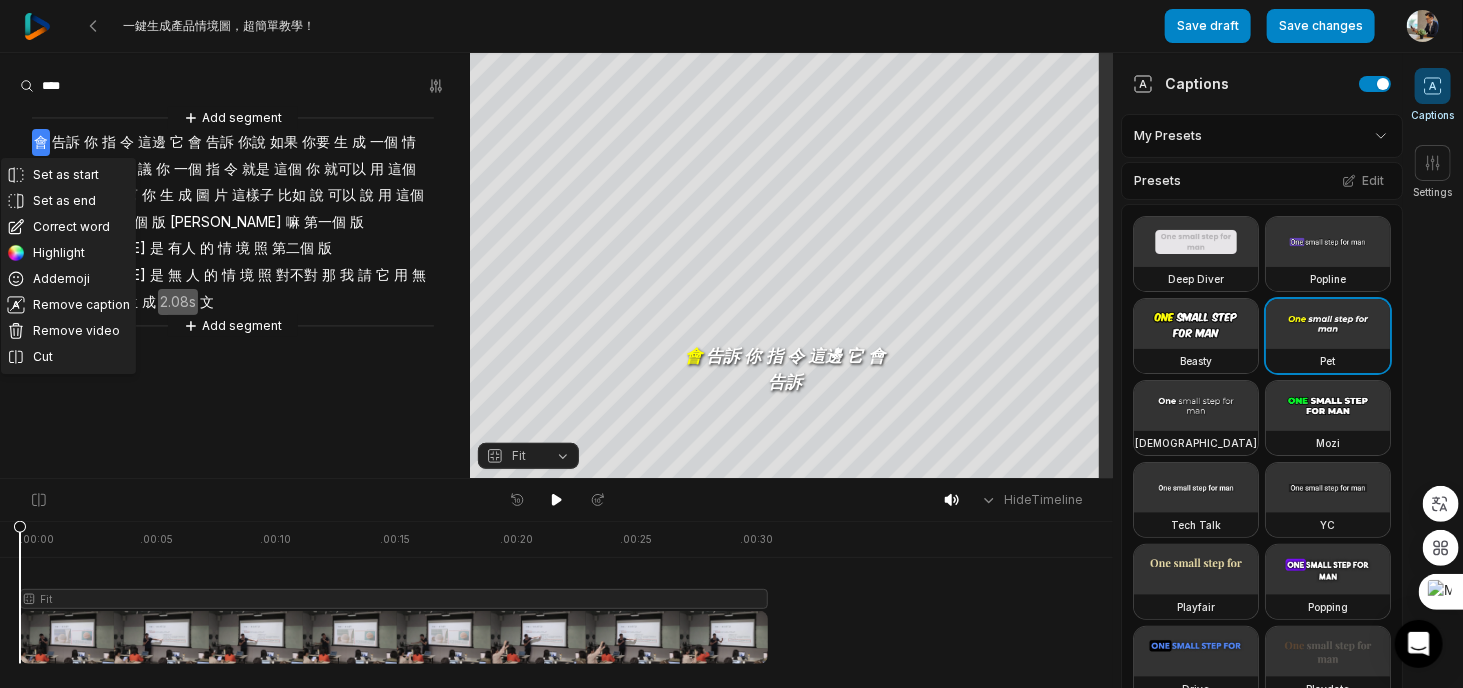 click at bounding box center (394, 592) 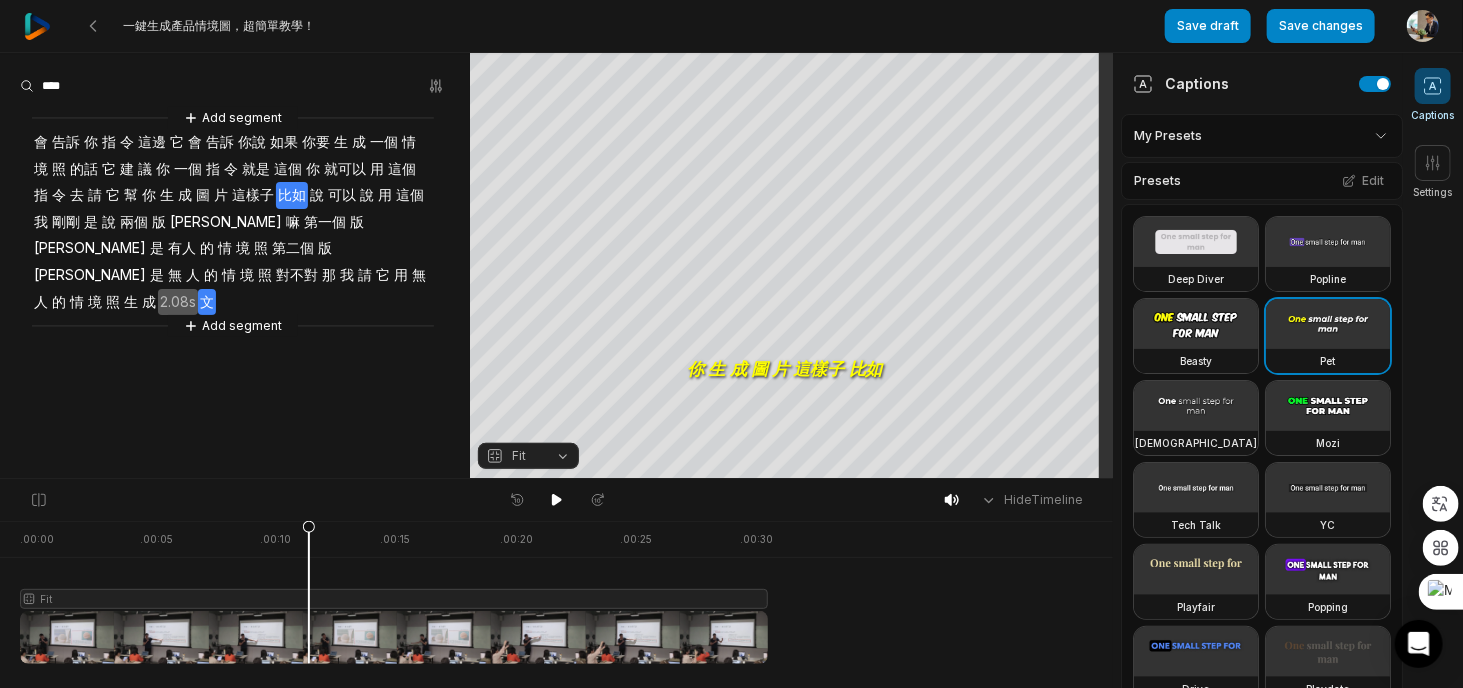 click on "Add segment 會 告訴 你 指 令 這邊 它 會 告訴 你說 如果 你要 生 成 一個 情 境 照 的話 它 建 議 你 一個 指 令 就是 這個 你 就可以 用 這個 指 令 去 請 它 幫 你 生 成 圖 片 這樣子 比如 說 可以 說 用 這個 我 剛剛 是 說 兩個 版 本 嘛 第一個 版 本 是 有人 的 情 境 照 第二個 版 本 是 無 人 的 情 境 照 對不對 那 我 請 它 用 無 人 的 情 境 照 生 成 2.08s 文   Add segment" at bounding box center [235, 222] 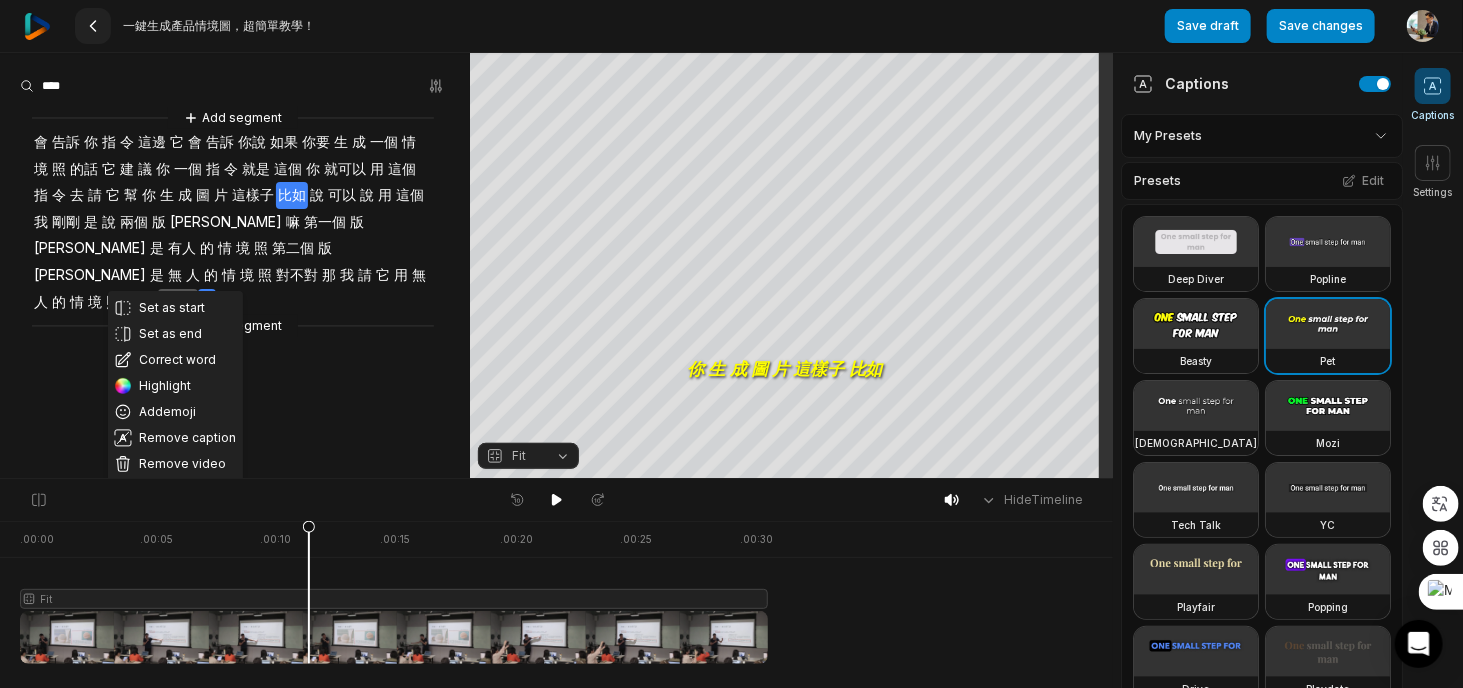 click at bounding box center [93, 26] 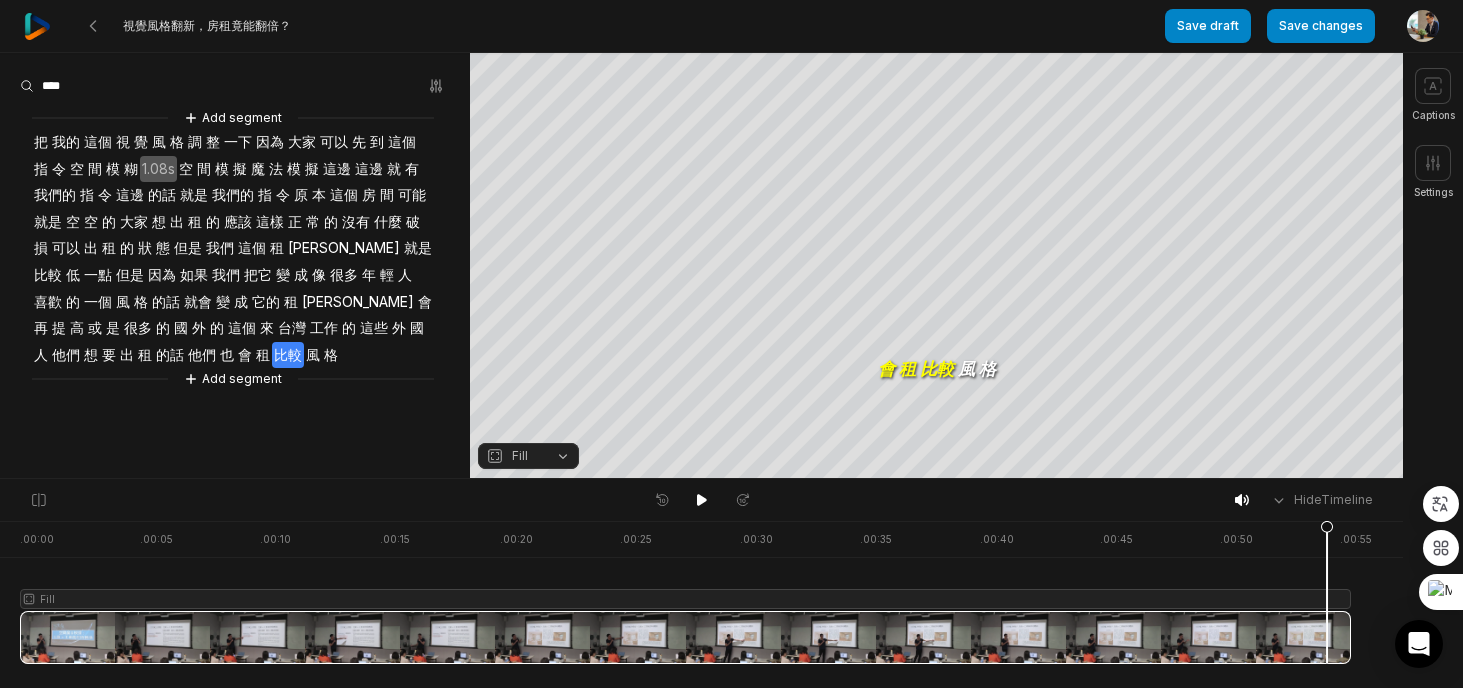 scroll, scrollTop: 0, scrollLeft: 0, axis: both 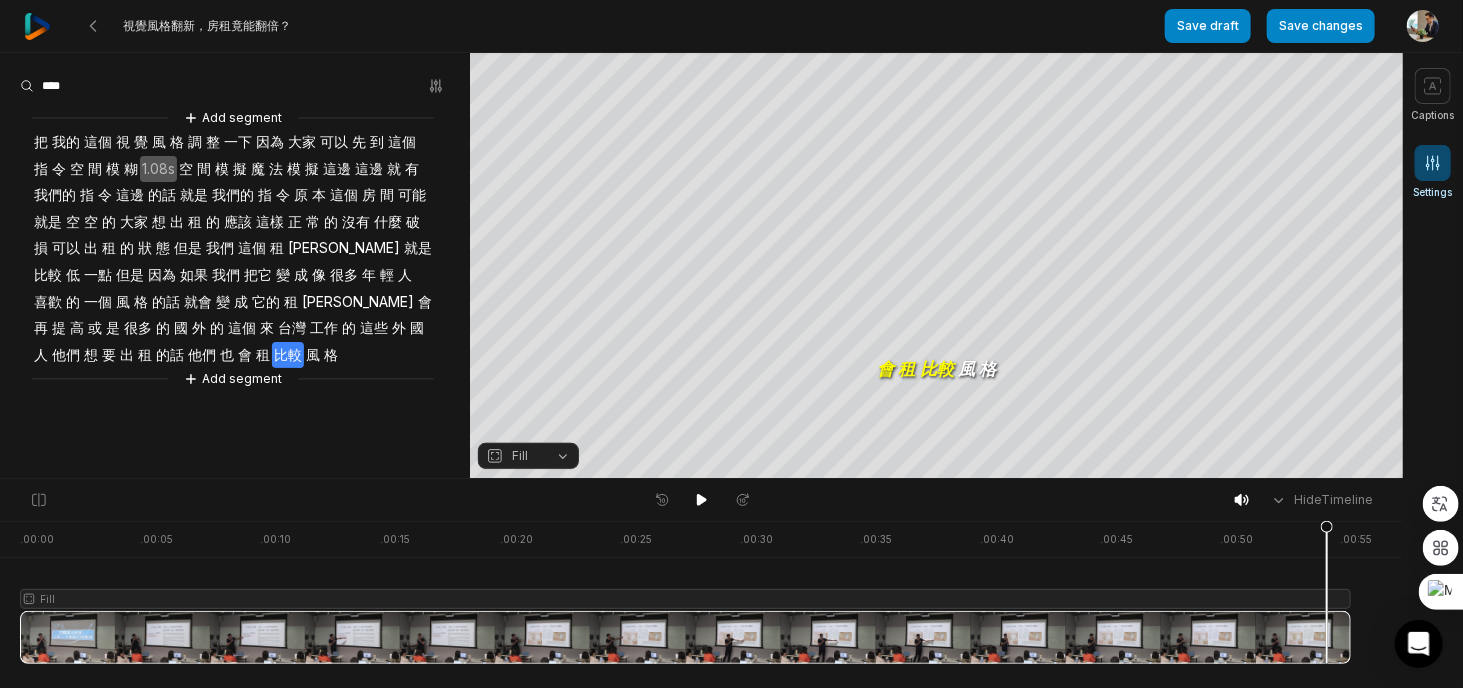 click 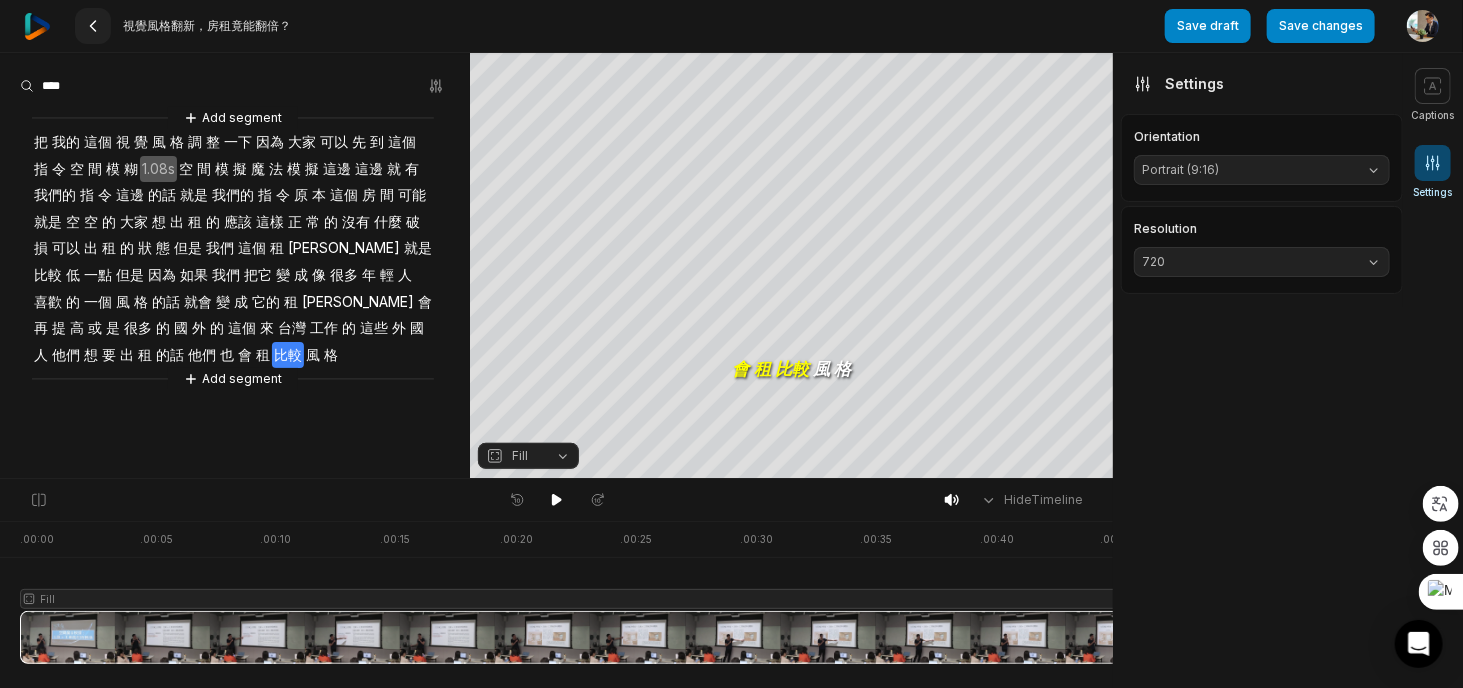 click 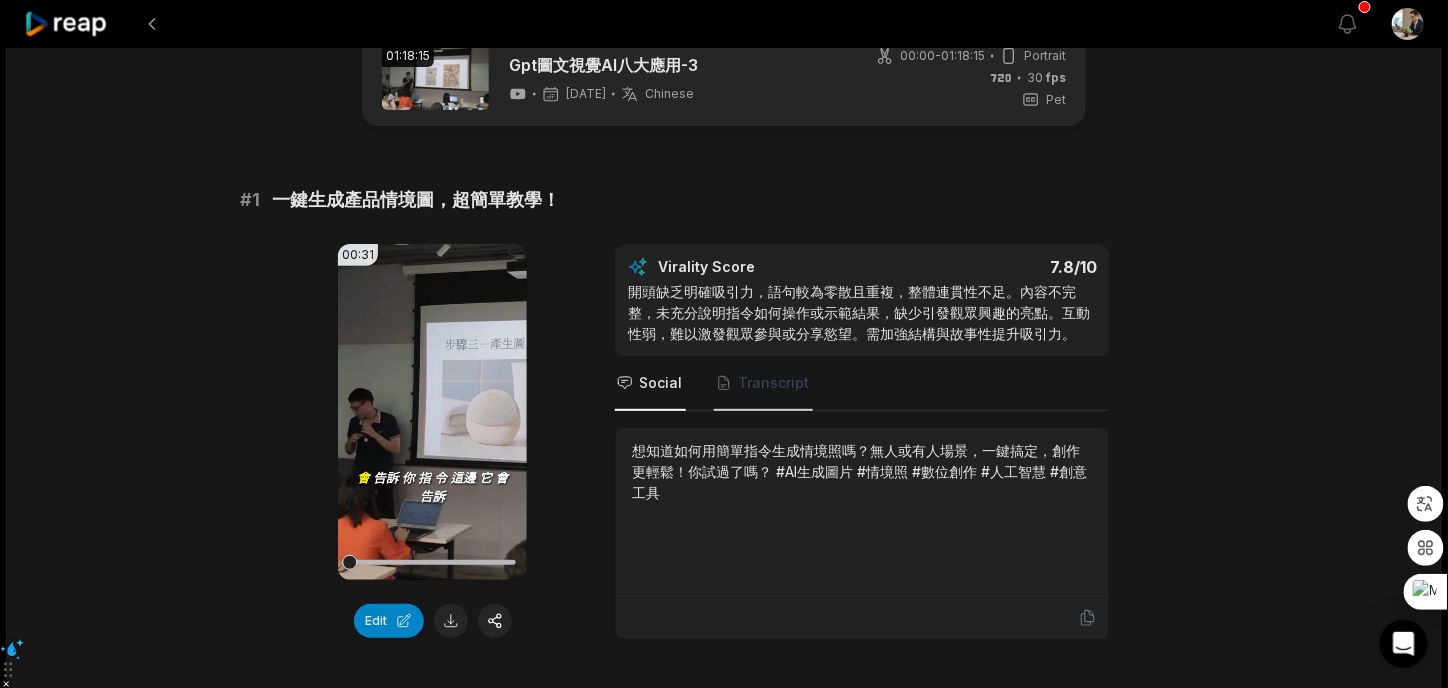 scroll, scrollTop: 0, scrollLeft: 0, axis: both 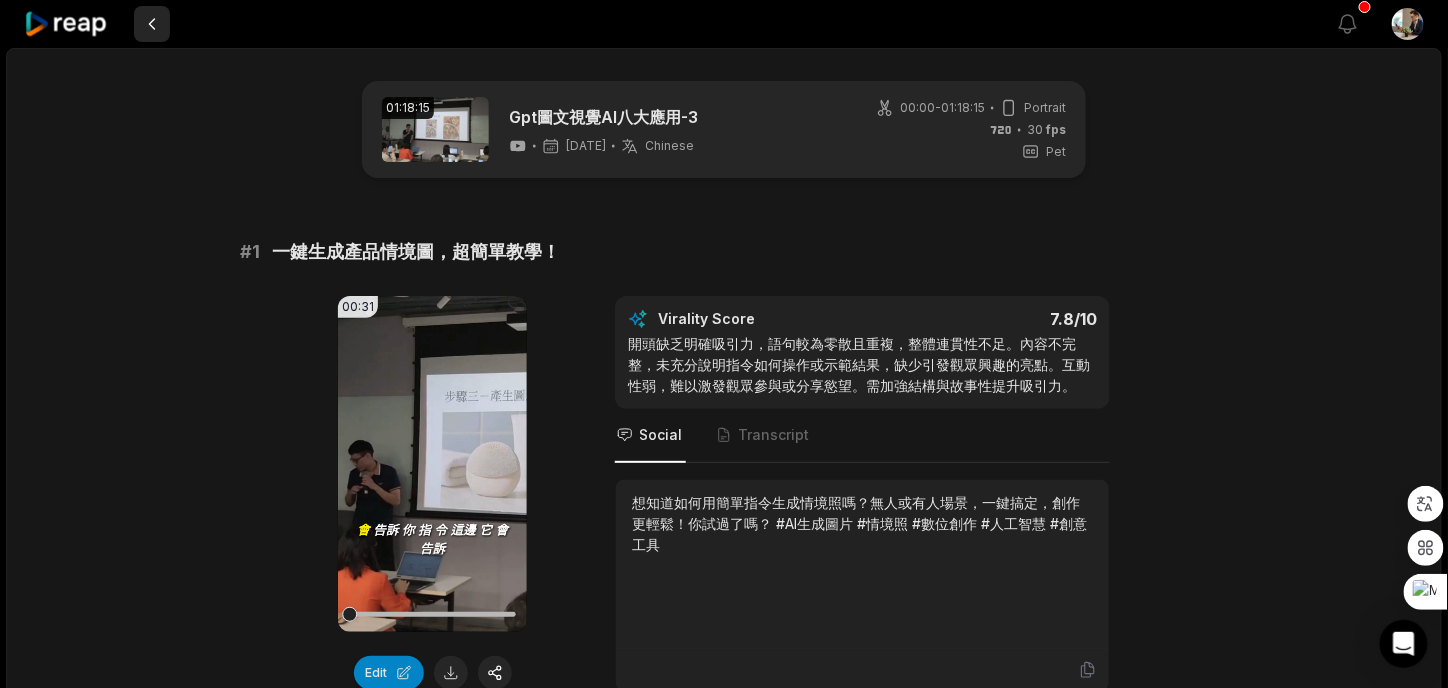click at bounding box center (152, 24) 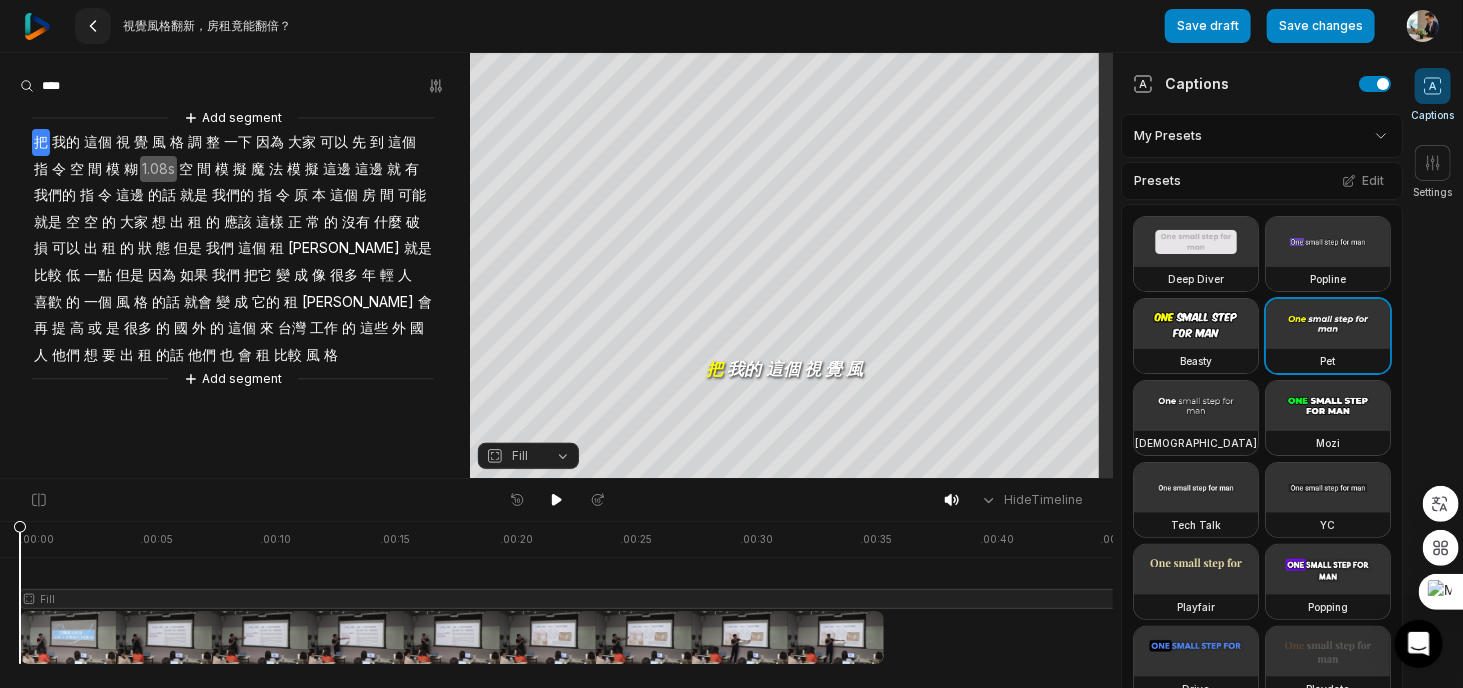 click 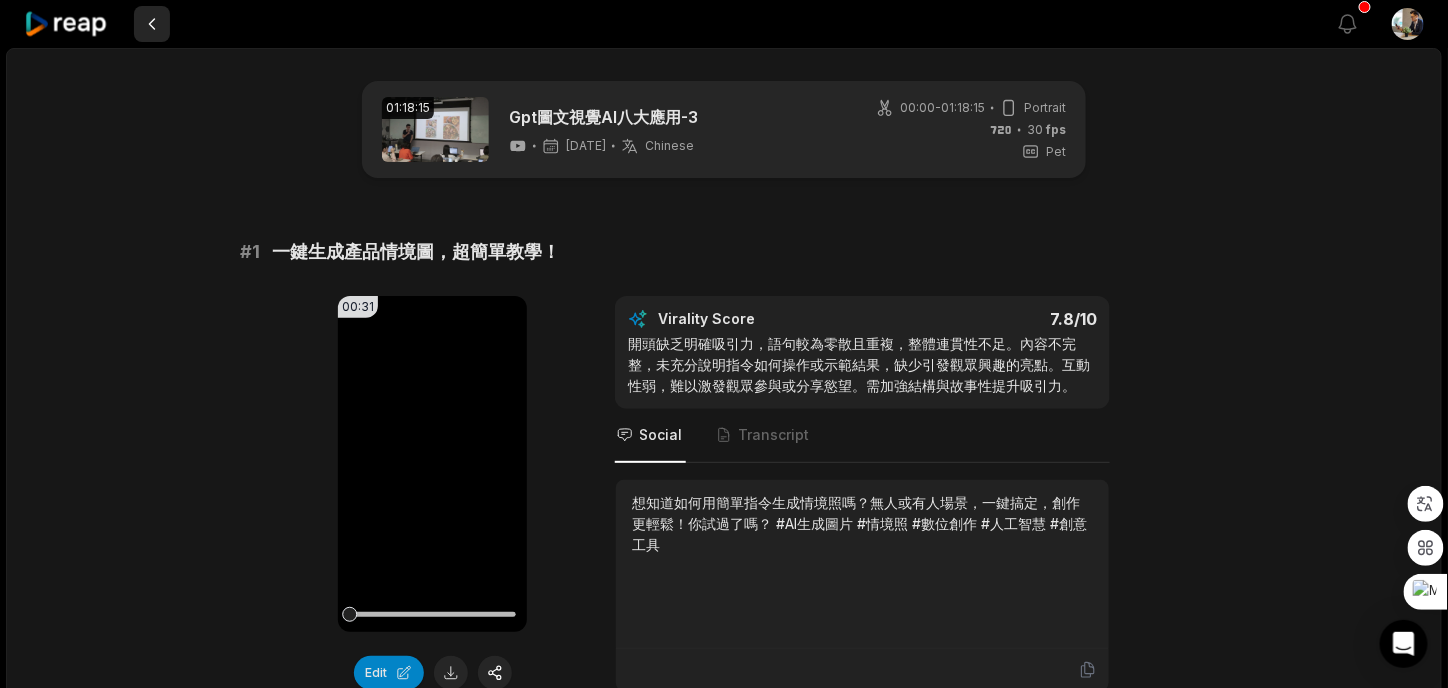 click at bounding box center (152, 24) 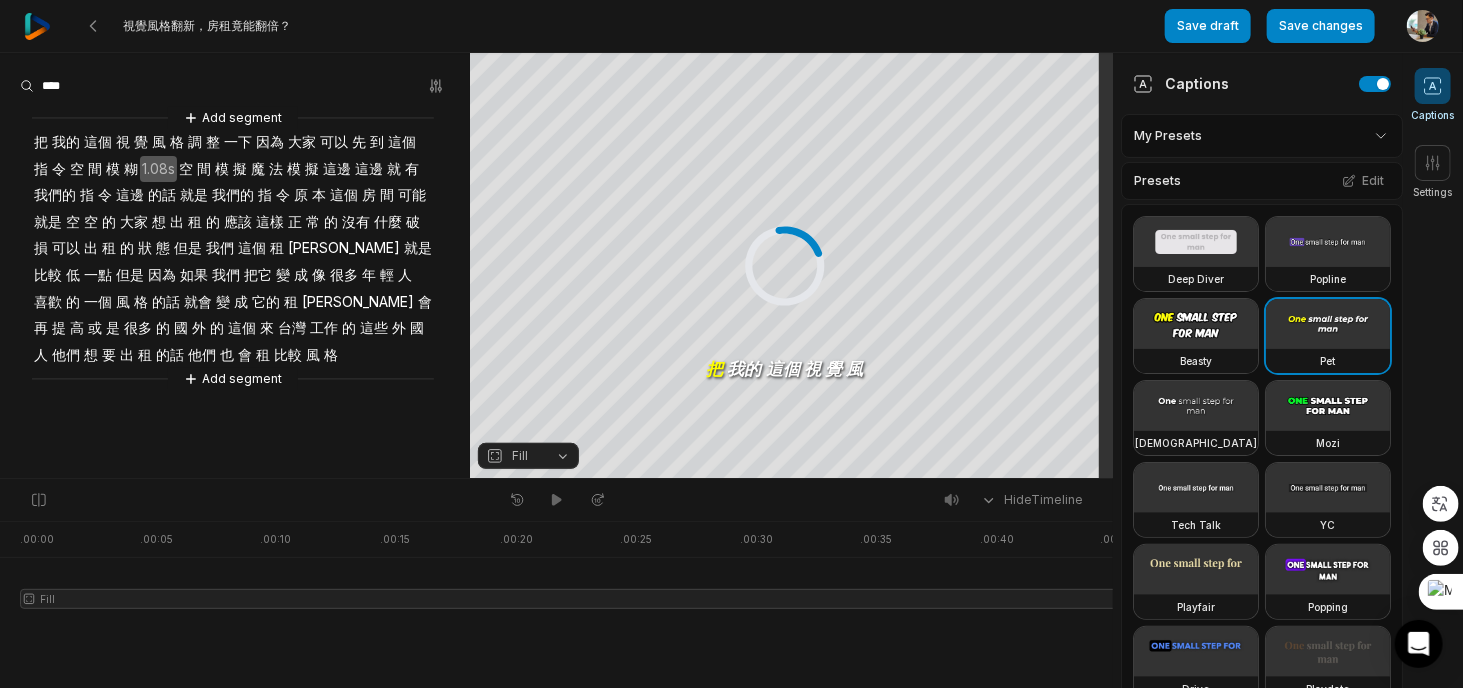 click at bounding box center [37, 26] 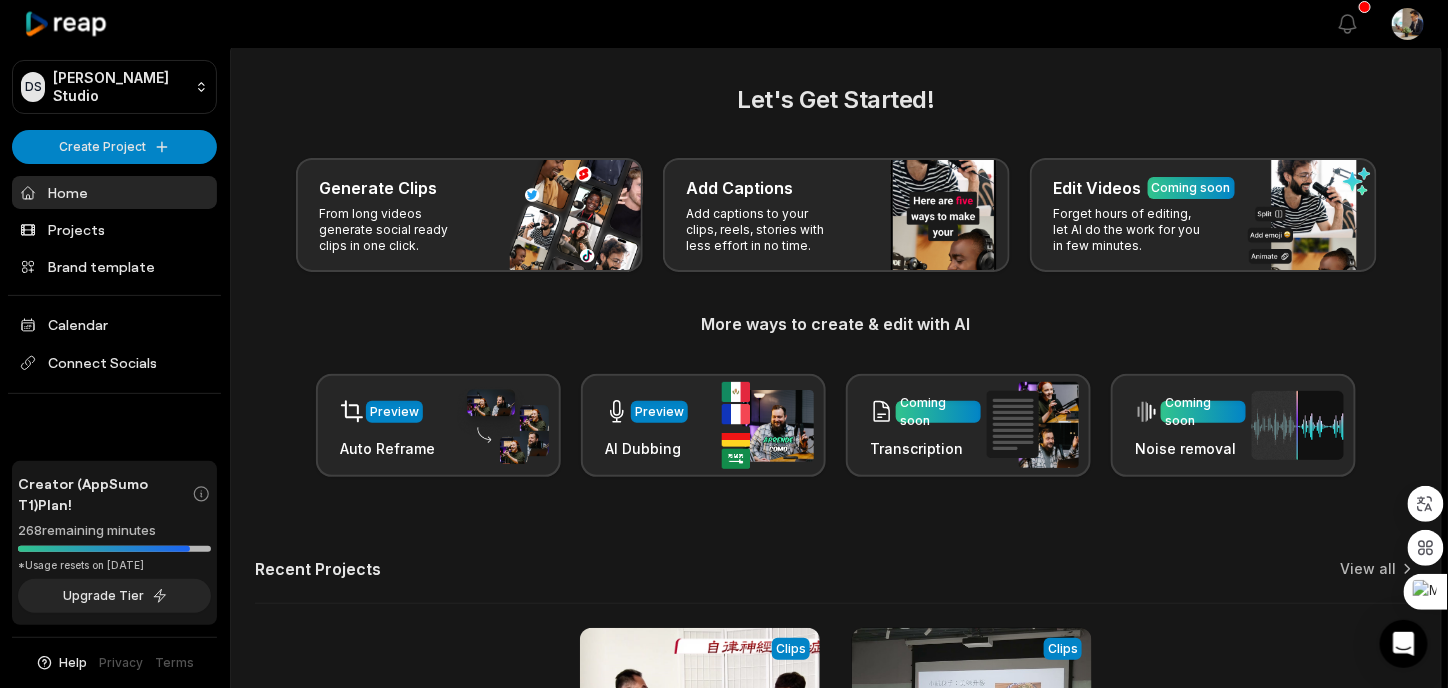 scroll, scrollTop: 308, scrollLeft: 0, axis: vertical 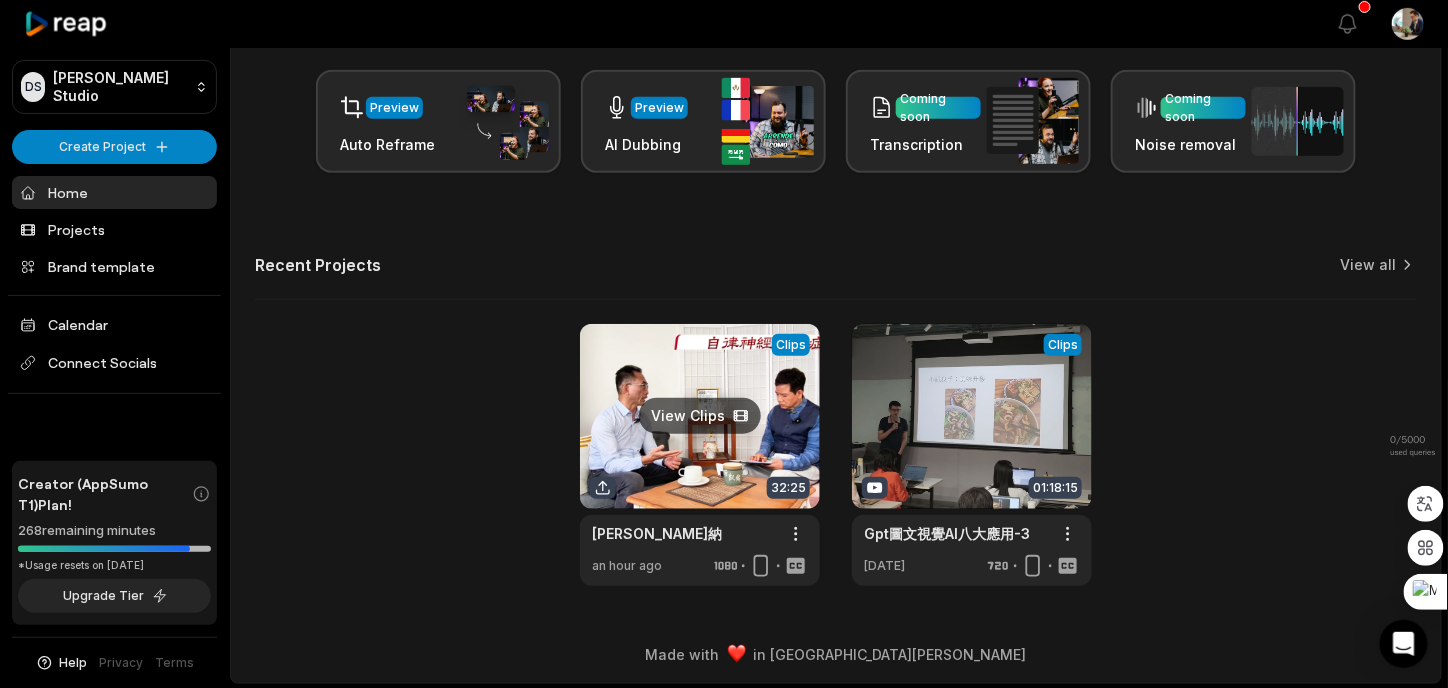 click at bounding box center (700, 455) 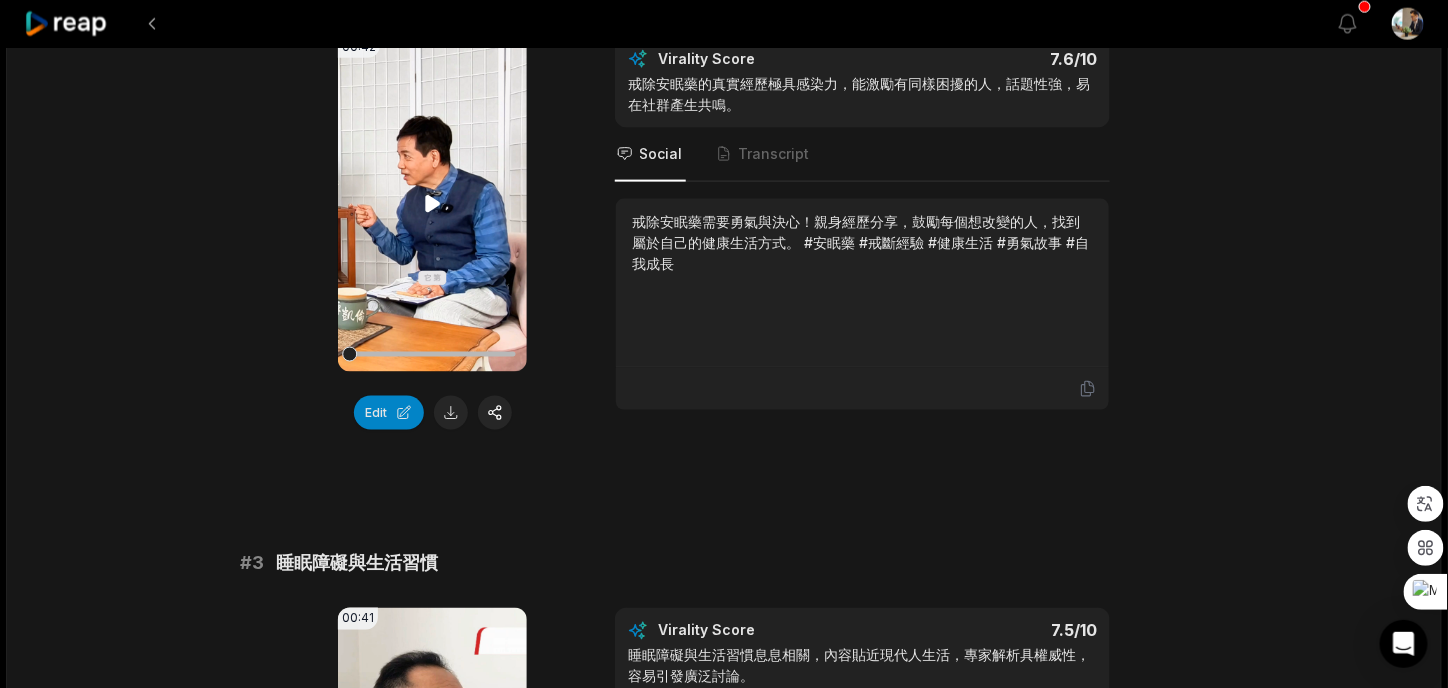 scroll, scrollTop: 833, scrollLeft: 0, axis: vertical 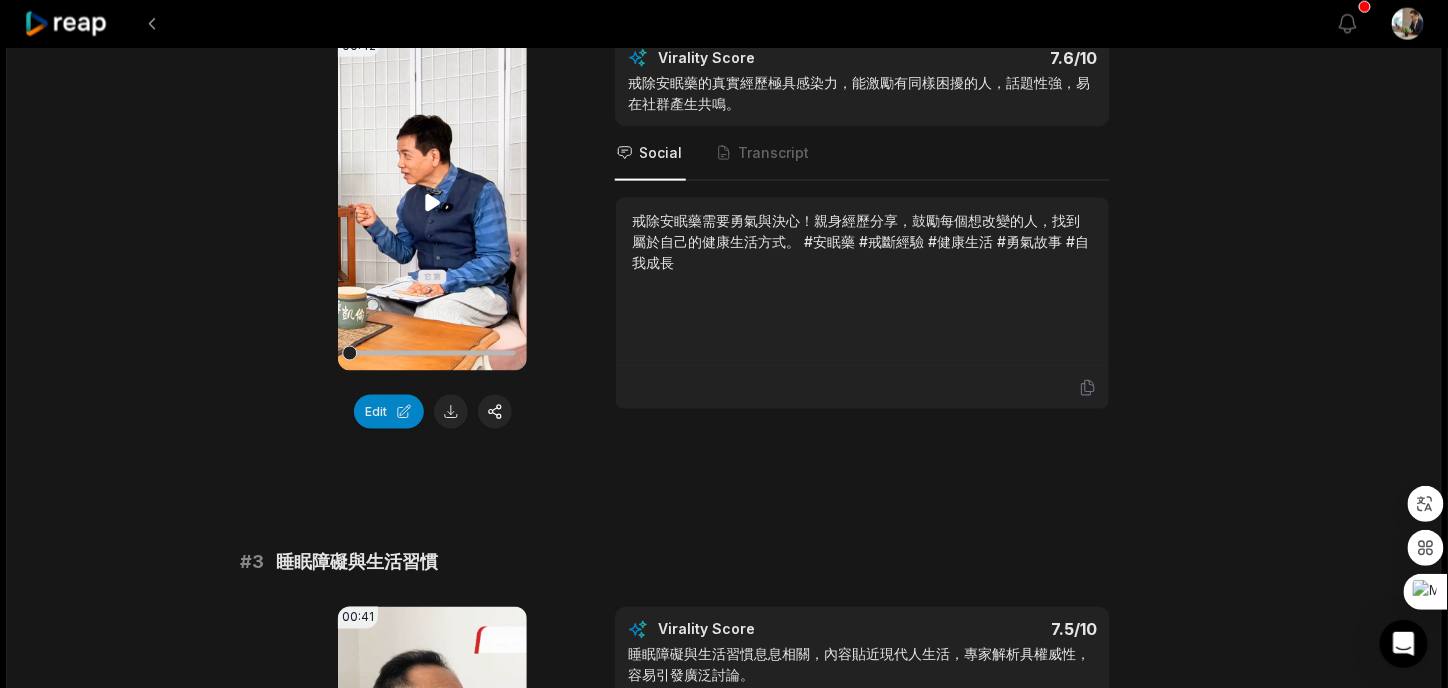click 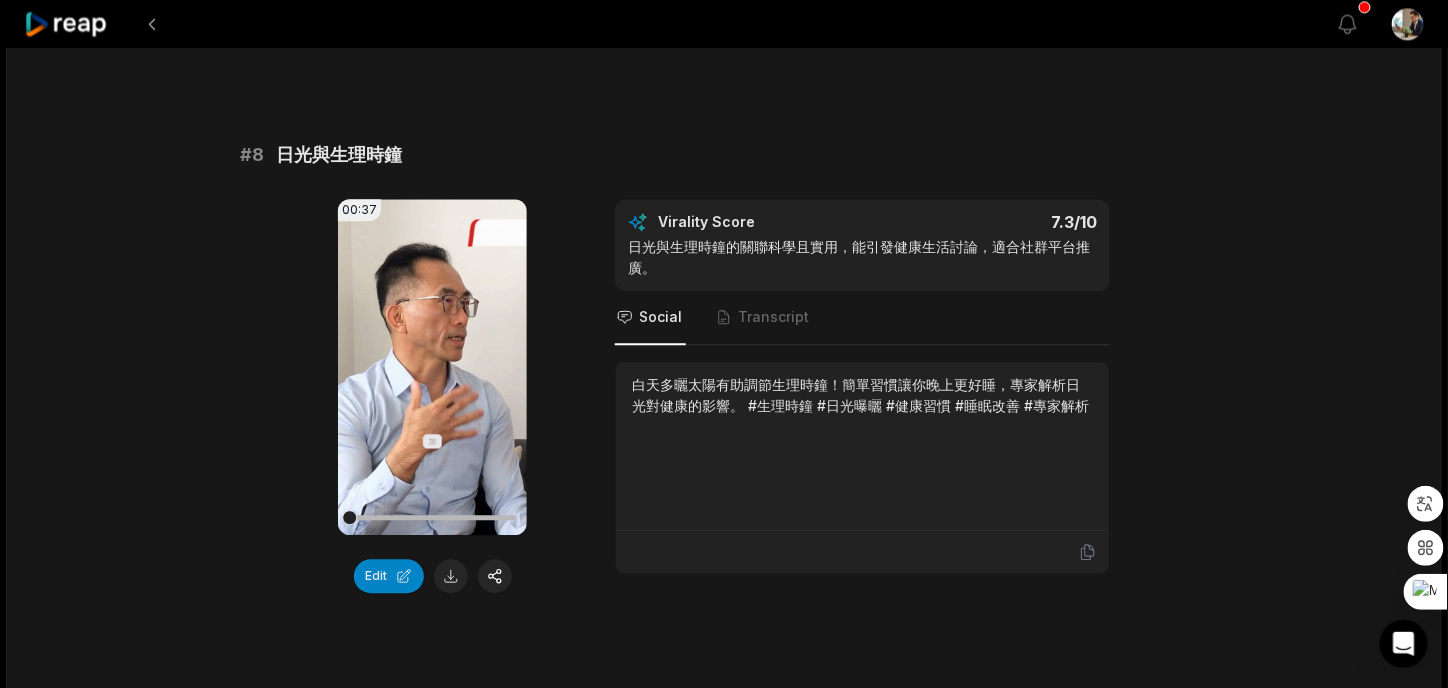 scroll, scrollTop: 4166, scrollLeft: 0, axis: vertical 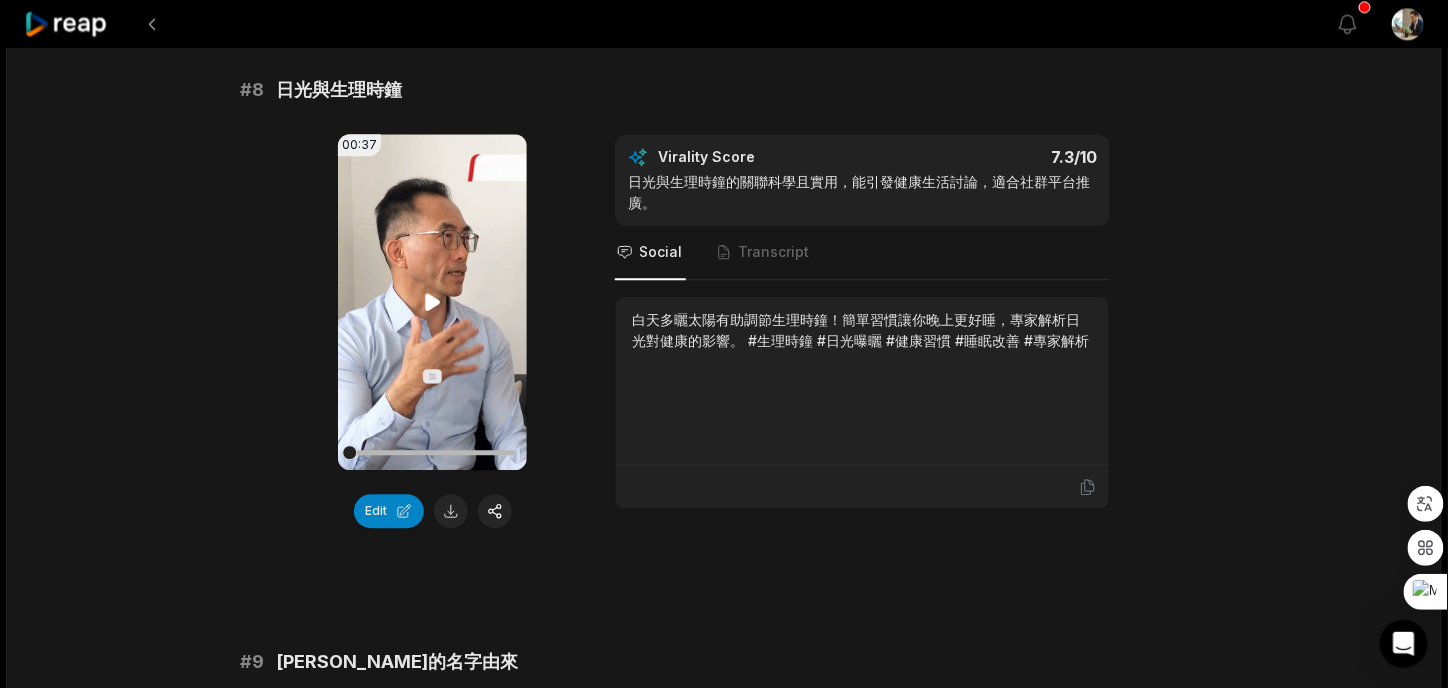 click 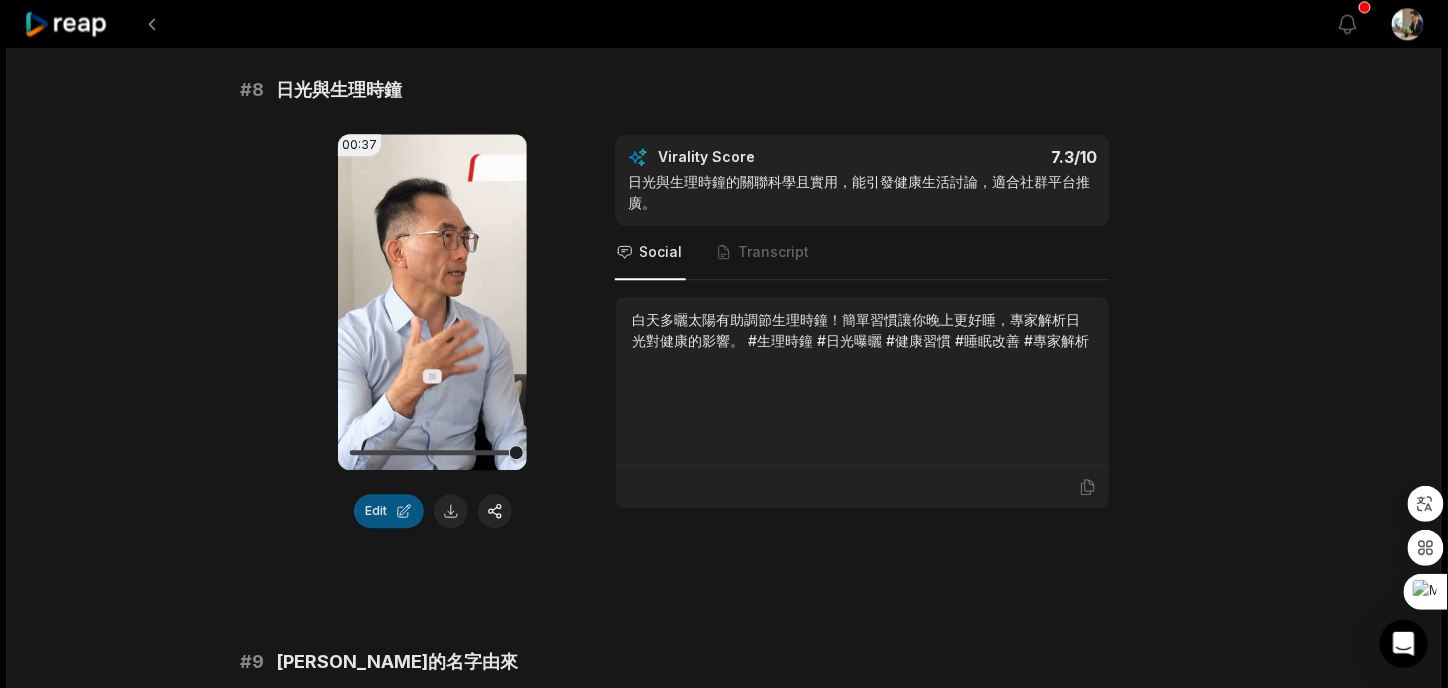 click on "Edit" at bounding box center [389, 511] 